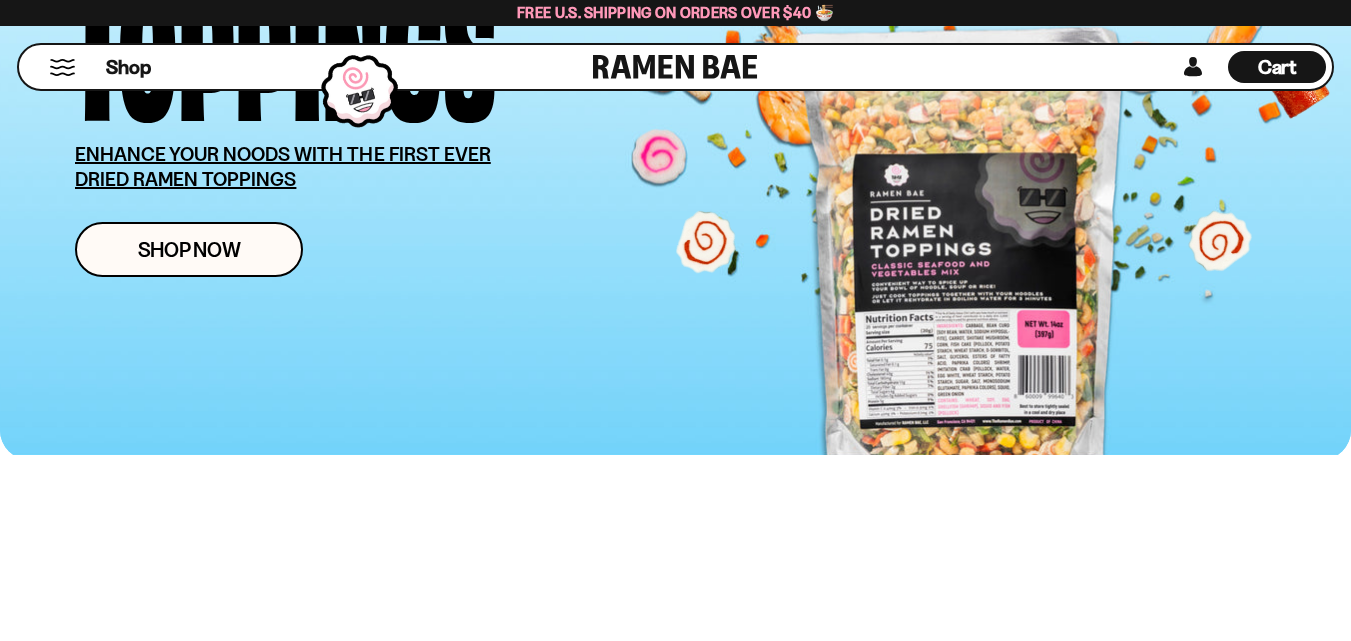 scroll, scrollTop: 400, scrollLeft: 0, axis: vertical 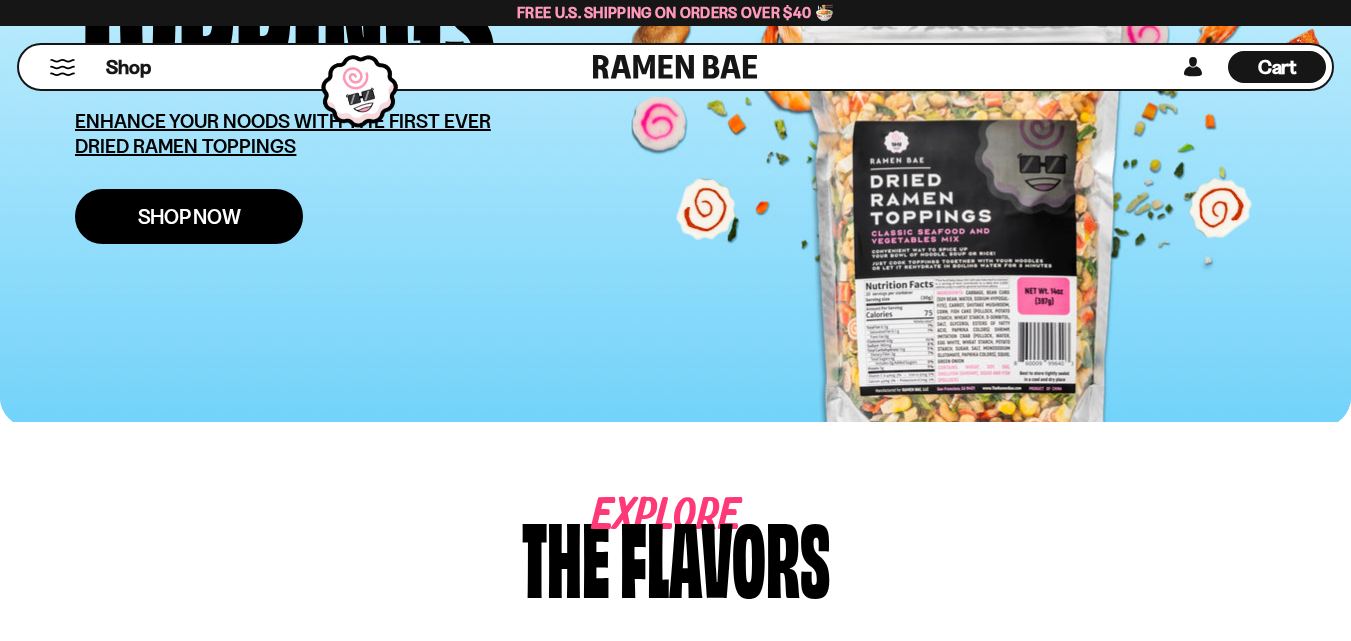 click on "Shop Now" at bounding box center [189, 216] 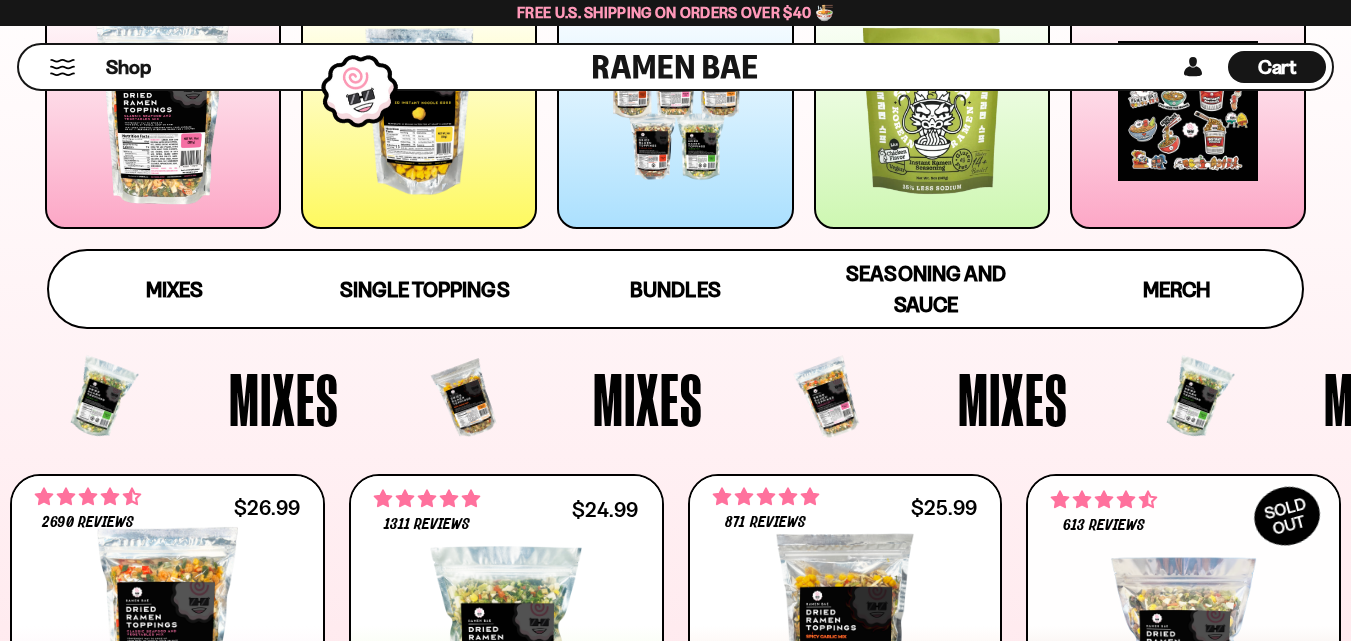 scroll, scrollTop: 400, scrollLeft: 0, axis: vertical 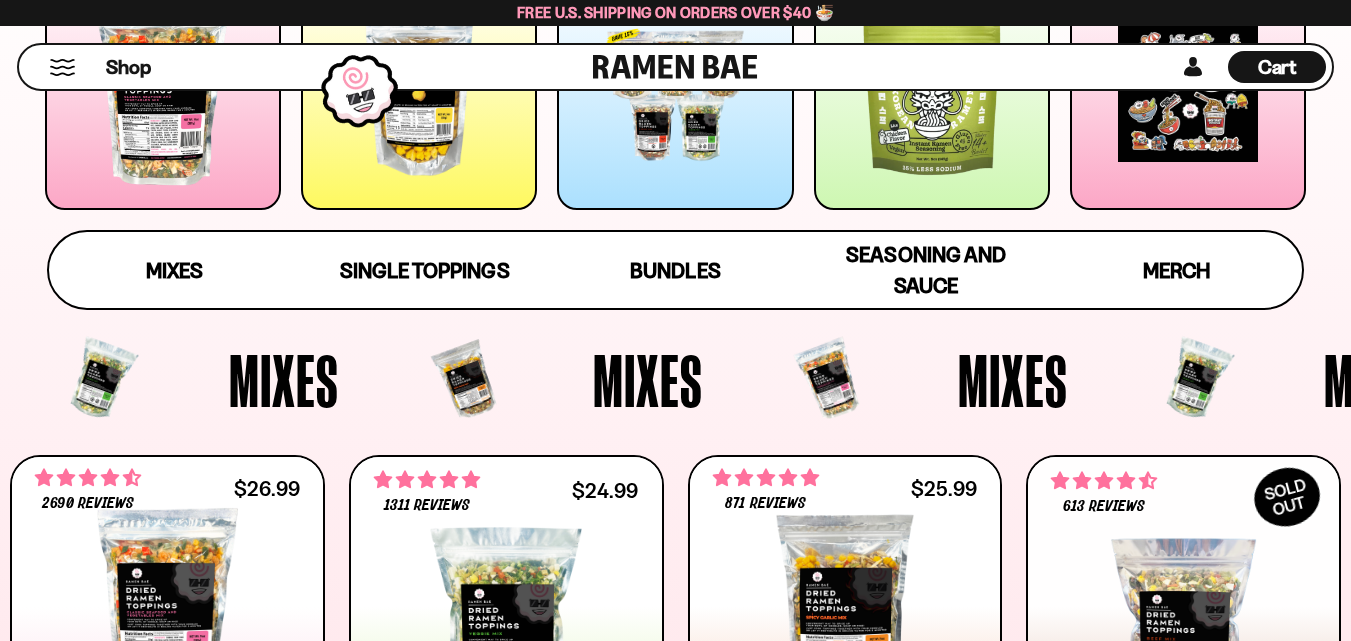 click on "Mixes" at bounding box center [284, 380] 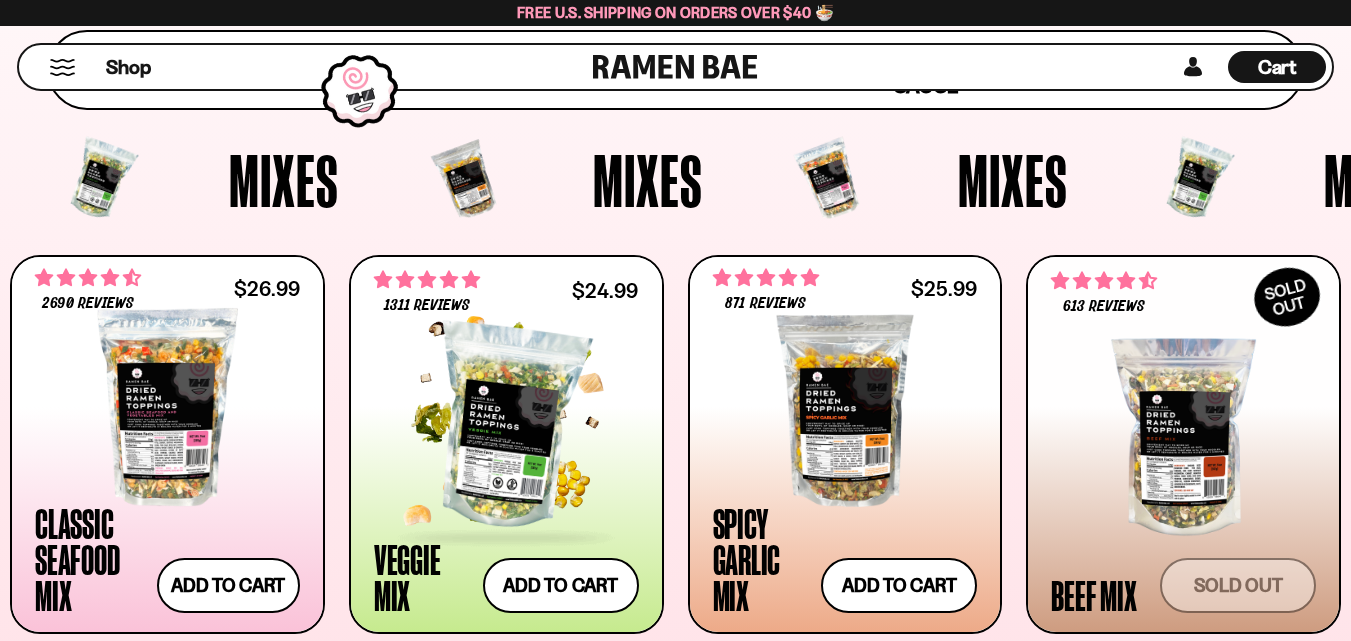 scroll, scrollTop: 700, scrollLeft: 0, axis: vertical 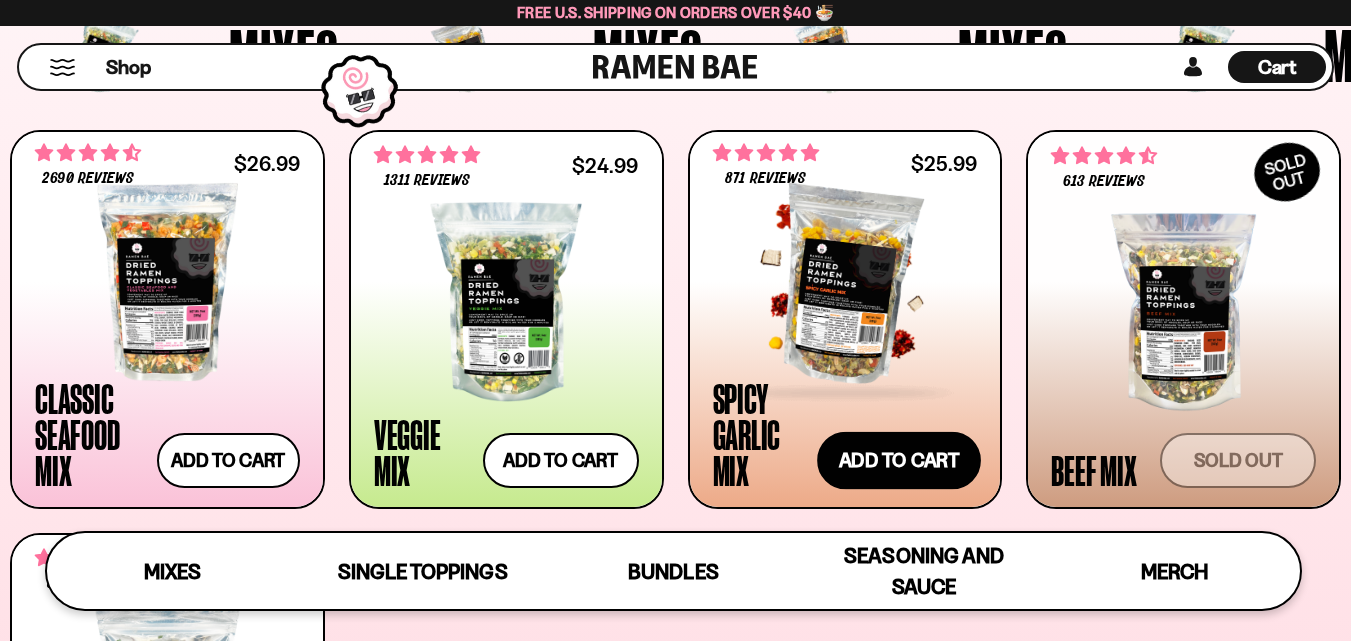 click on "Add to cart
Add
—
Regular price
$25.99
Regular price
Sale price
$25.99
Unit price
/
per" at bounding box center [899, 461] 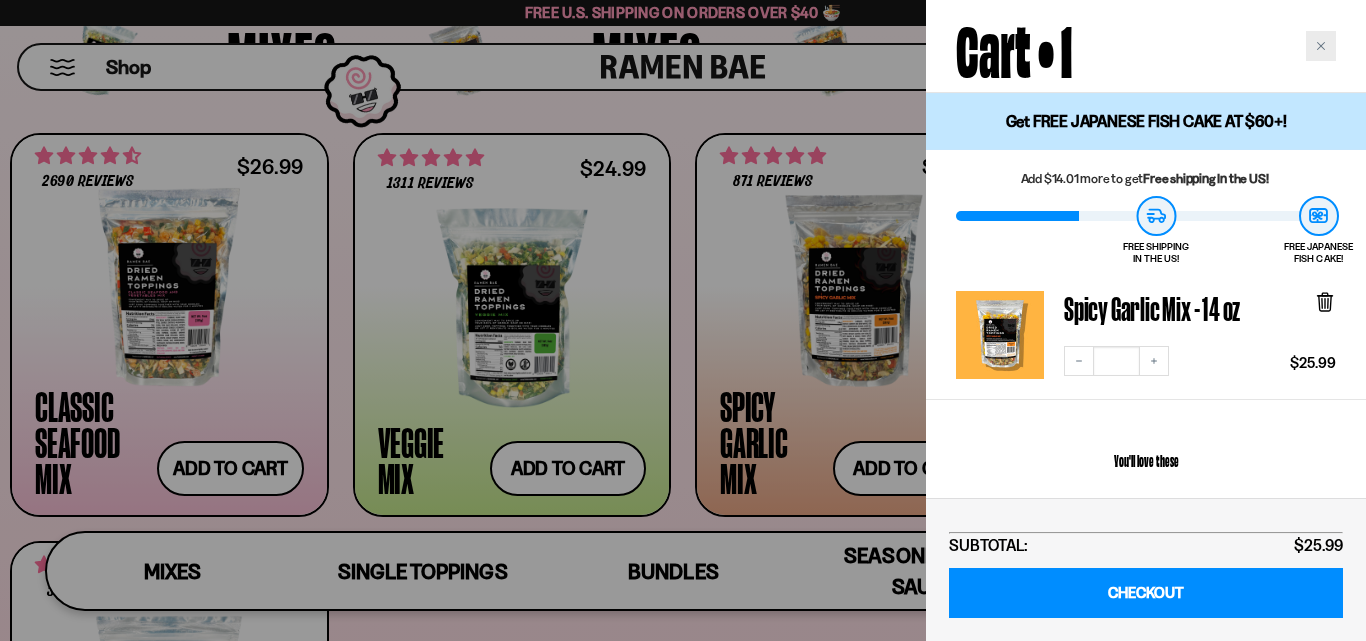 click at bounding box center [1321, 46] 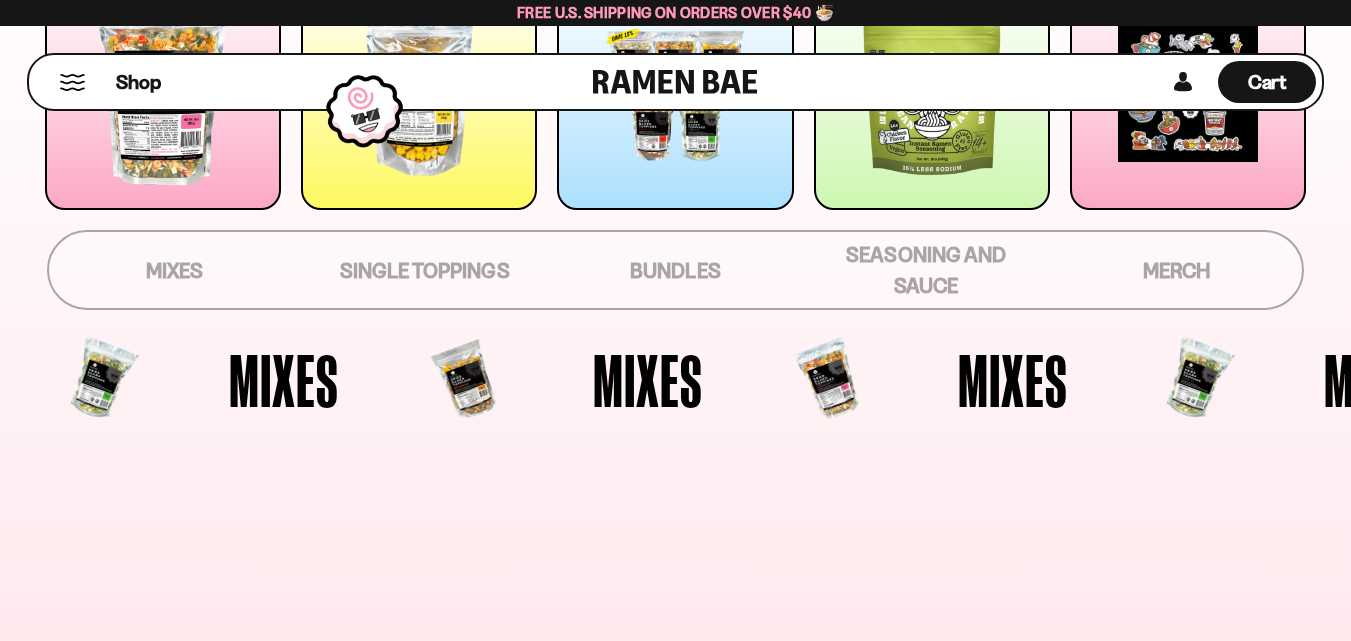 scroll, scrollTop: 0, scrollLeft: 0, axis: both 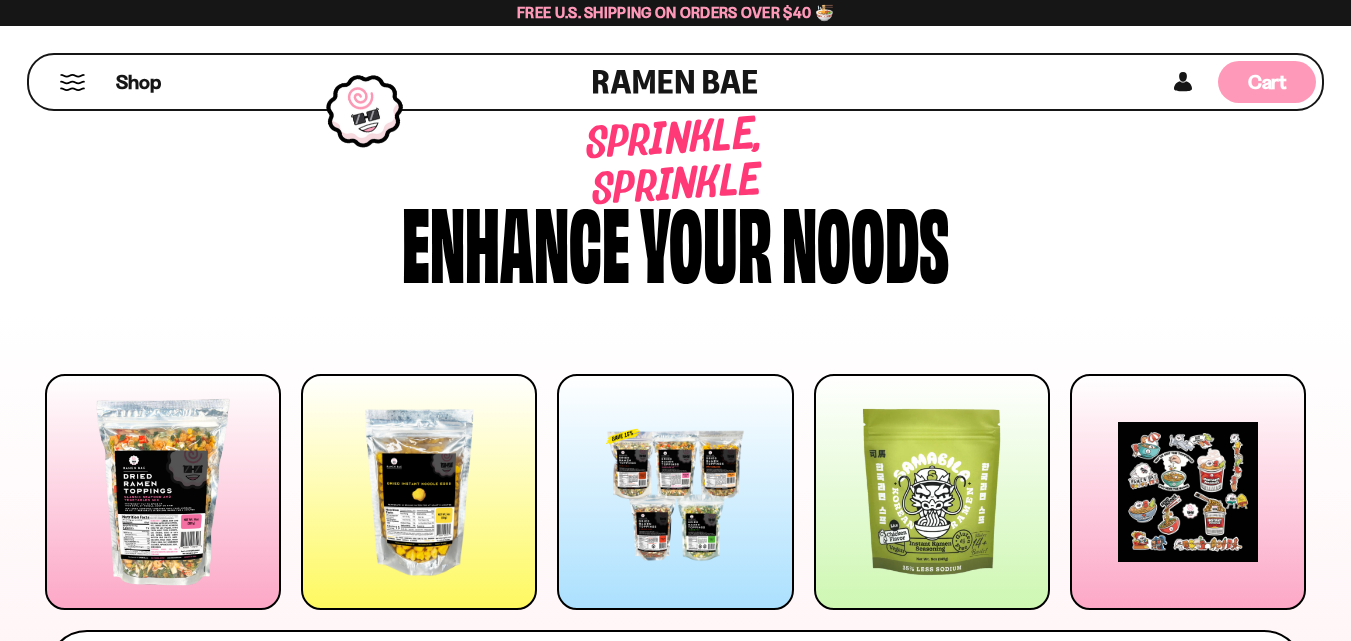 click on "Cart" at bounding box center (1267, 82) 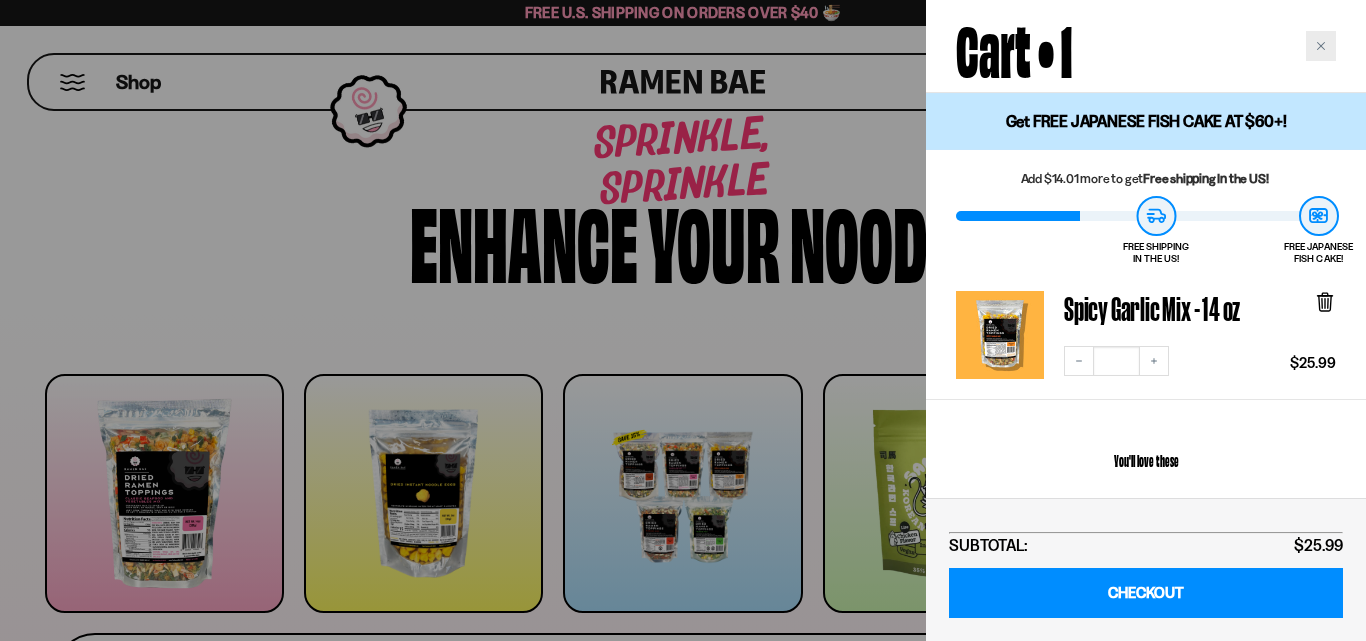 click at bounding box center (1321, 46) 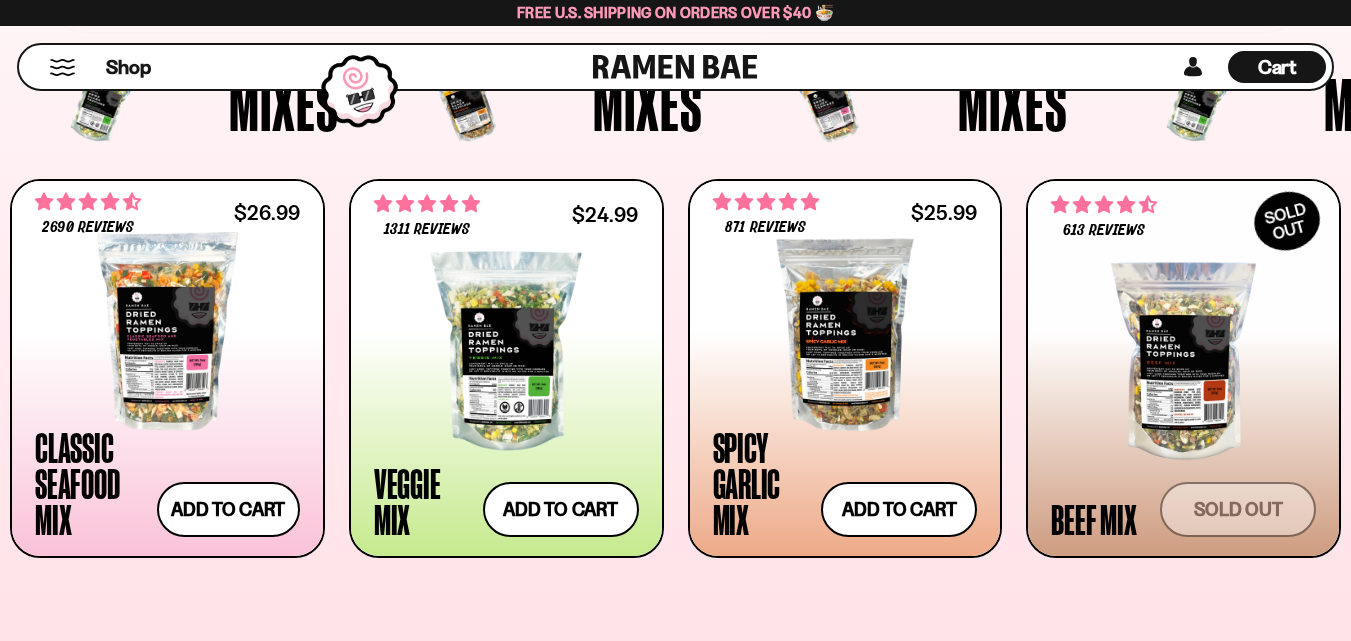 scroll, scrollTop: 775, scrollLeft: 0, axis: vertical 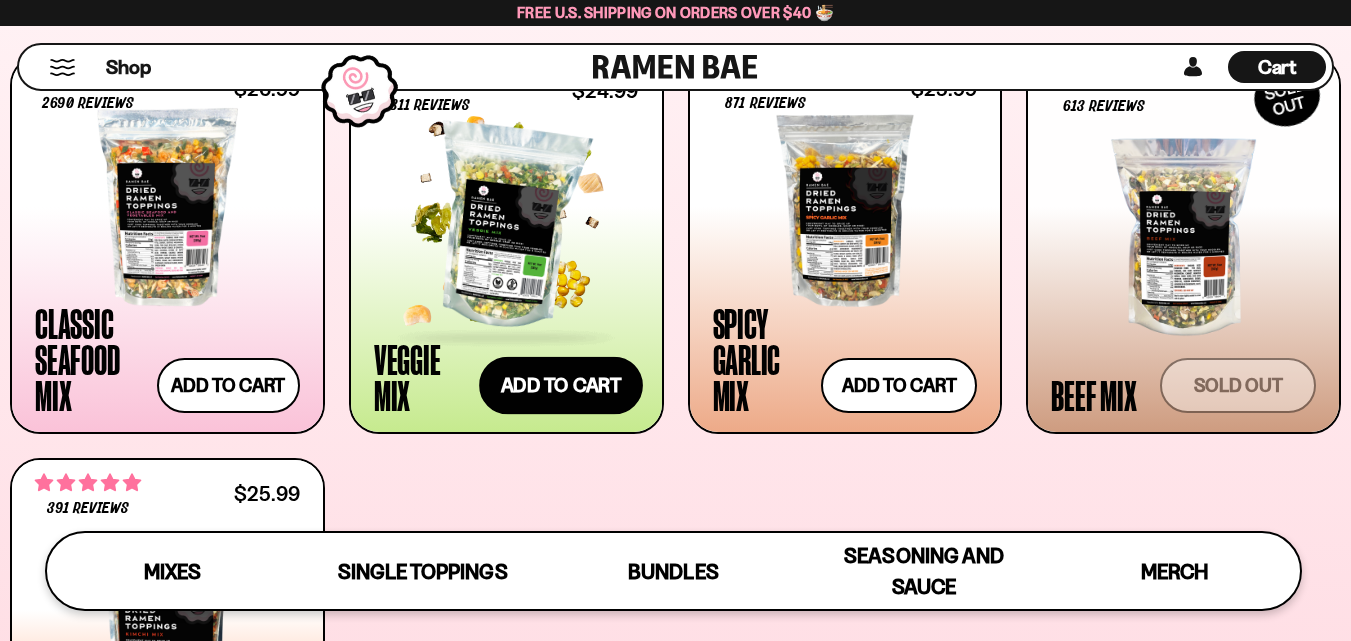 click on "Add to cart
Add
—
Regular price
$24.99
Regular price
Sale price
$24.99
Unit price
/
per" at bounding box center (561, 386) 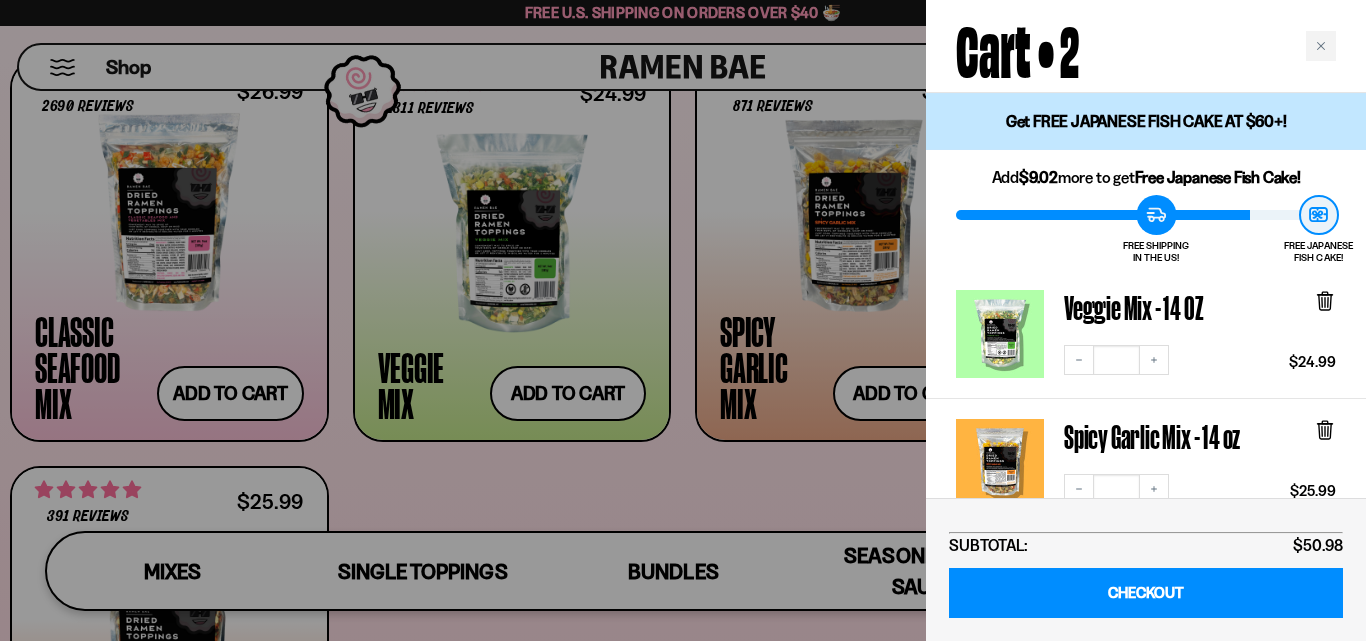 click at bounding box center (683, 320) 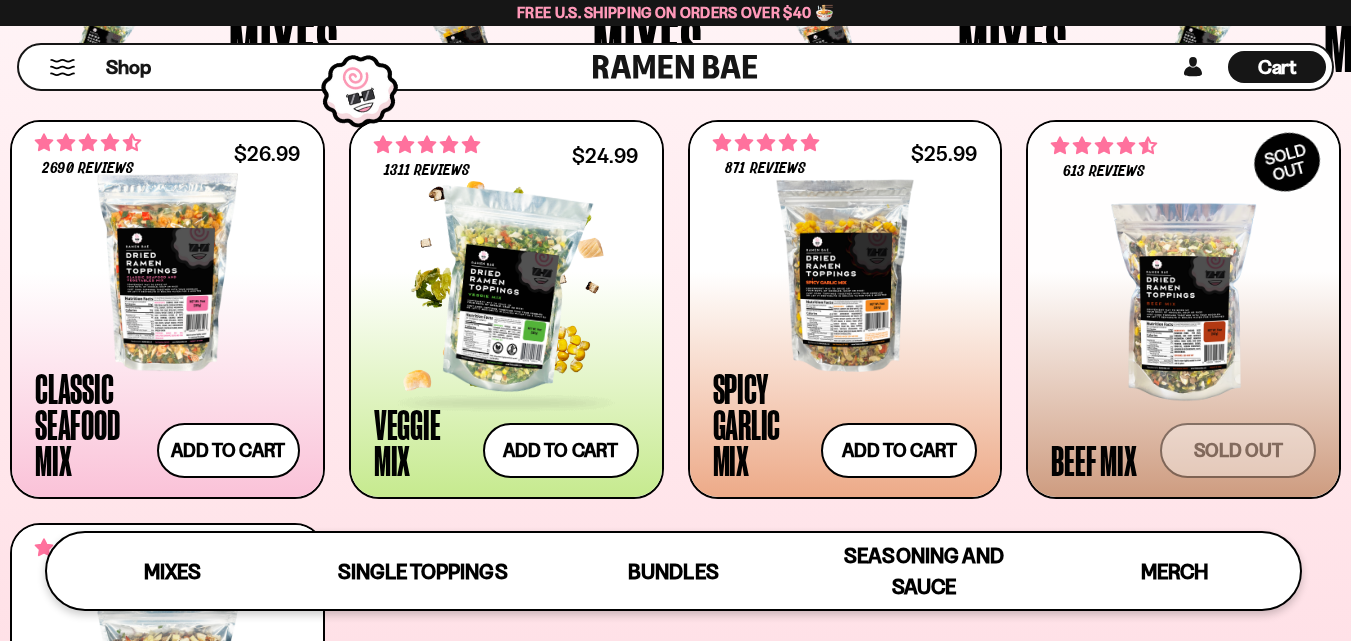 scroll, scrollTop: 675, scrollLeft: 0, axis: vertical 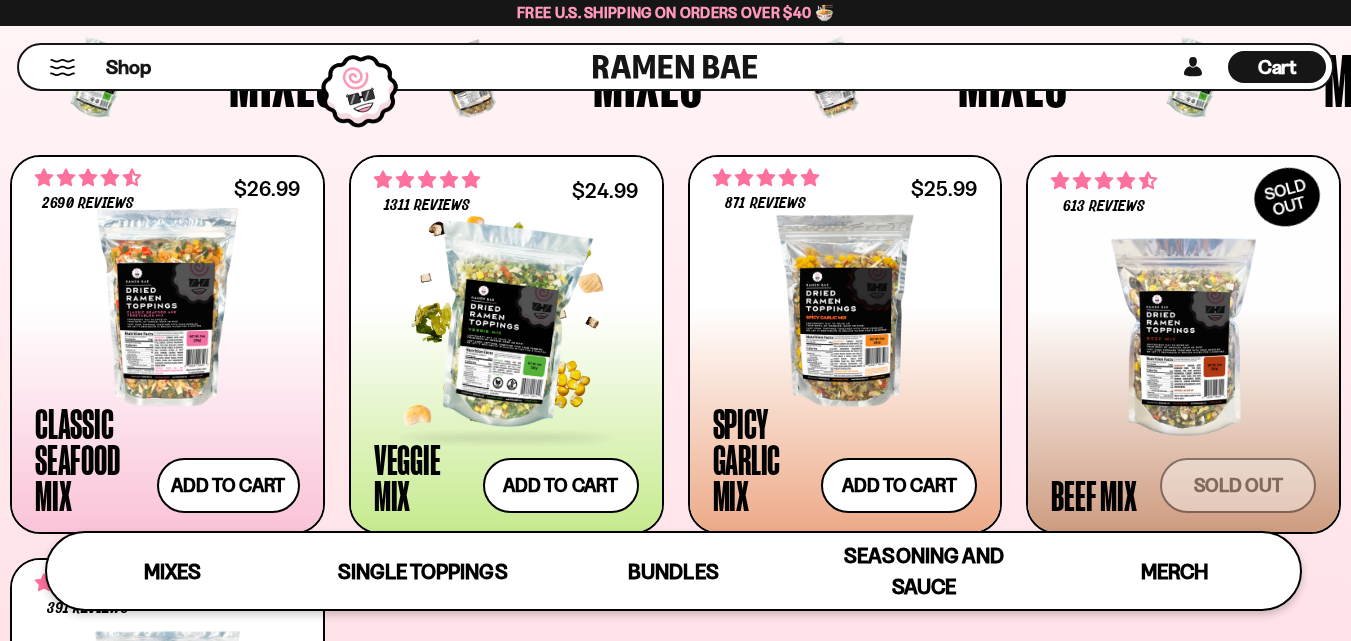 click at bounding box center [506, 327] 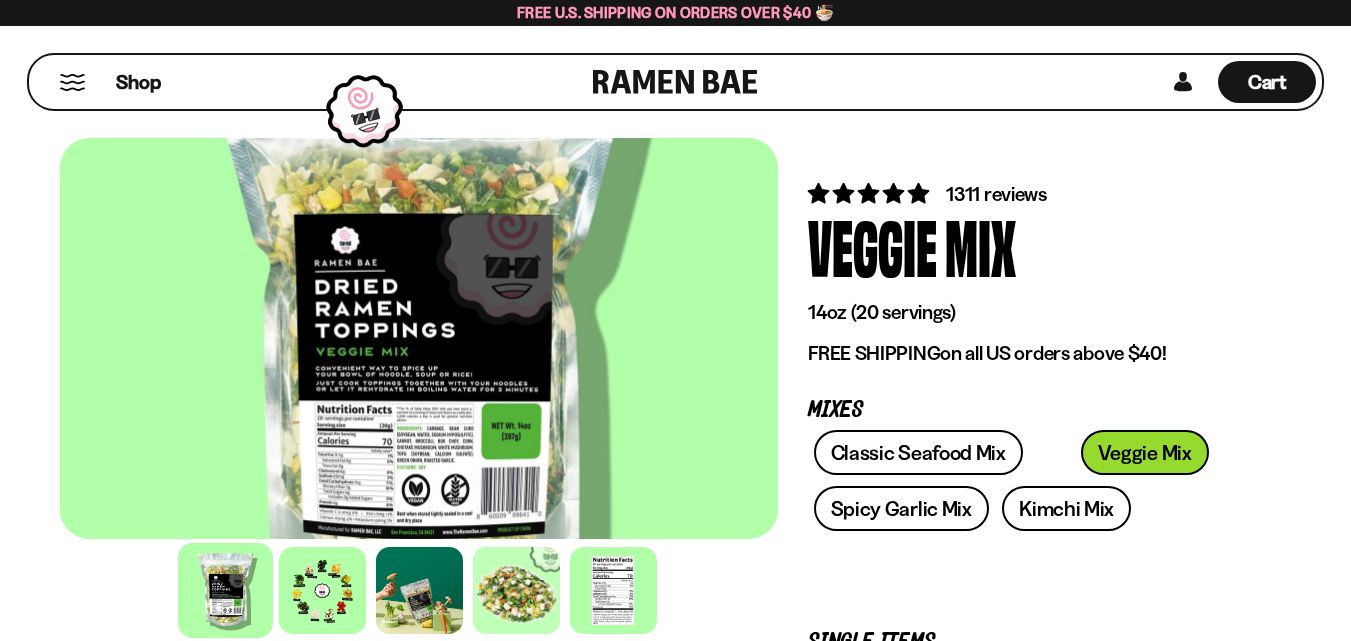 scroll, scrollTop: 100, scrollLeft: 0, axis: vertical 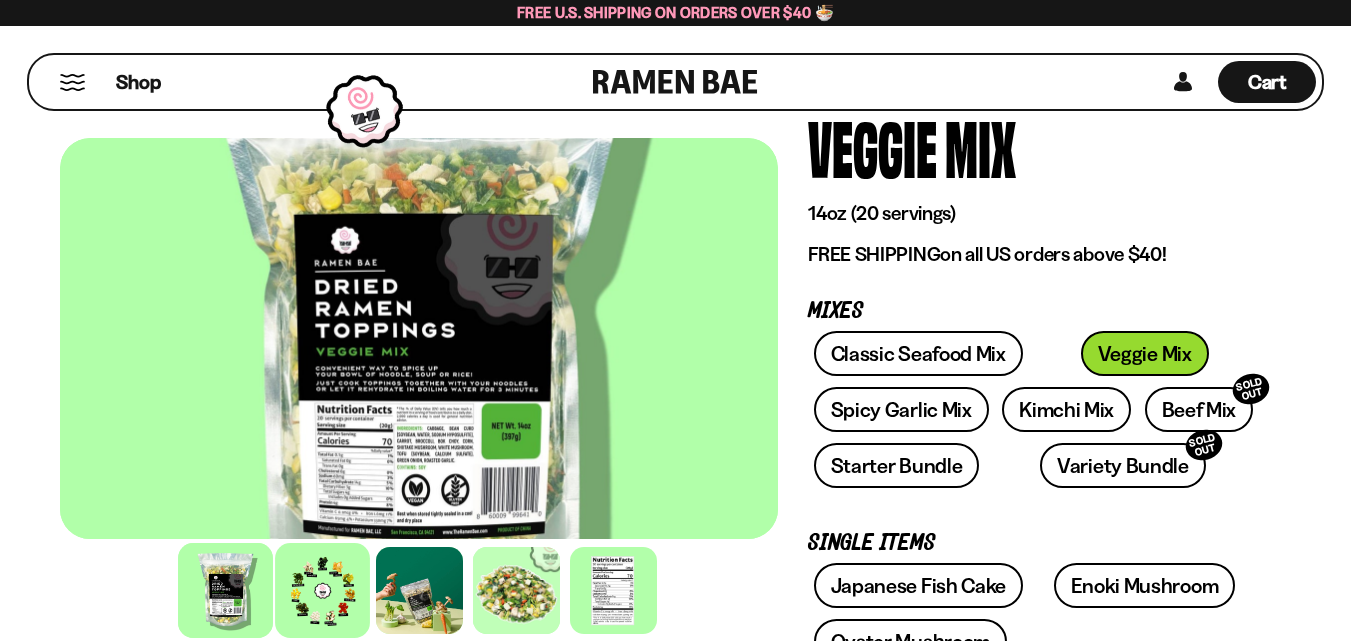 click at bounding box center [322, 590] 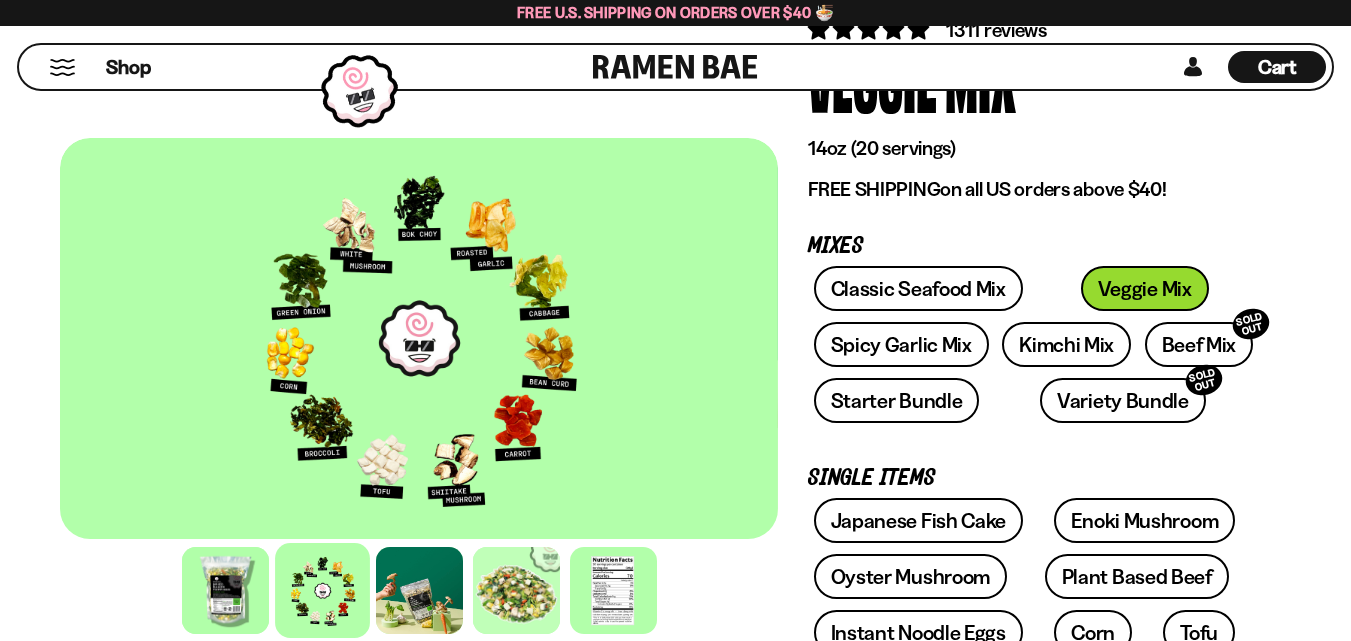 scroll, scrollTop: 200, scrollLeft: 0, axis: vertical 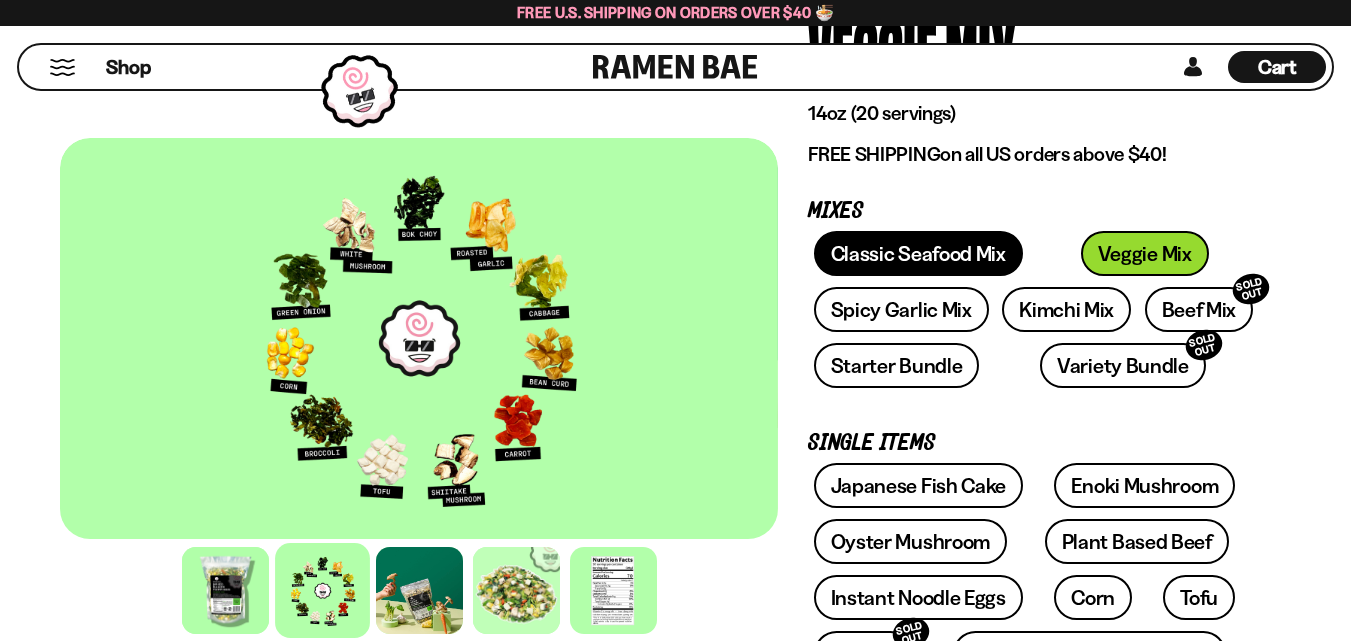 click on "Classic Seafood Mix" at bounding box center (918, 253) 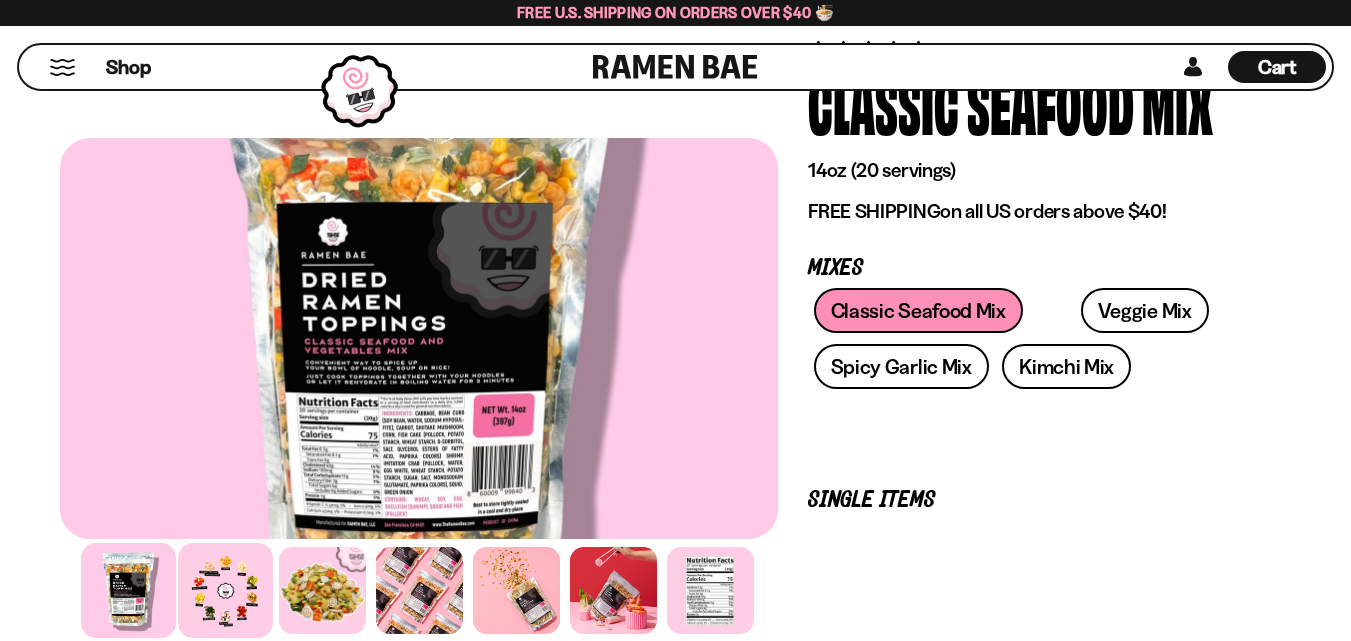 scroll, scrollTop: 200, scrollLeft: 0, axis: vertical 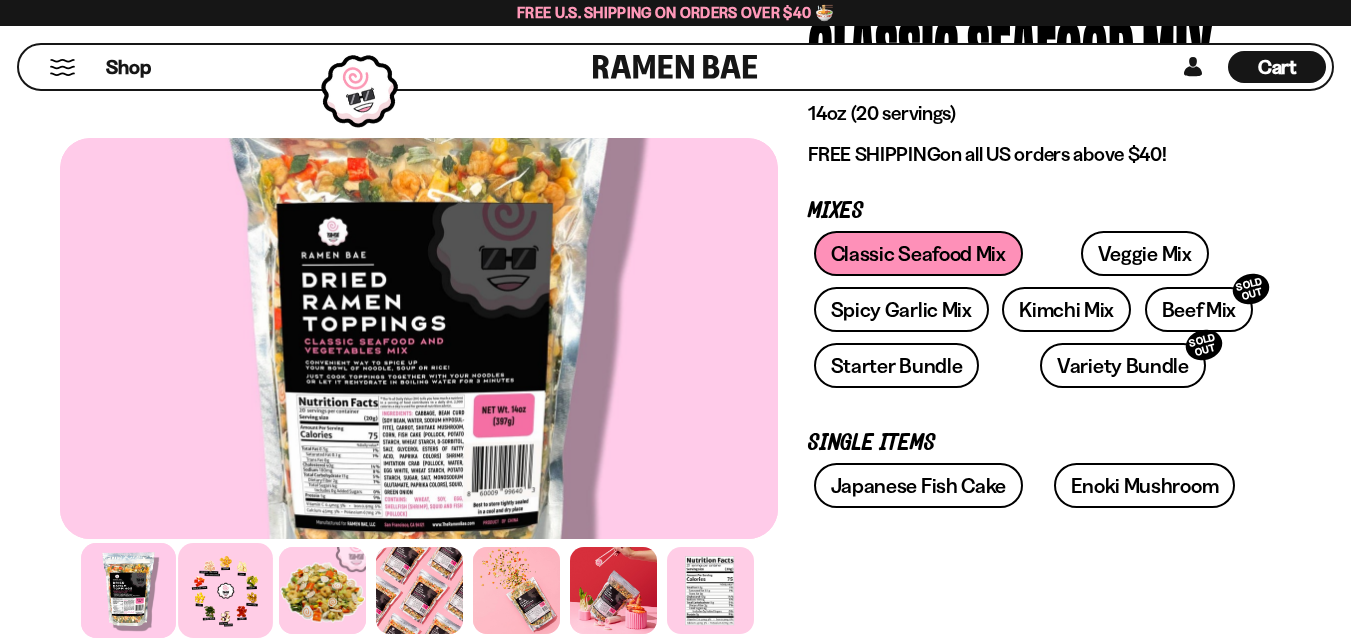 click at bounding box center [225, 590] 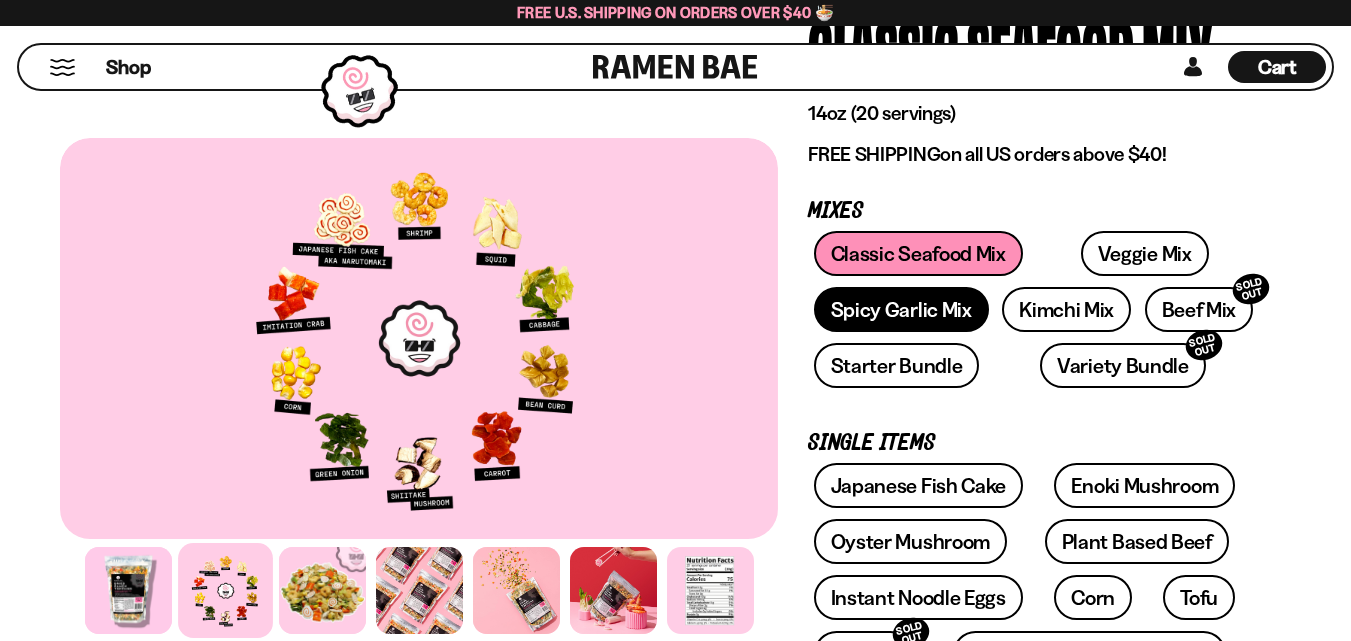 click on "Spicy Garlic Mix" at bounding box center (901, 309) 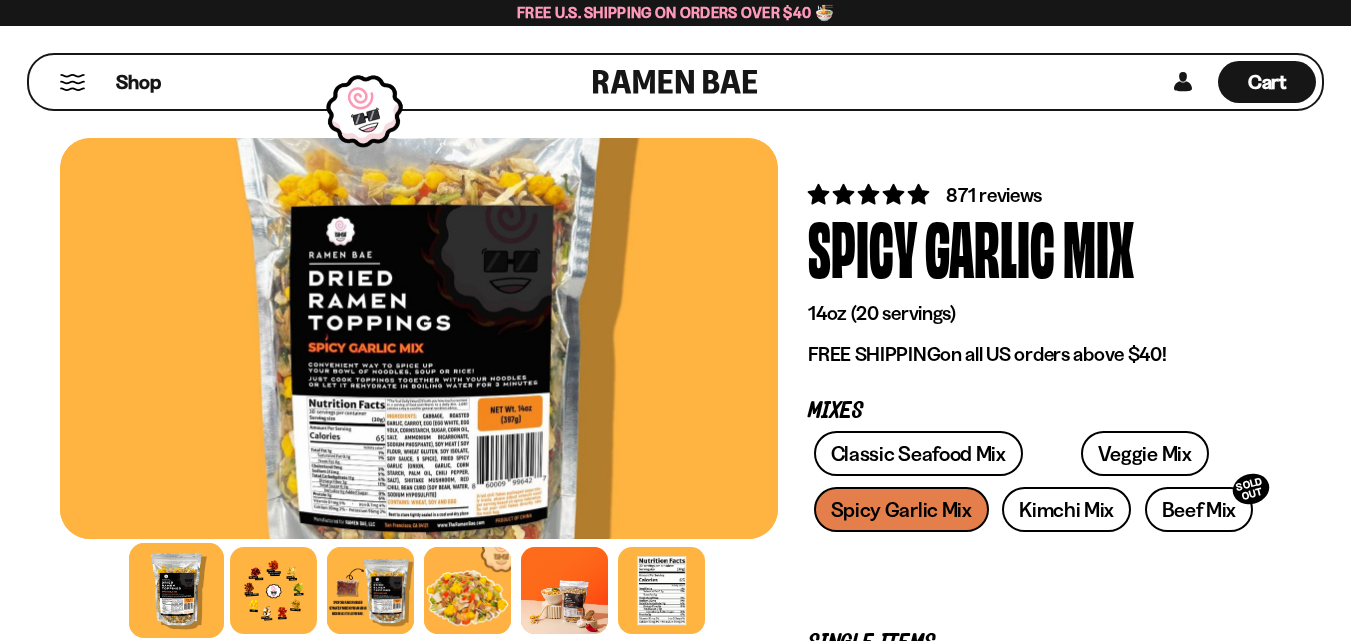 scroll, scrollTop: 100, scrollLeft: 0, axis: vertical 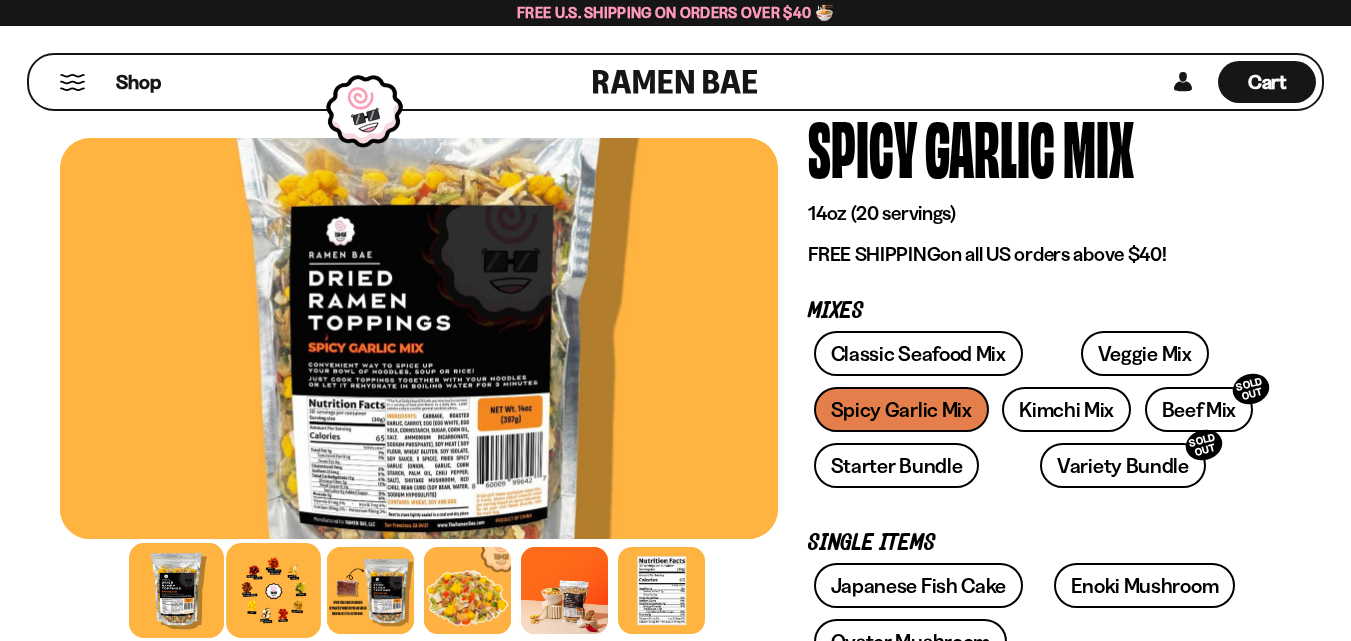 click at bounding box center [273, 590] 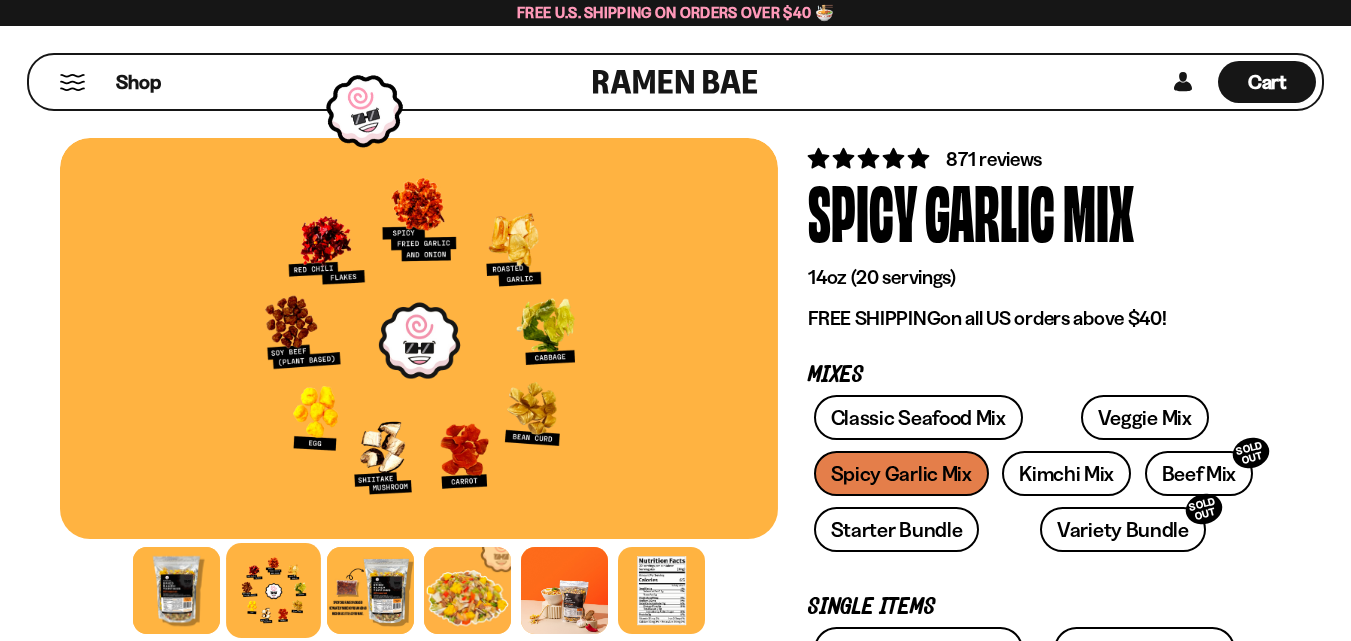 scroll, scrollTop: 0, scrollLeft: 0, axis: both 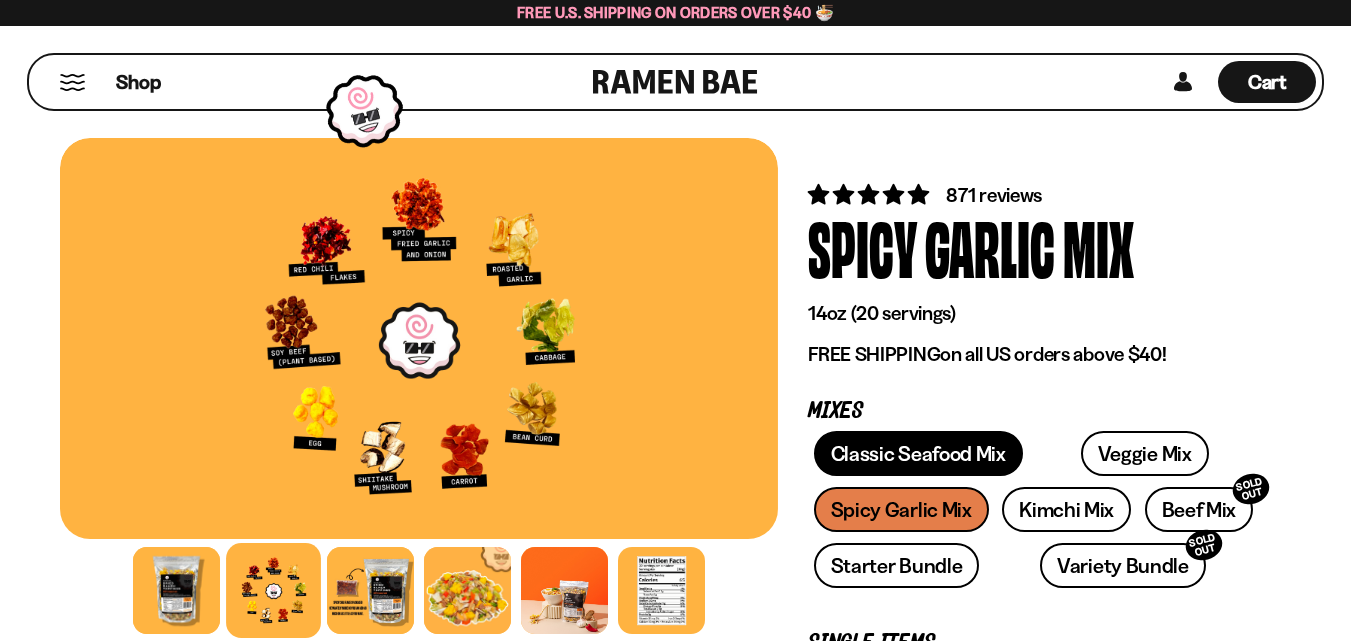 click on "Classic Seafood Mix" at bounding box center (918, 453) 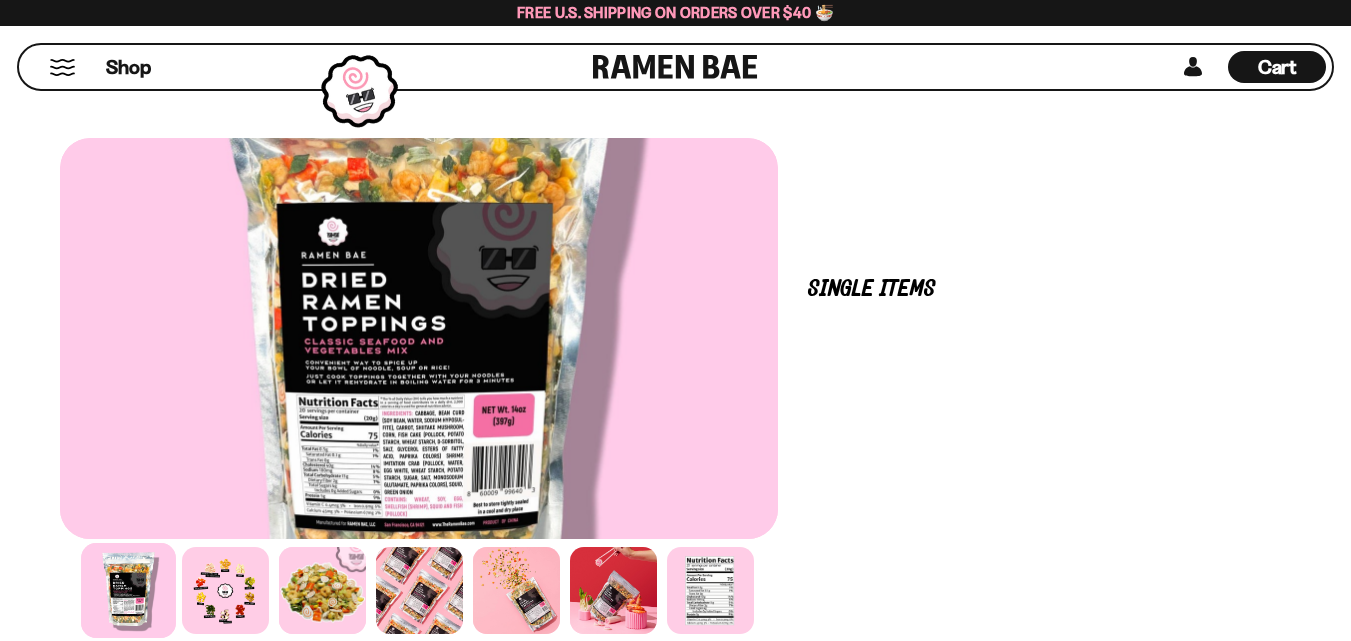 scroll, scrollTop: 400, scrollLeft: 0, axis: vertical 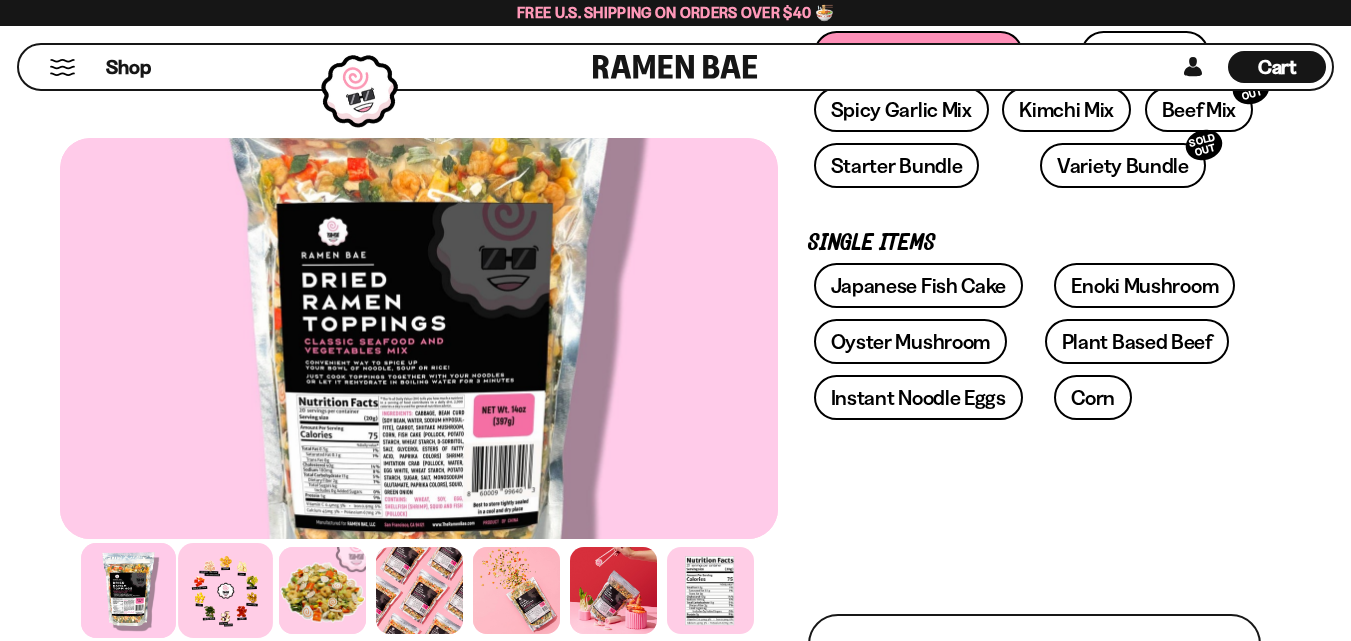 click at bounding box center (225, 590) 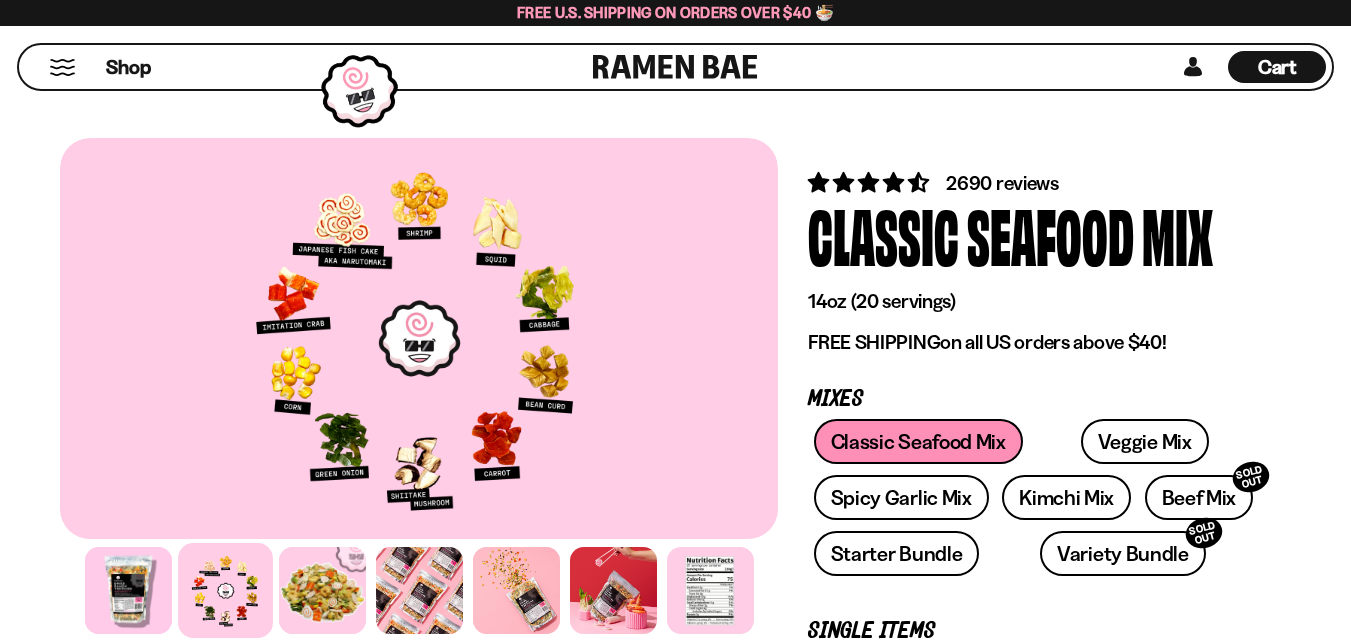 scroll, scrollTop: 0, scrollLeft: 0, axis: both 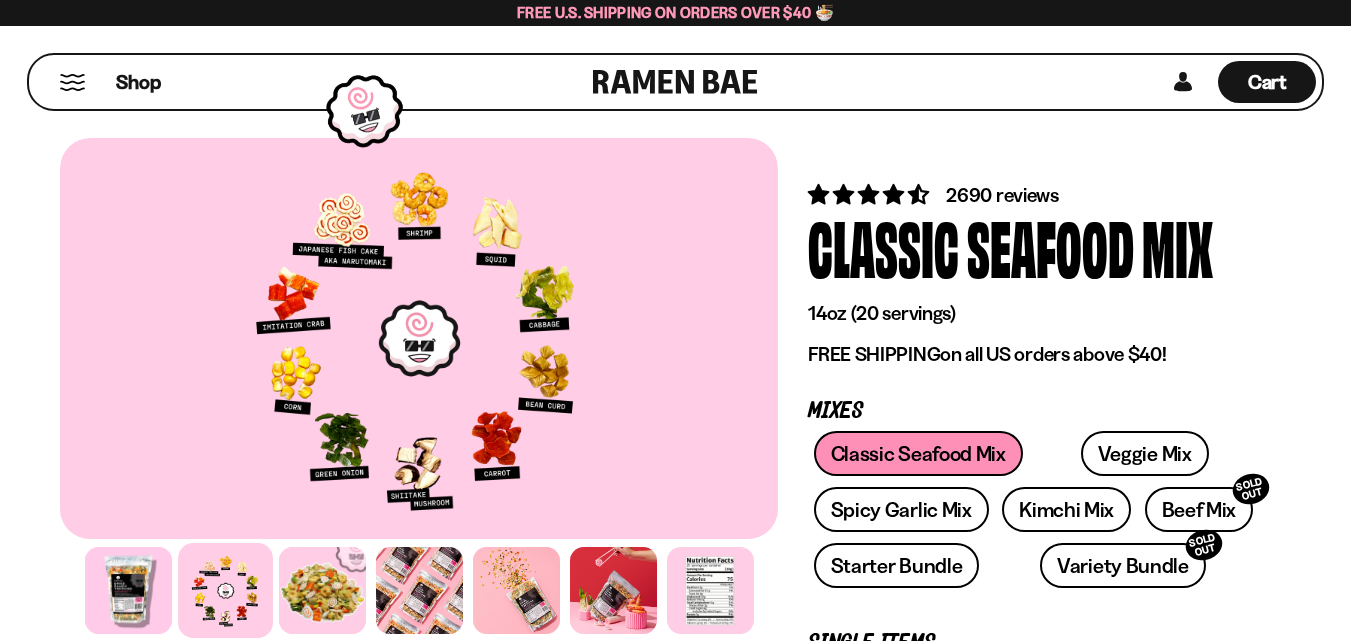 click at bounding box center [72, 82] 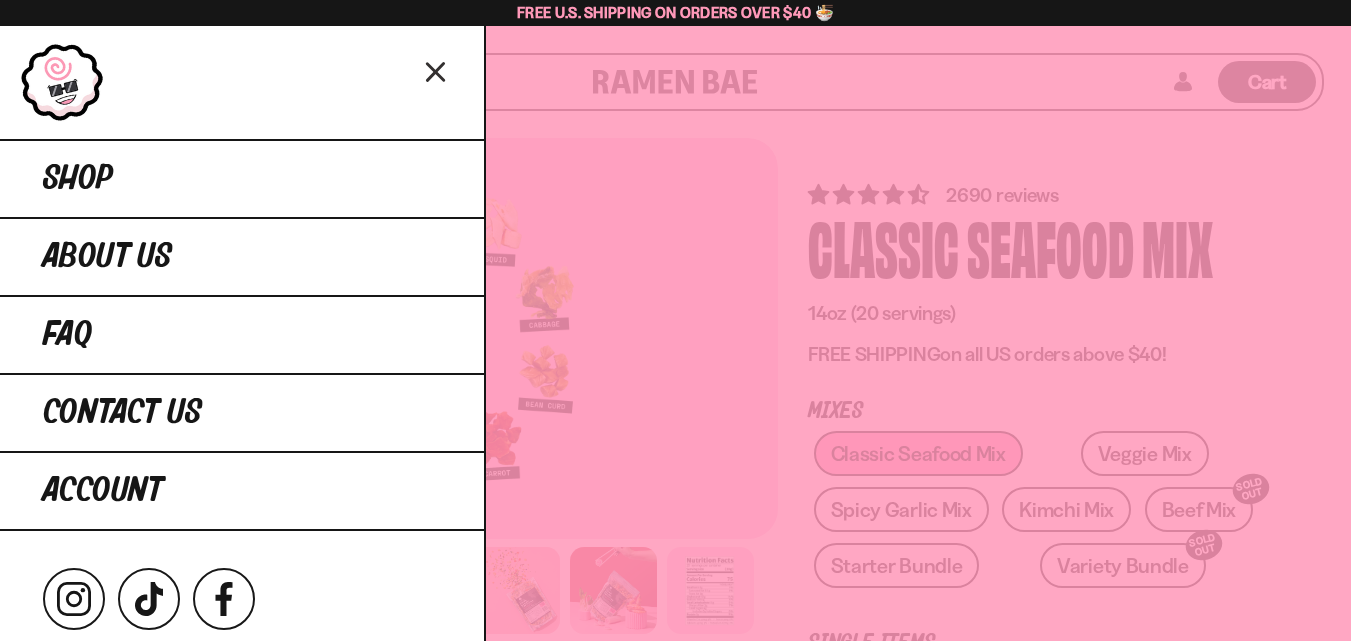 click 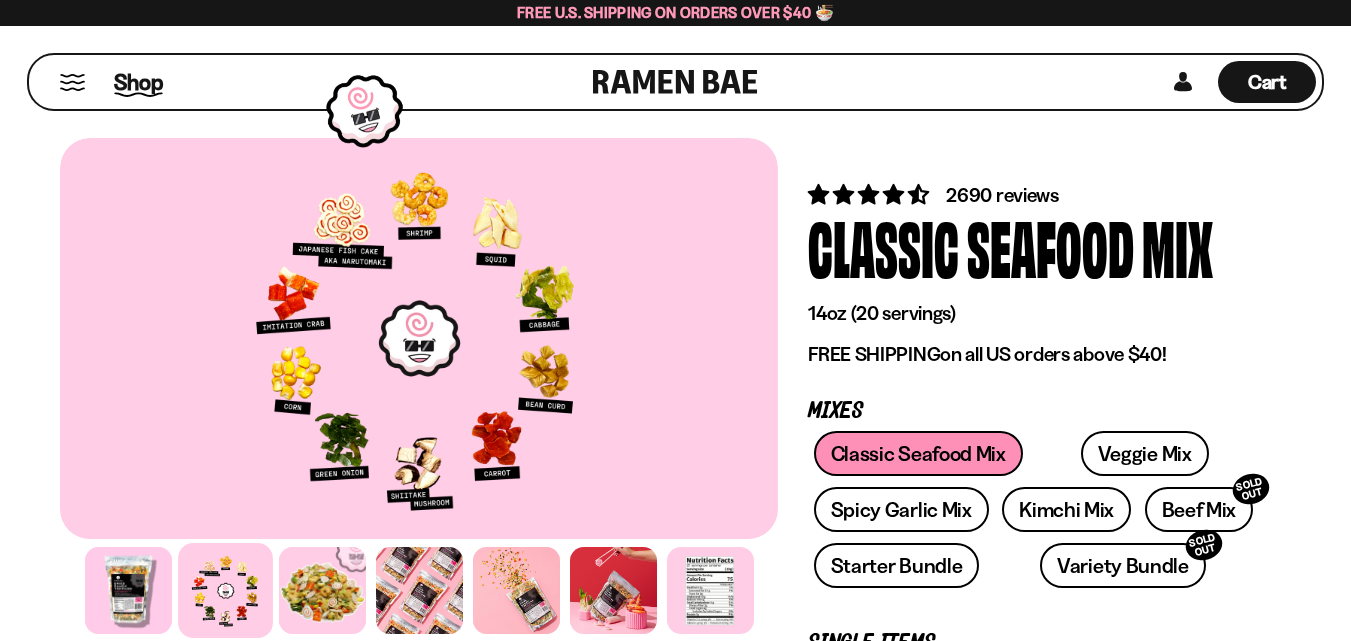 click on "Shop" at bounding box center (138, 82) 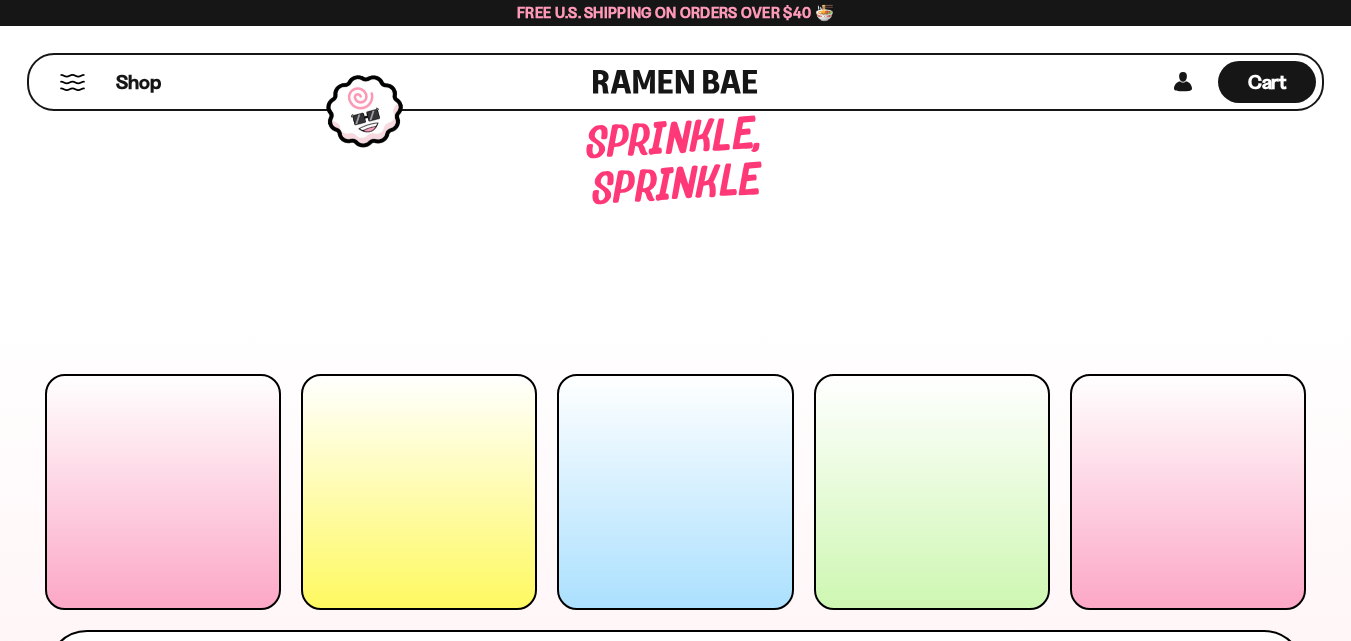 scroll, scrollTop: 0, scrollLeft: 0, axis: both 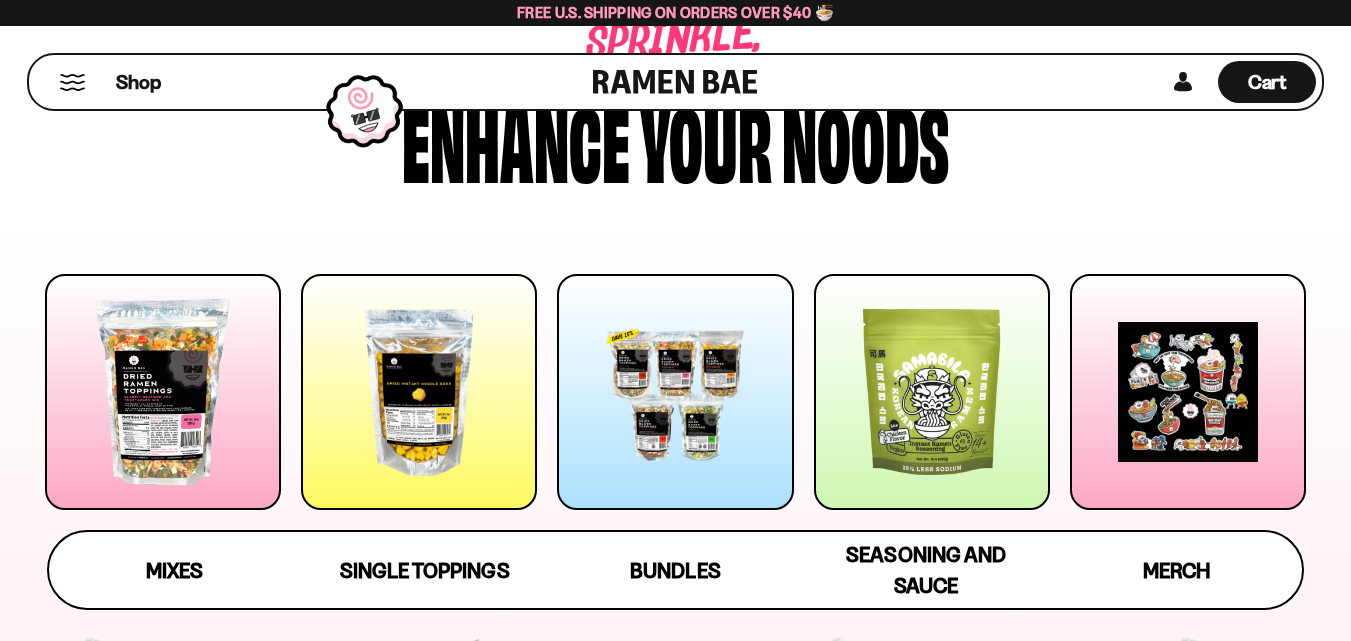 click at bounding box center [675, 392] 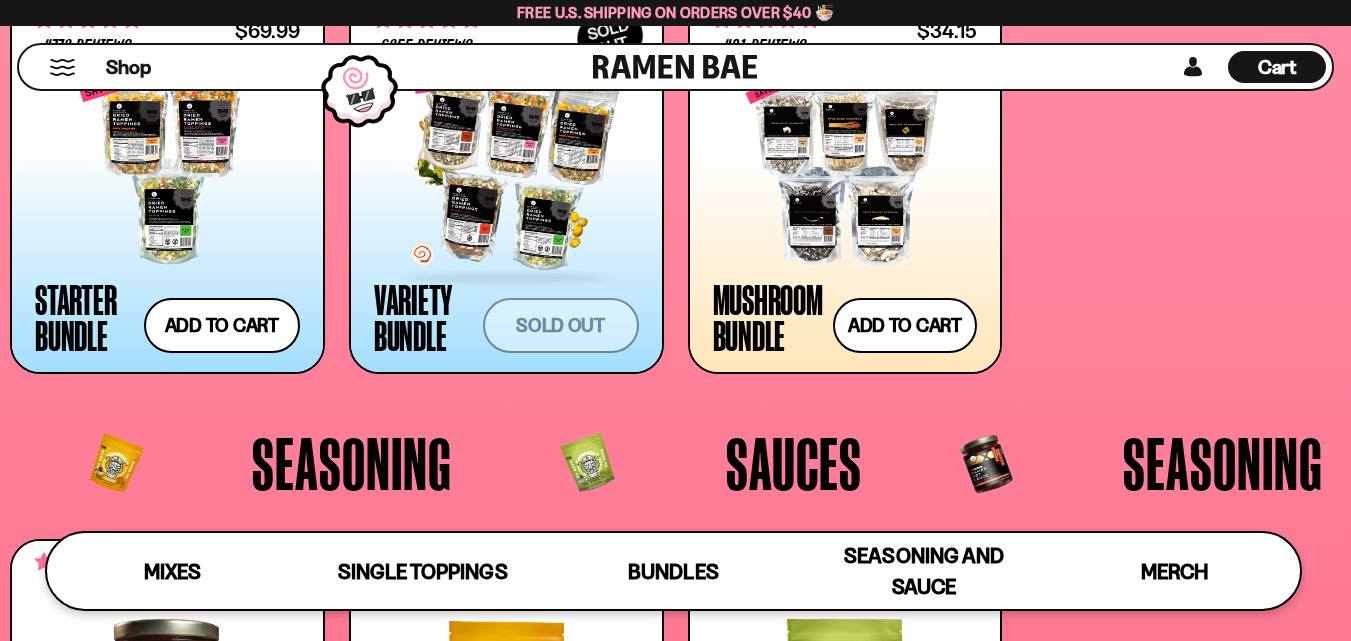 scroll, scrollTop: 4240, scrollLeft: 0, axis: vertical 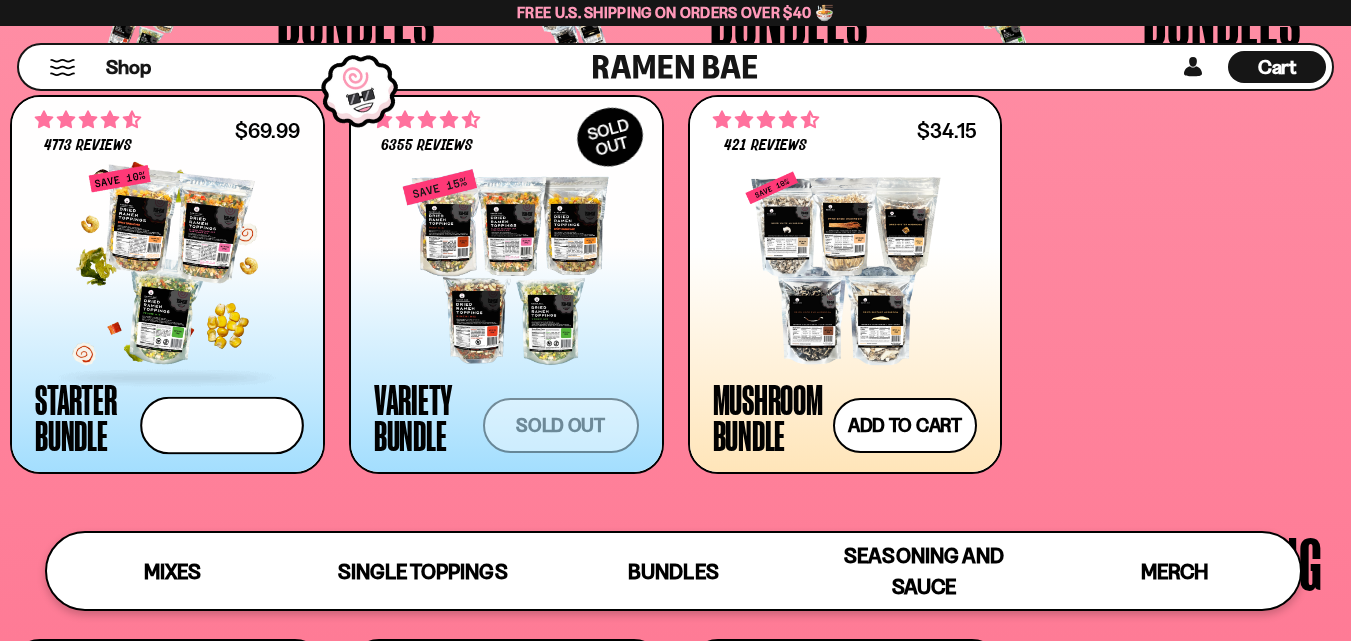 click on "Add to cart
Add
—
Regular price
$69.99
Regular price
$77.97 USD
Sale price
$69.99
Unit price
/
per" at bounding box center (222, 425) 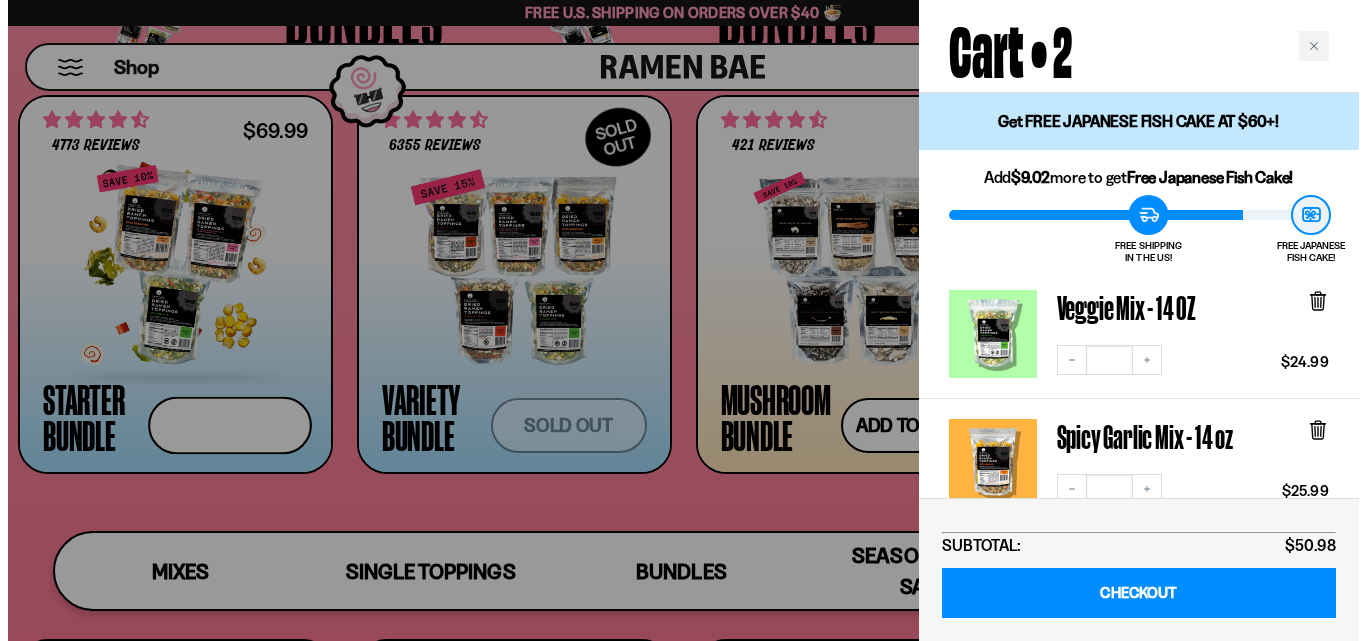 scroll, scrollTop: 4279, scrollLeft: 0, axis: vertical 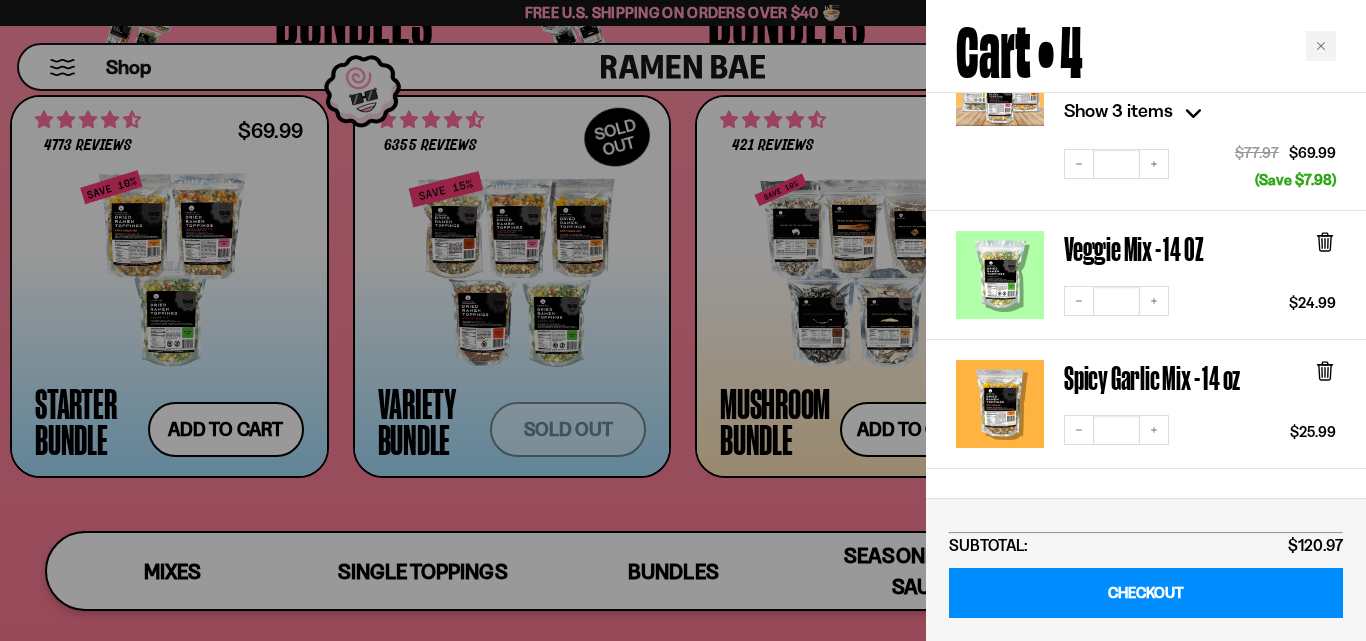 click 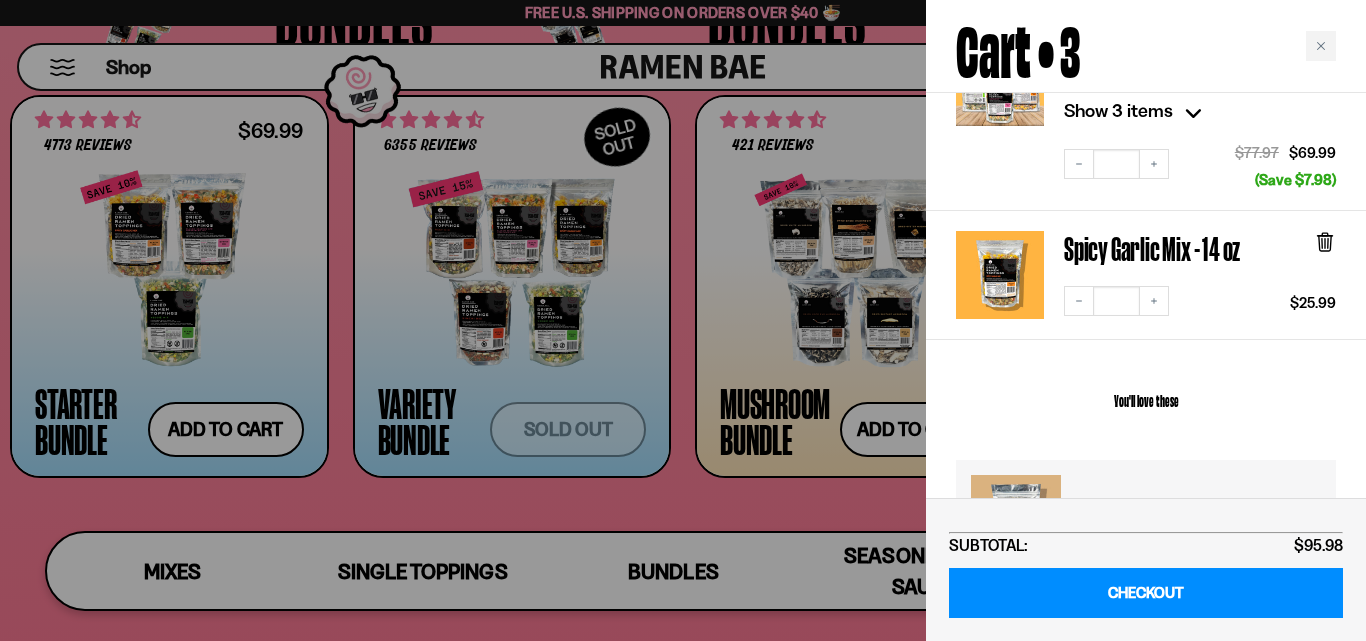 scroll, scrollTop: 500, scrollLeft: 0, axis: vertical 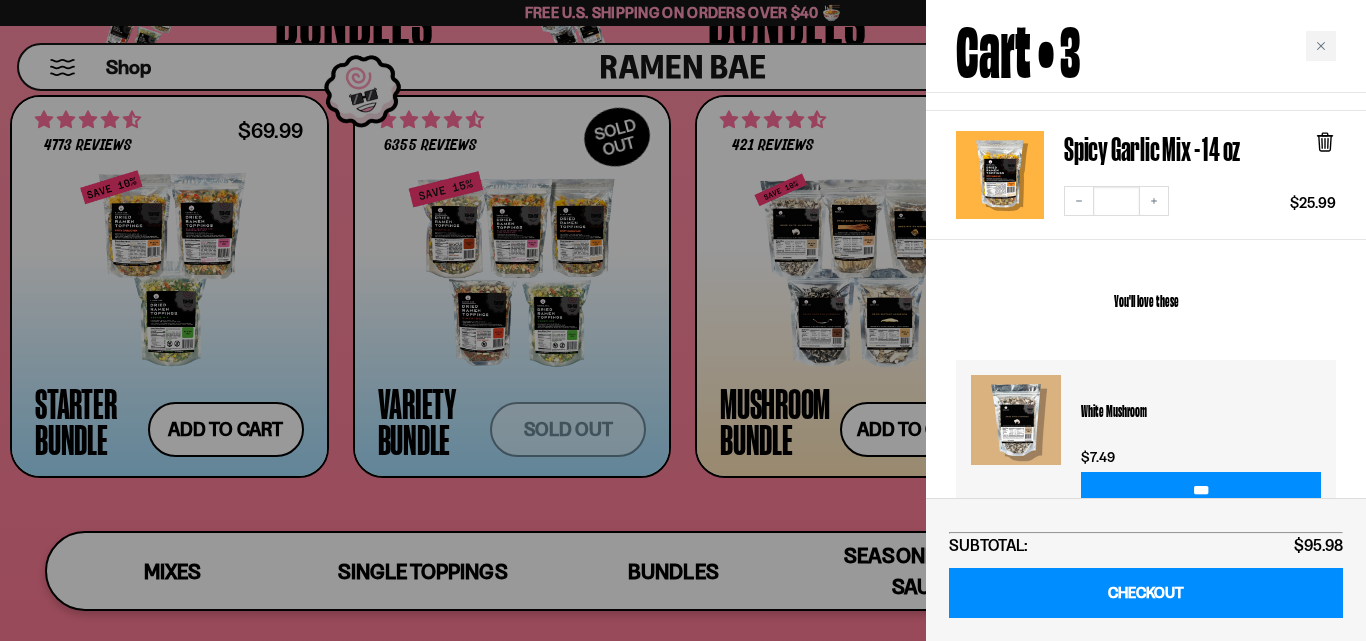 click 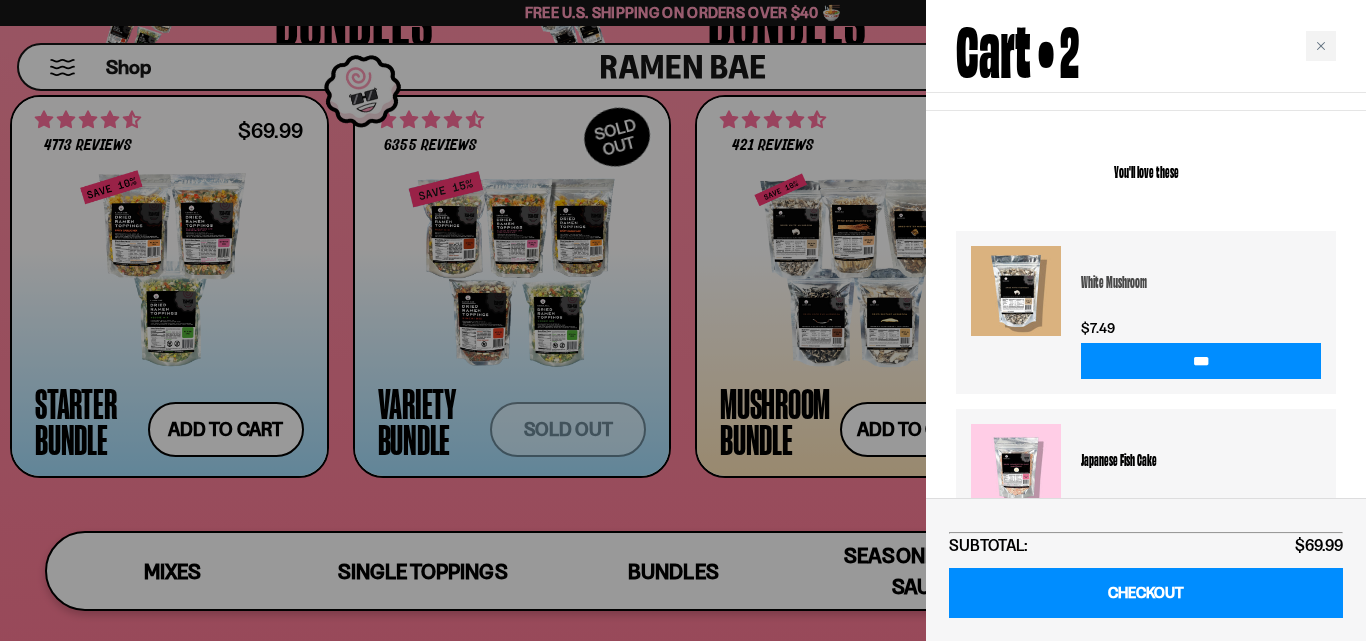 scroll, scrollTop: 200, scrollLeft: 0, axis: vertical 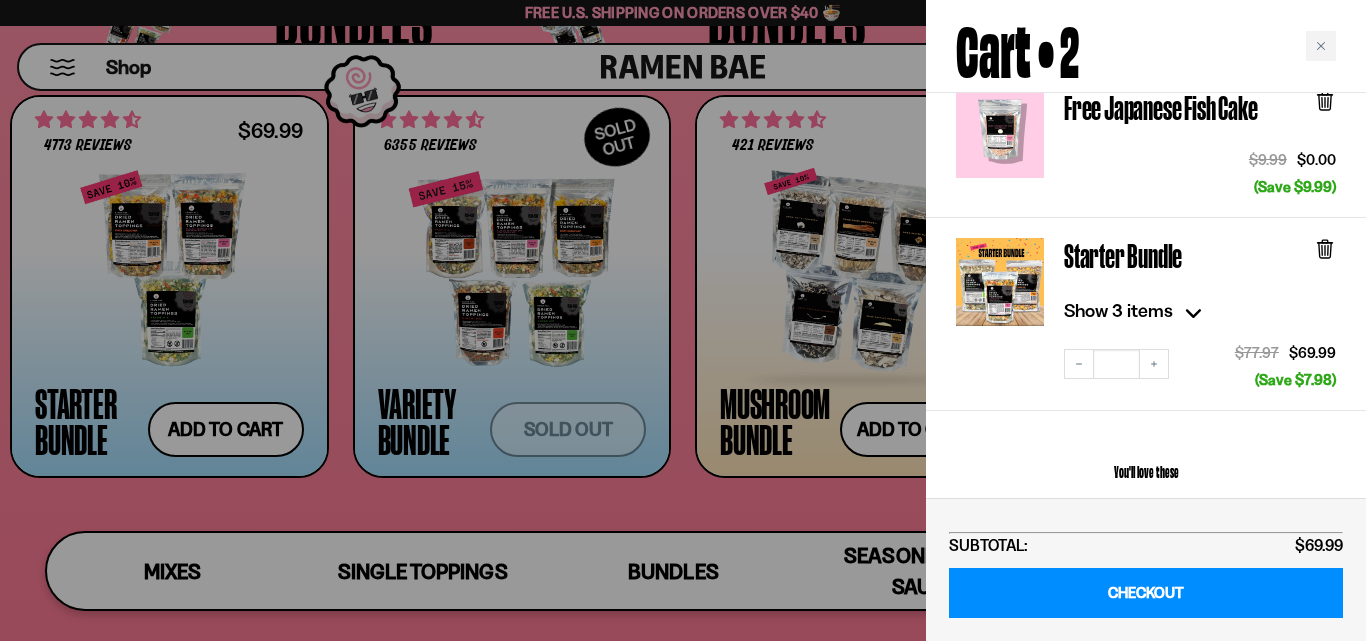 drag, startPoint x: 869, startPoint y: 321, endPoint x: 855, endPoint y: 345, distance: 27.784887 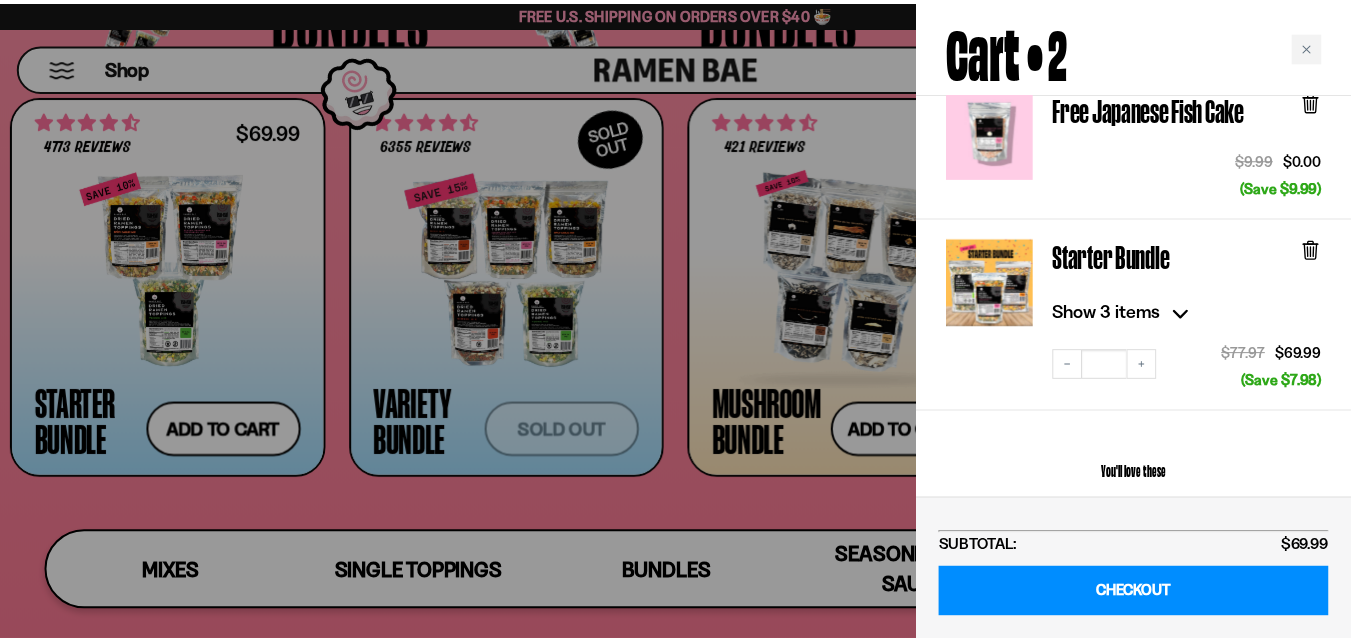 scroll, scrollTop: 4240, scrollLeft: 0, axis: vertical 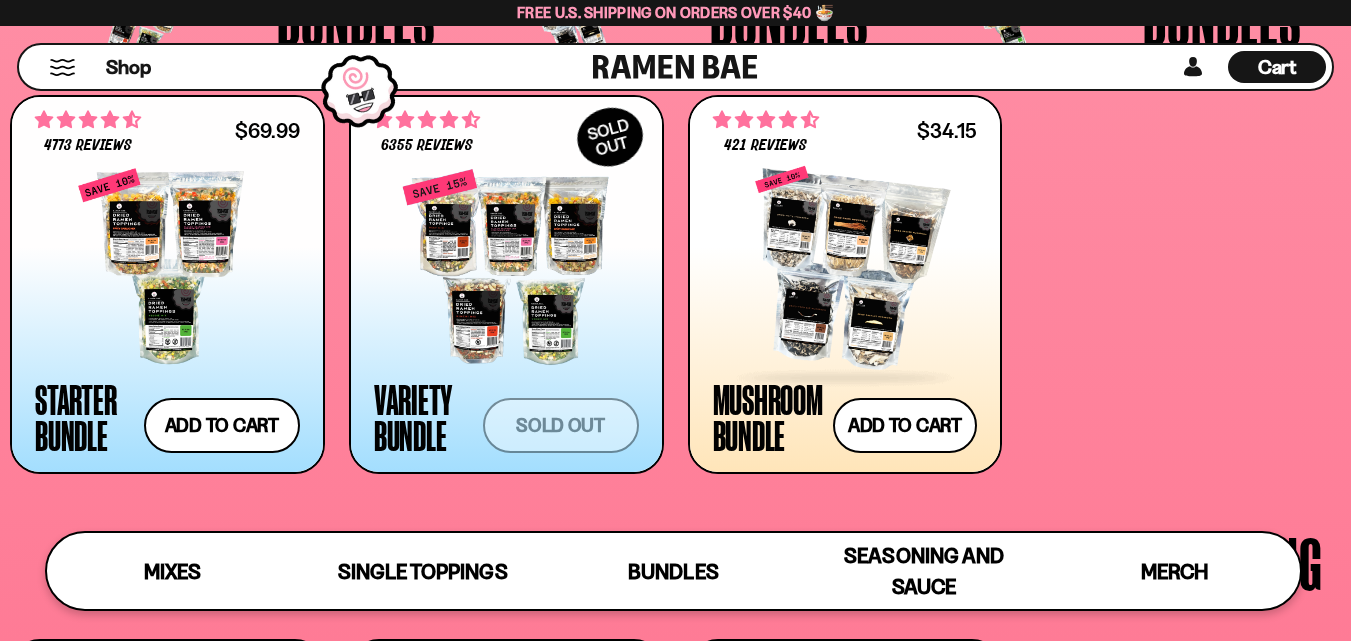 click at bounding box center [845, 267] 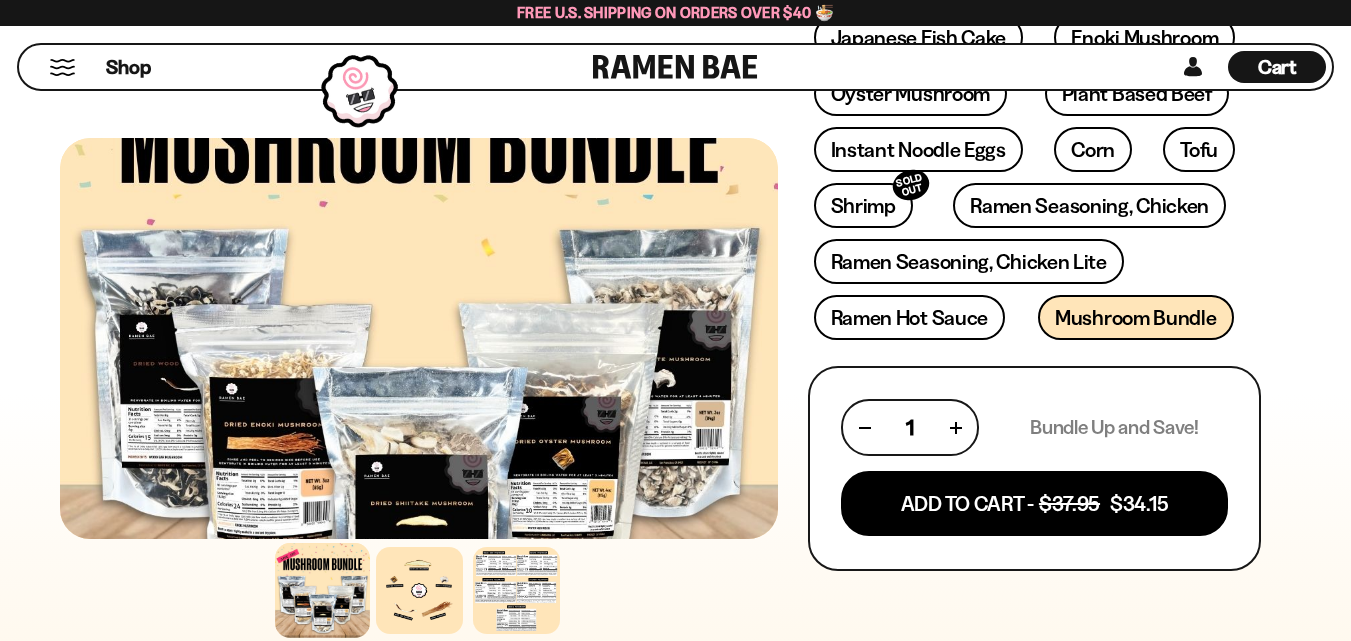 scroll, scrollTop: 700, scrollLeft: 0, axis: vertical 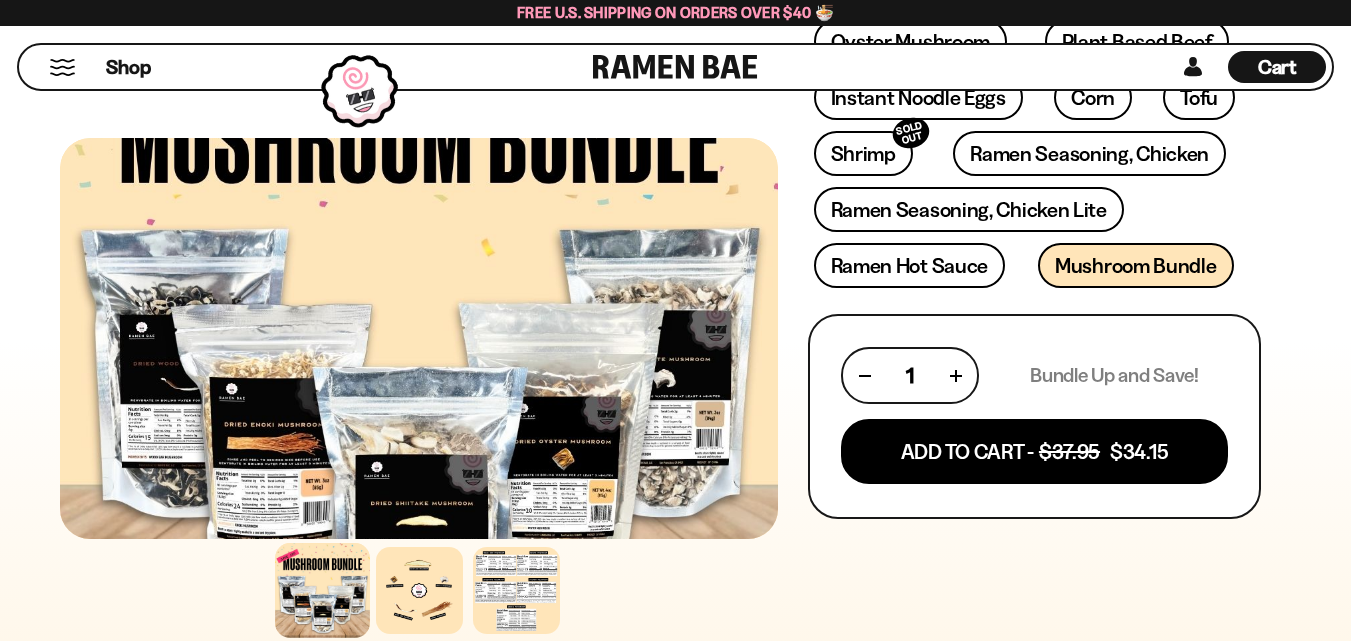 click at bounding box center [322, 590] 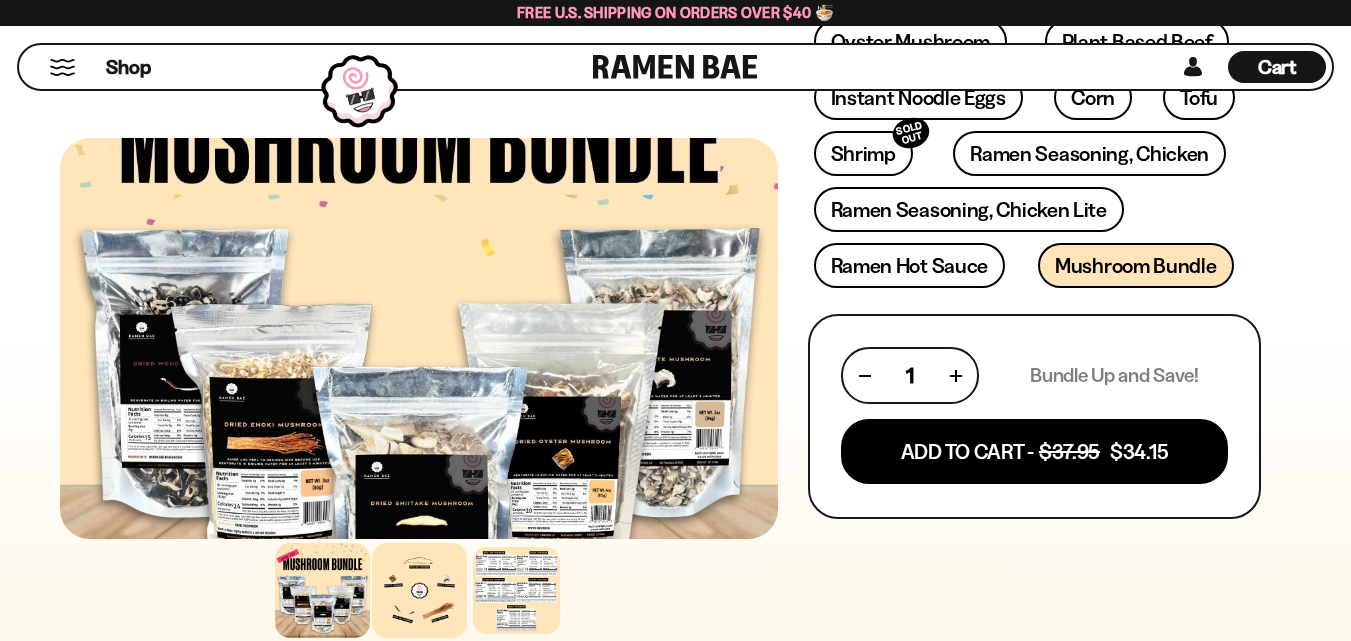 click at bounding box center (419, 590) 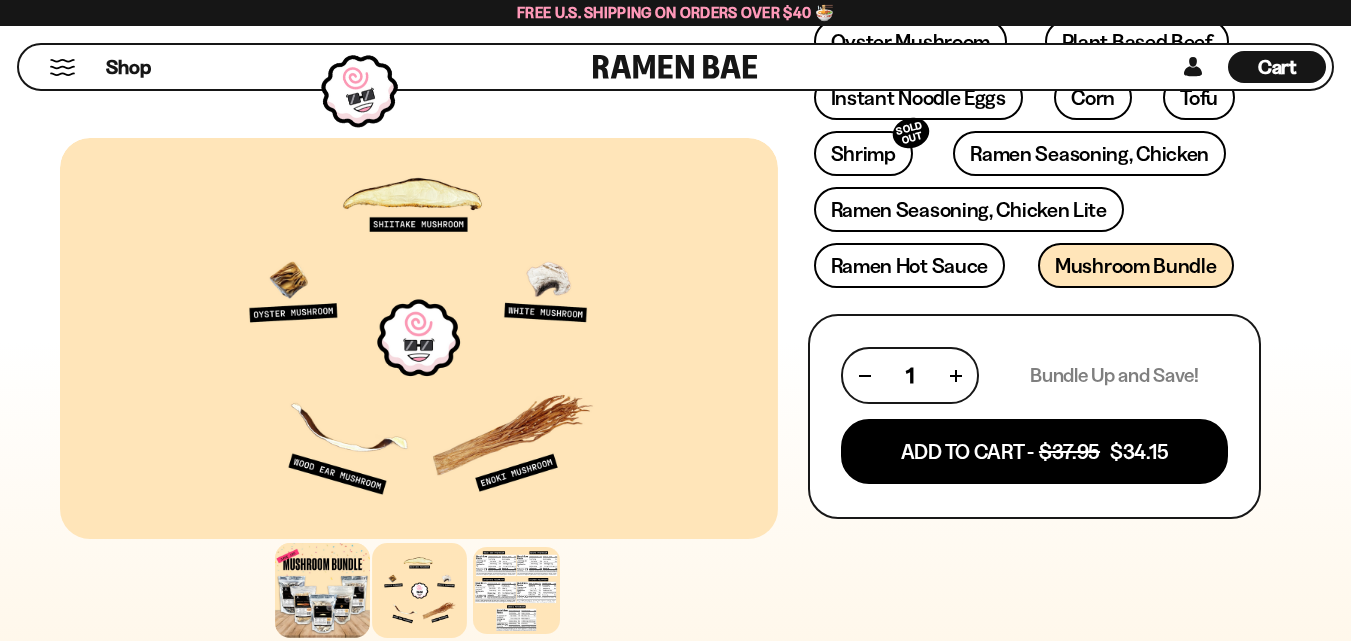 click at bounding box center [322, 590] 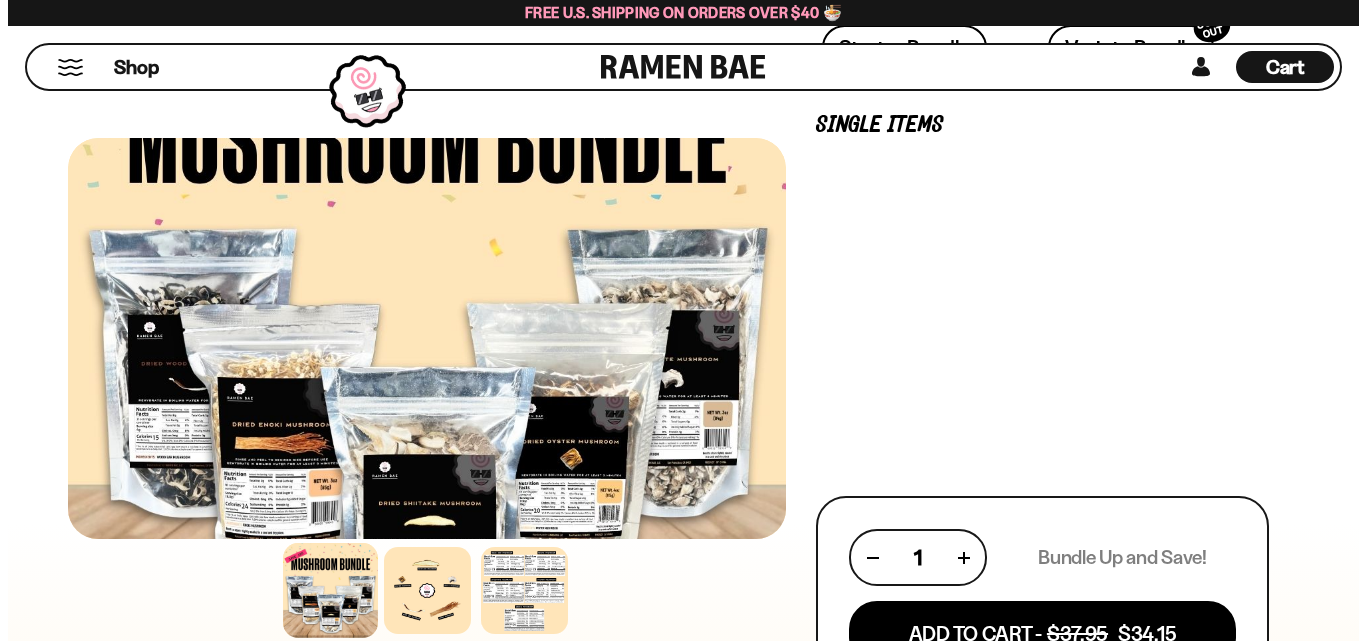 scroll, scrollTop: 700, scrollLeft: 0, axis: vertical 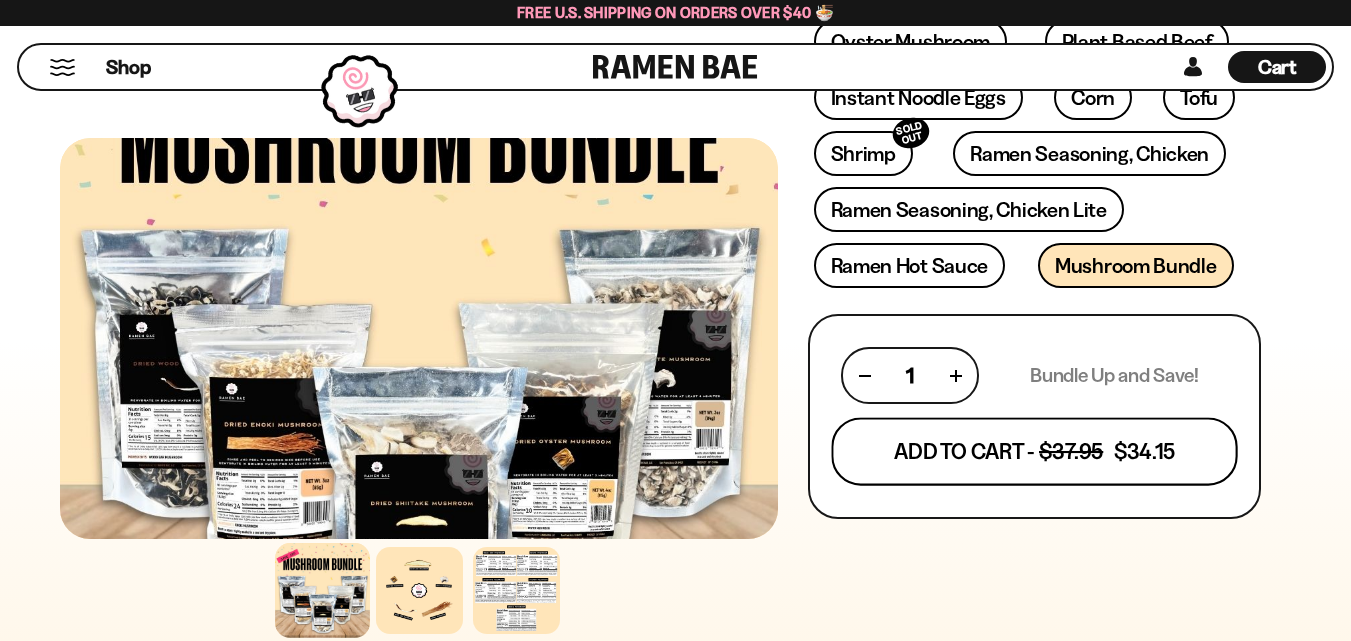 click on "Add To Cart -
$37.95
$34.15" at bounding box center (1034, 452) 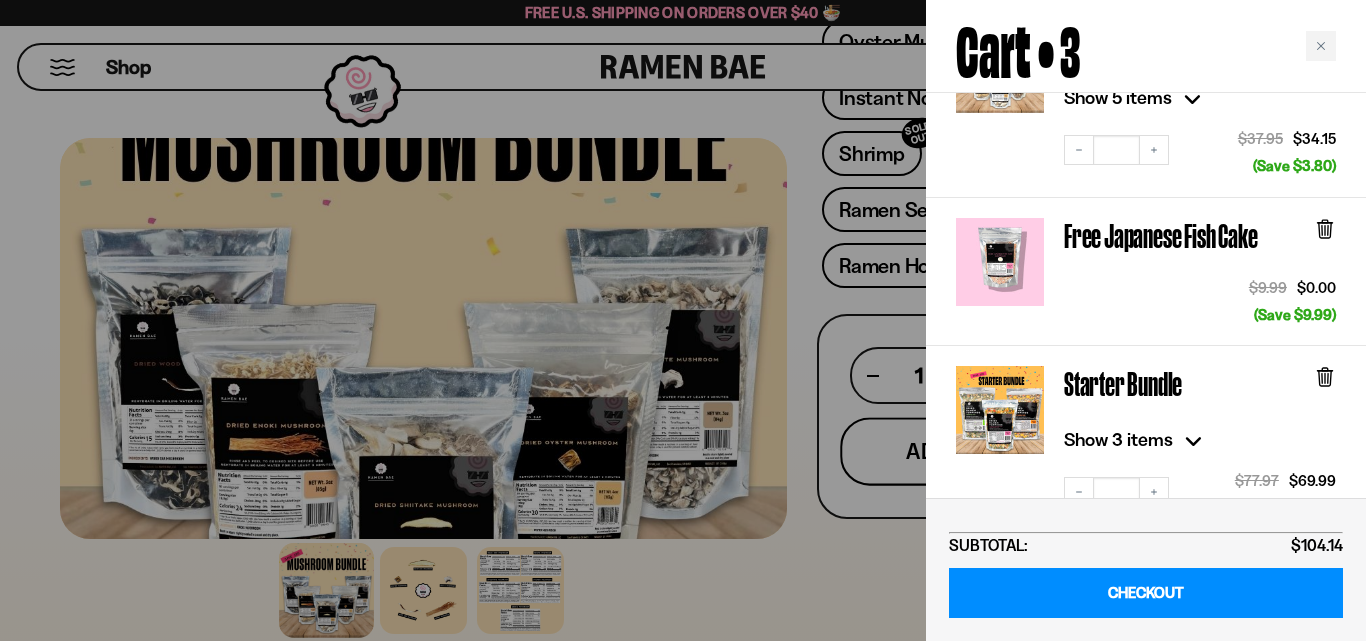 scroll, scrollTop: 300, scrollLeft: 0, axis: vertical 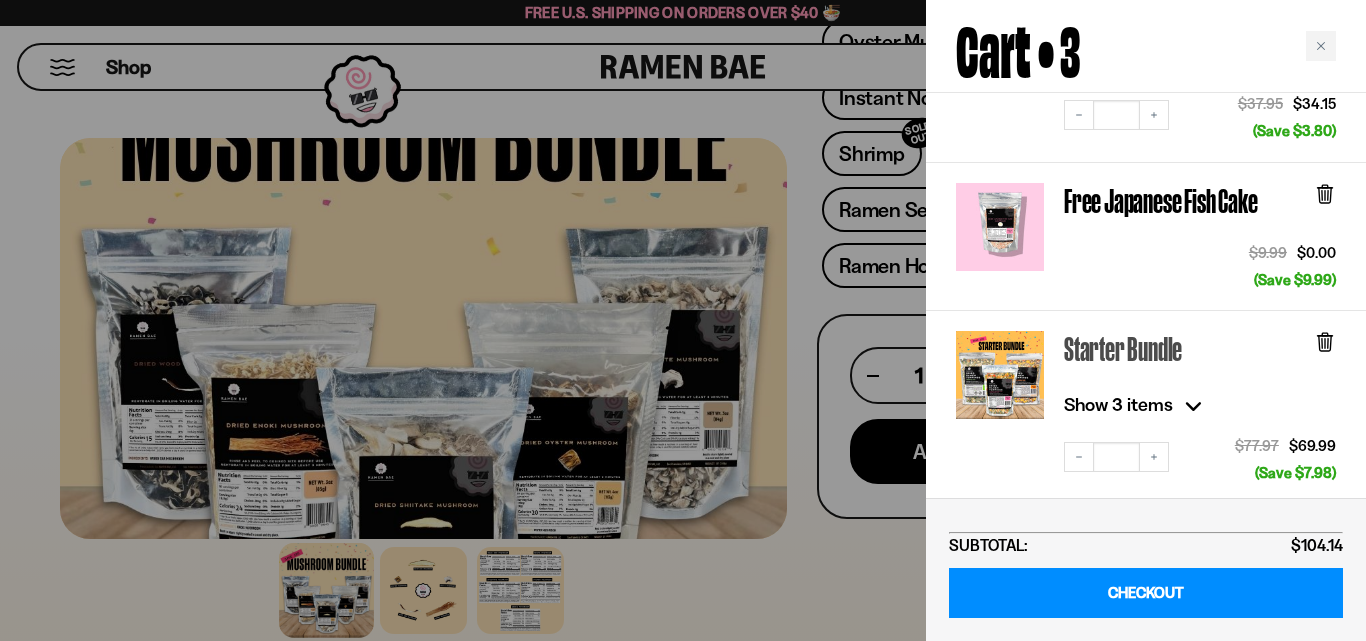 click on "Starter Bundle" at bounding box center [1131, 348] 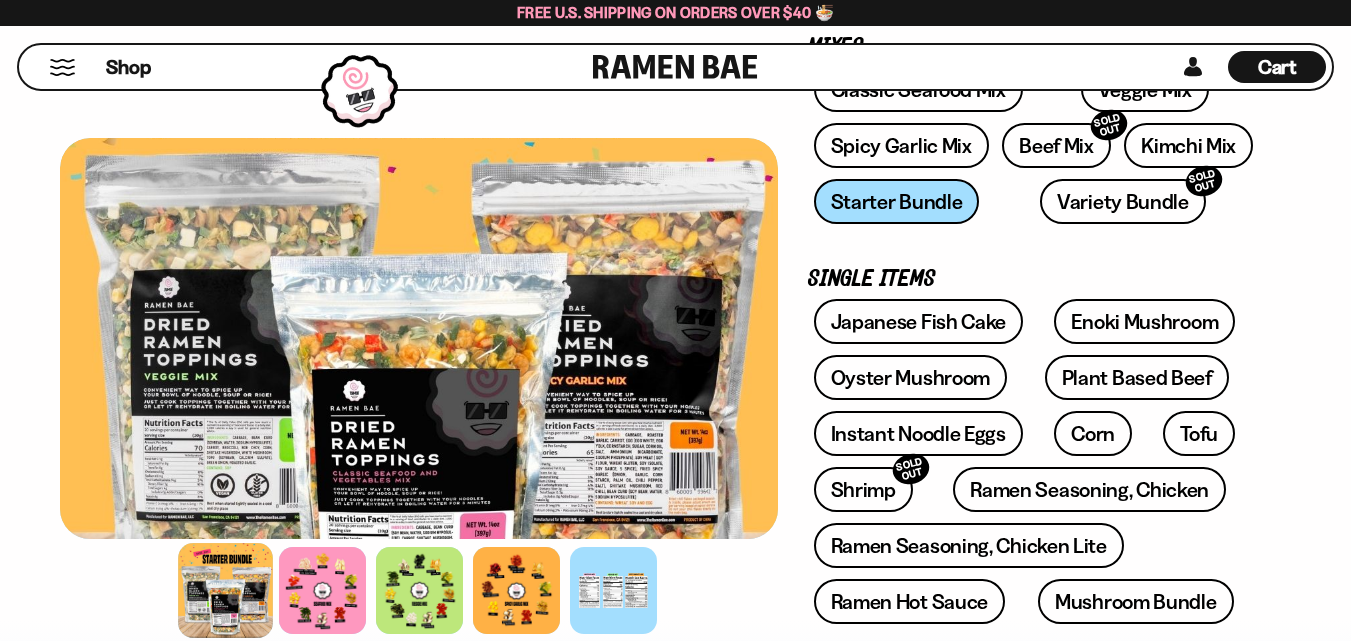 scroll, scrollTop: 400, scrollLeft: 0, axis: vertical 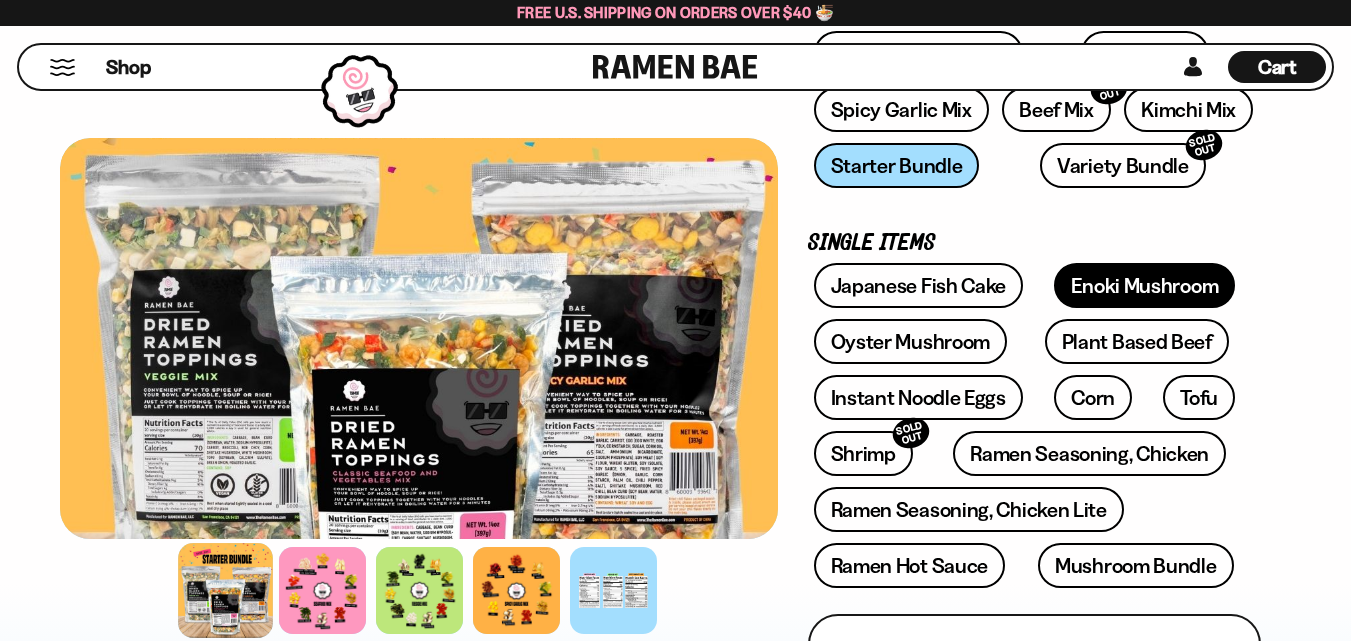 click on "Enoki Mushroom" at bounding box center [1144, 285] 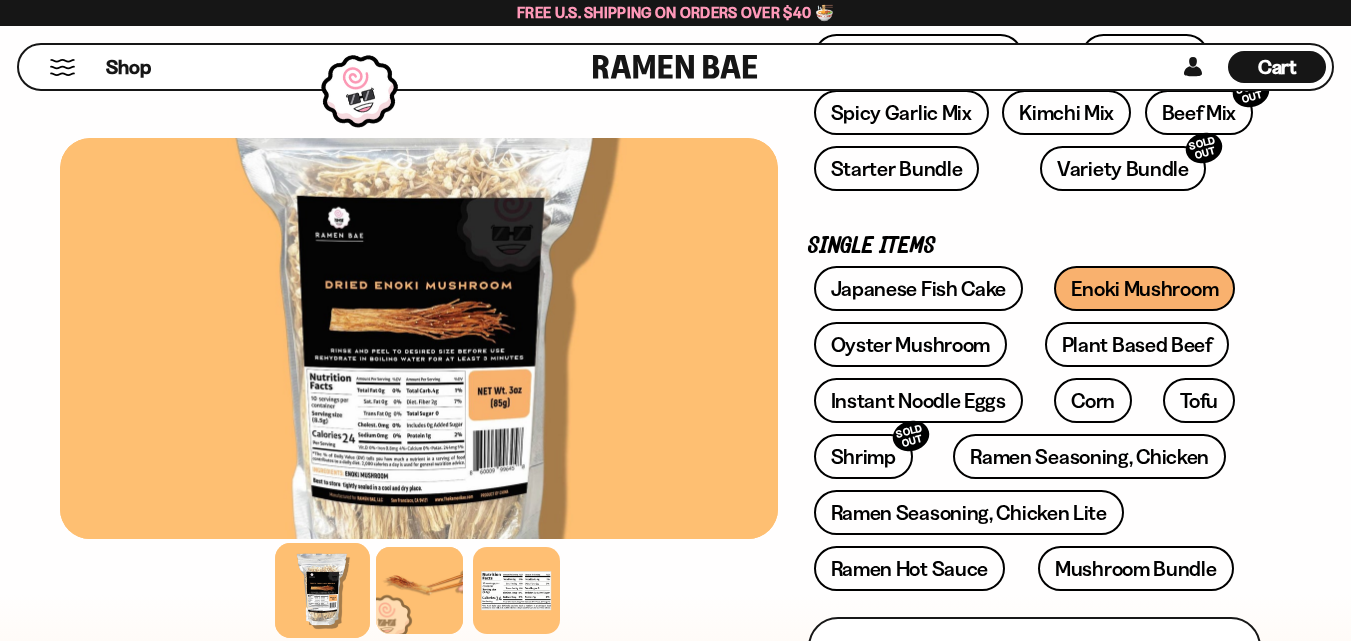 scroll, scrollTop: 600, scrollLeft: 0, axis: vertical 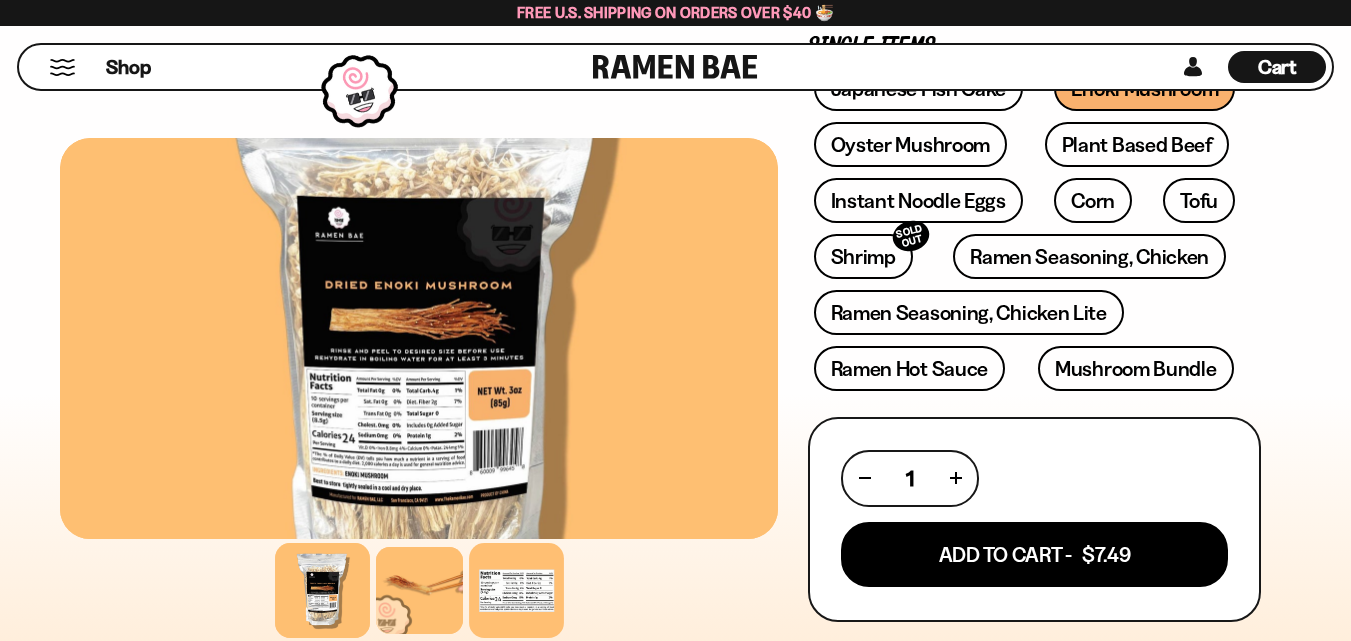 click at bounding box center [516, 590] 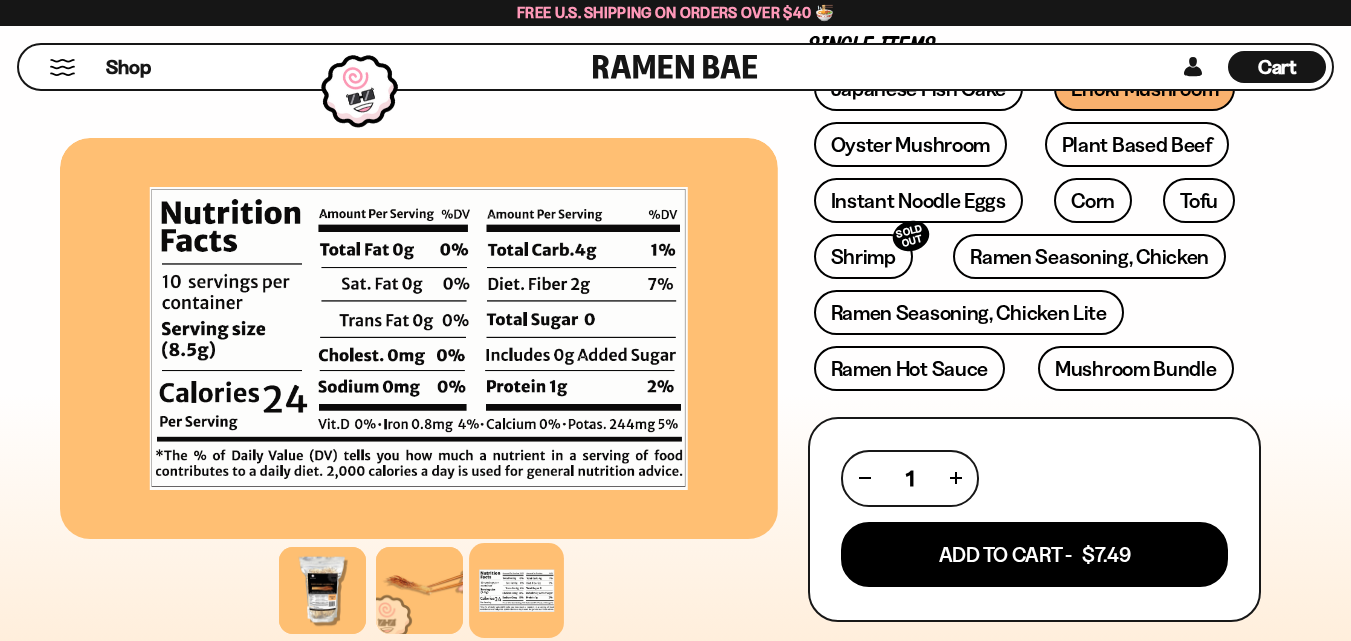 click at bounding box center [955, 478] 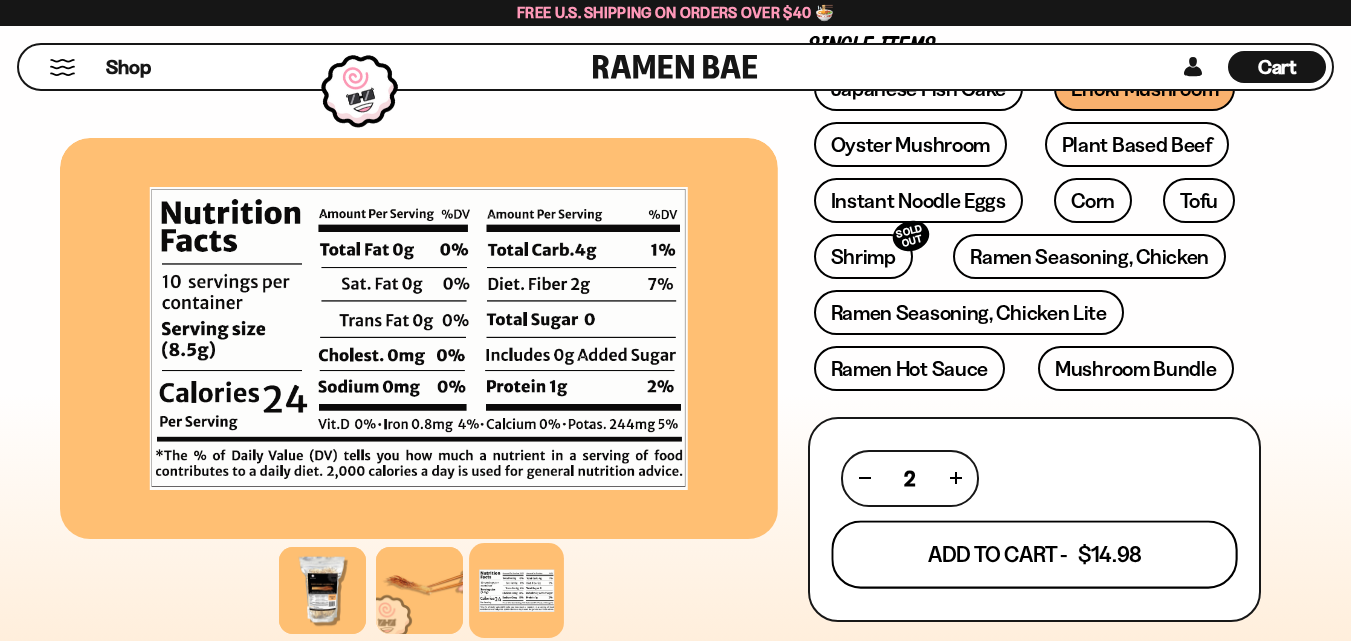 click on "Add To Cart -
$14.98" at bounding box center (1034, 554) 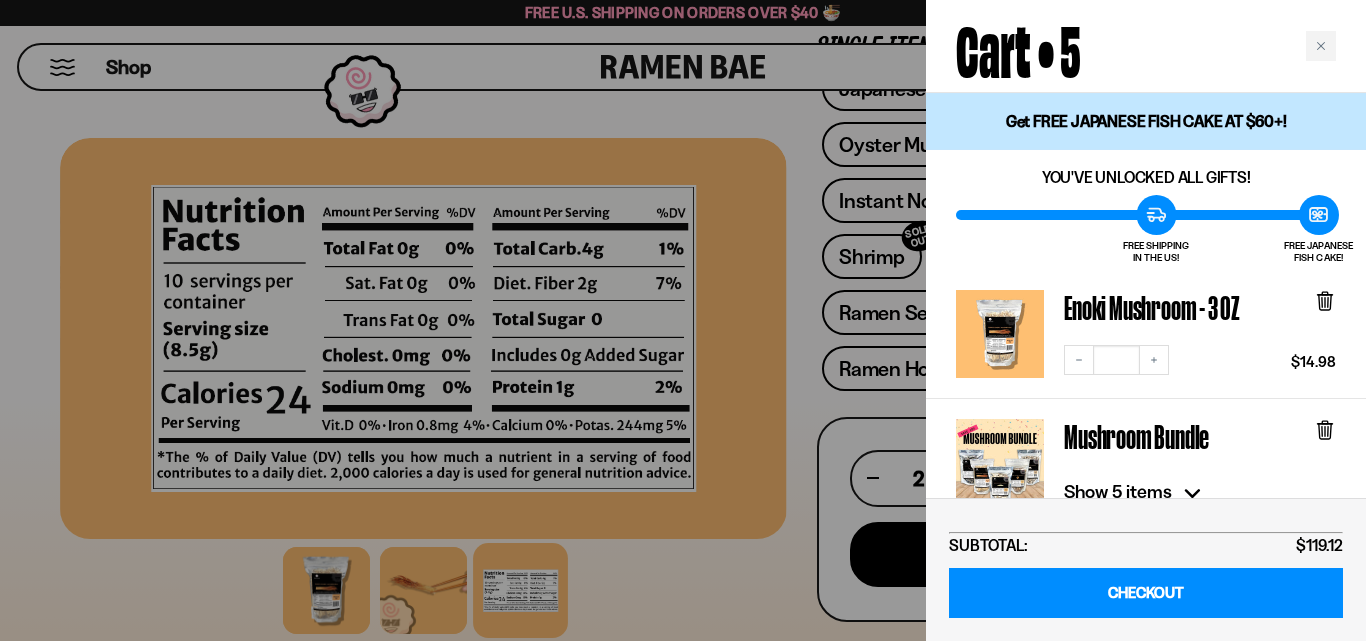 click at bounding box center (683, 320) 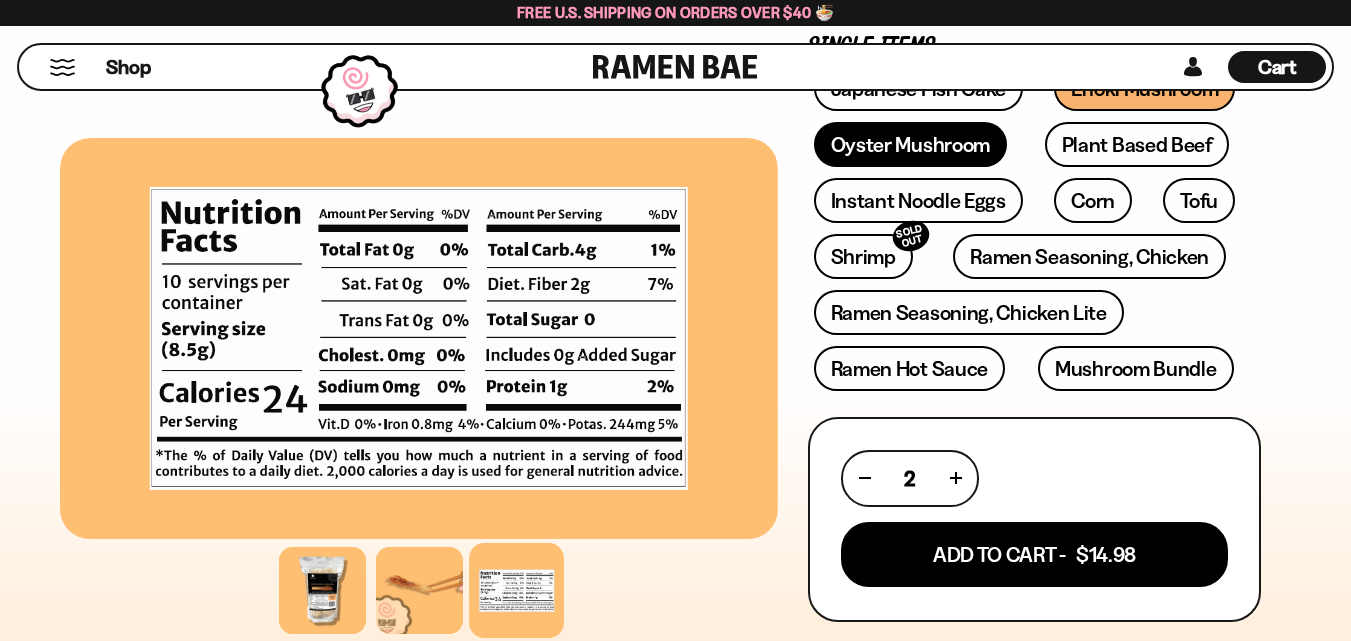 click on "Oyster Mushroom" at bounding box center (911, 144) 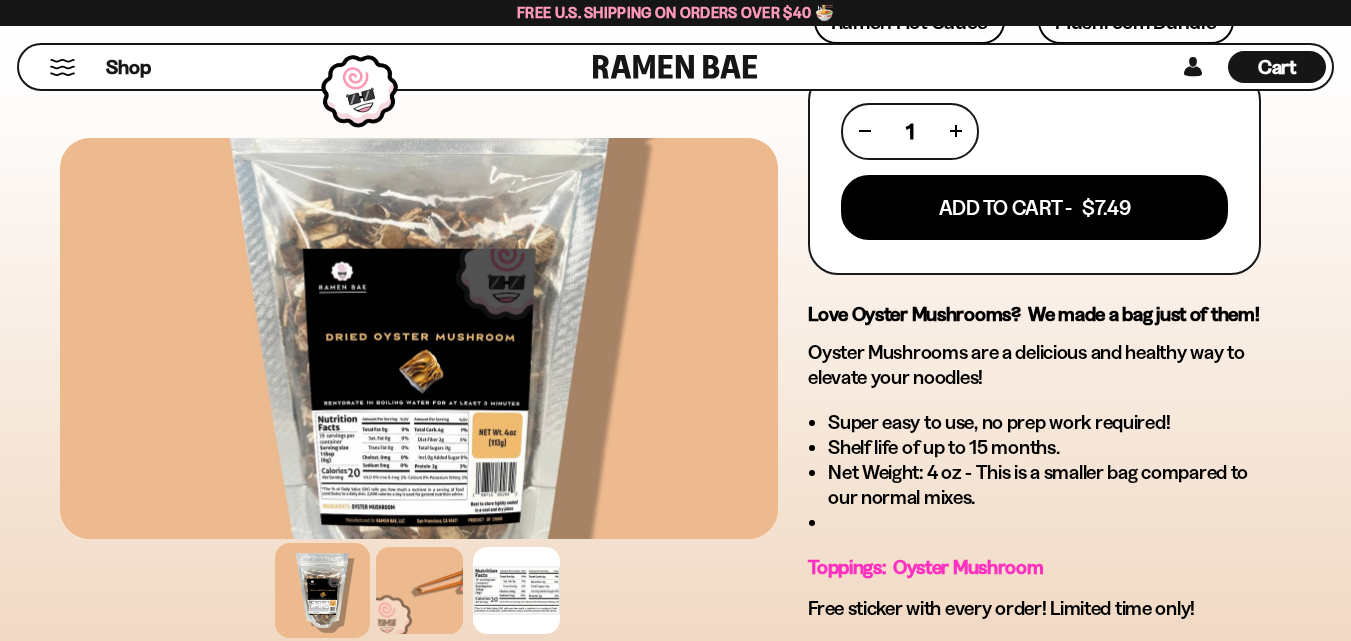 scroll, scrollTop: 1000, scrollLeft: 0, axis: vertical 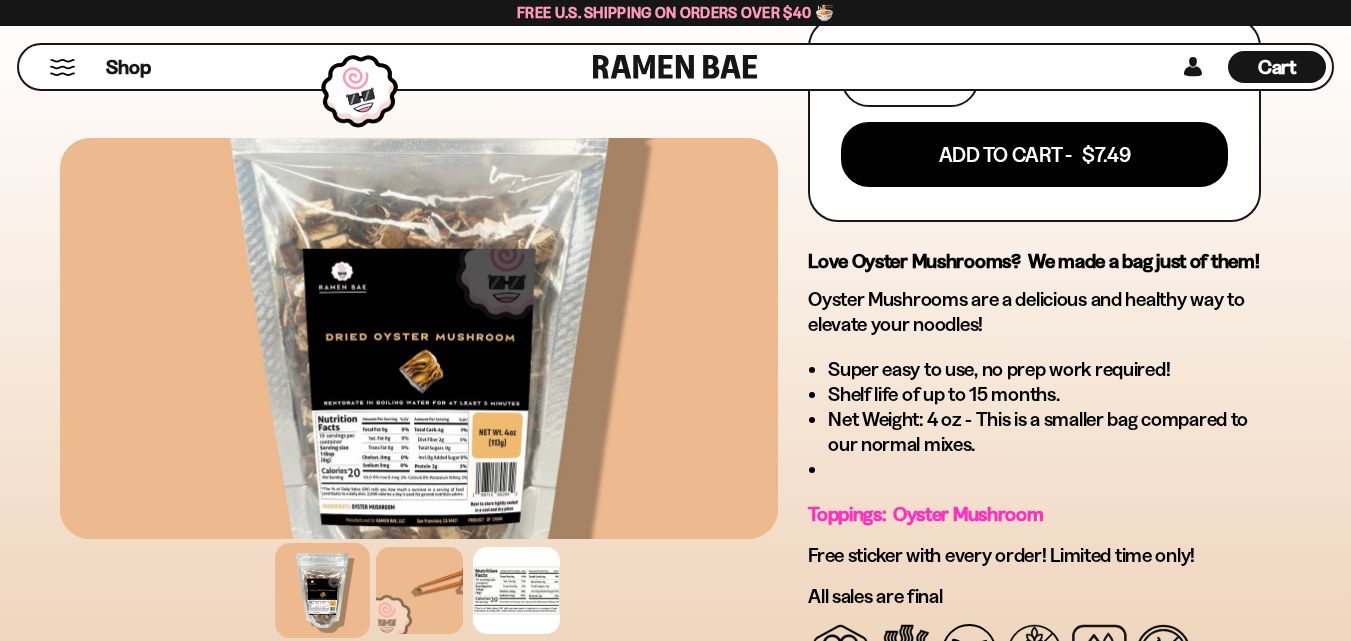 click at bounding box center (62, 67) 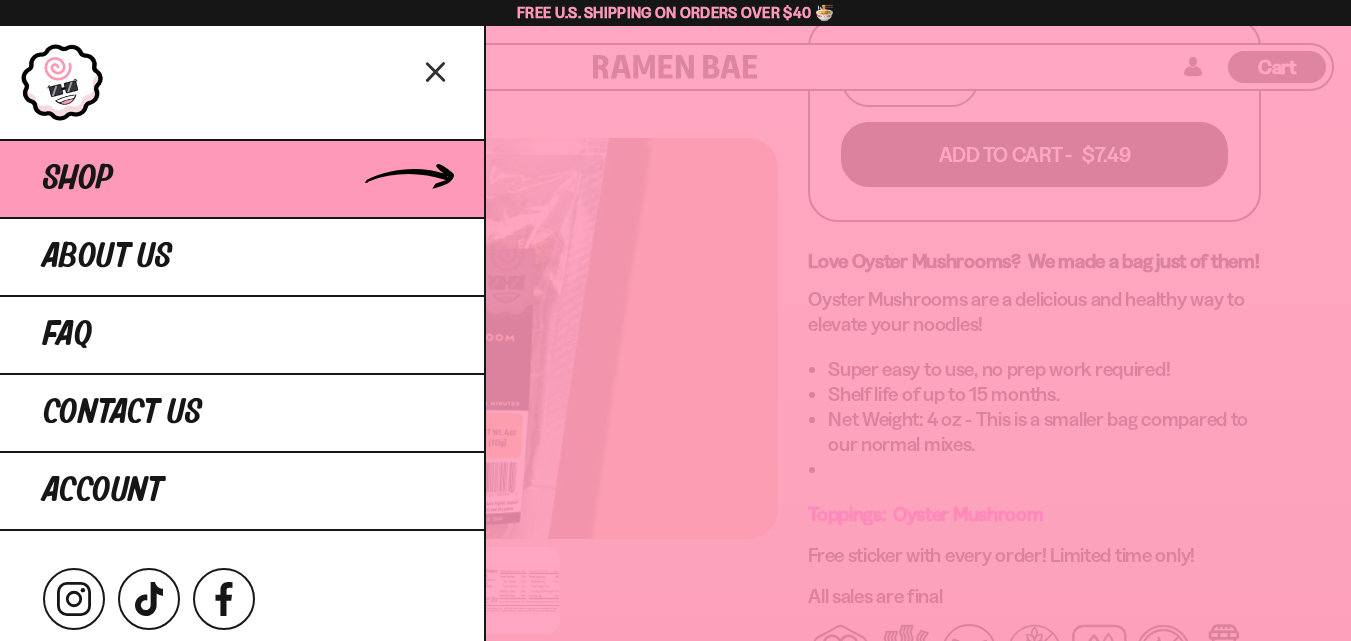 click on "Shop" at bounding box center (78, 179) 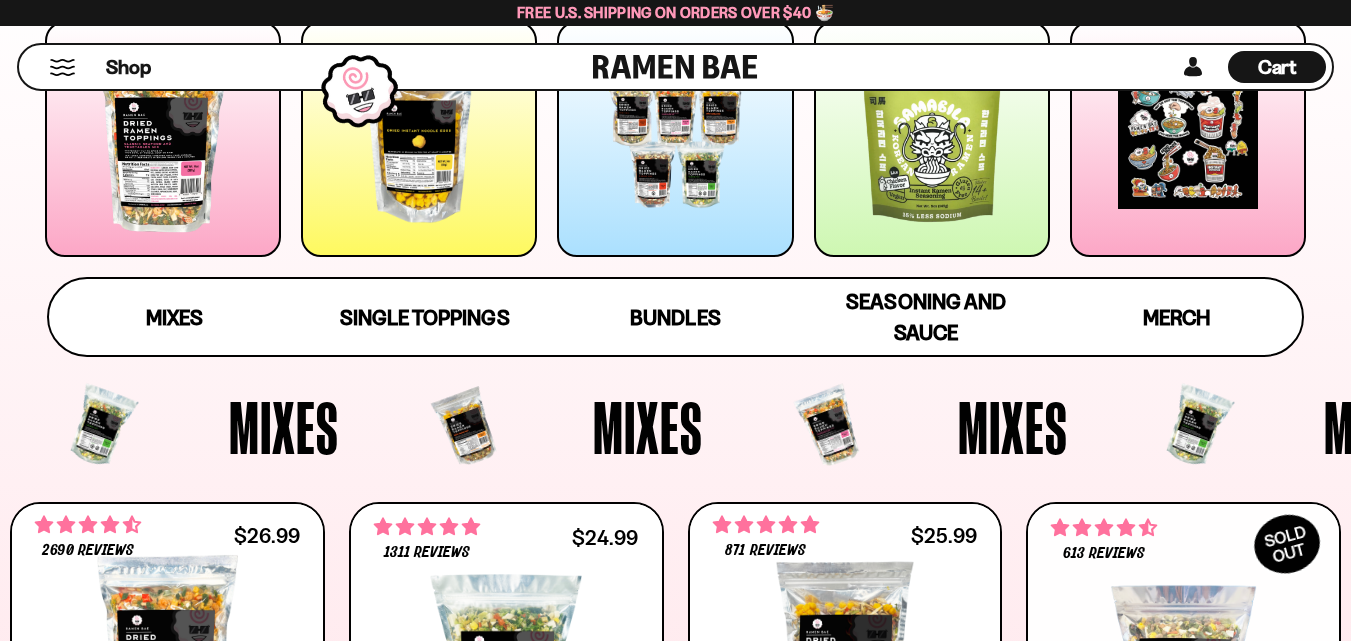 scroll, scrollTop: 300, scrollLeft: 0, axis: vertical 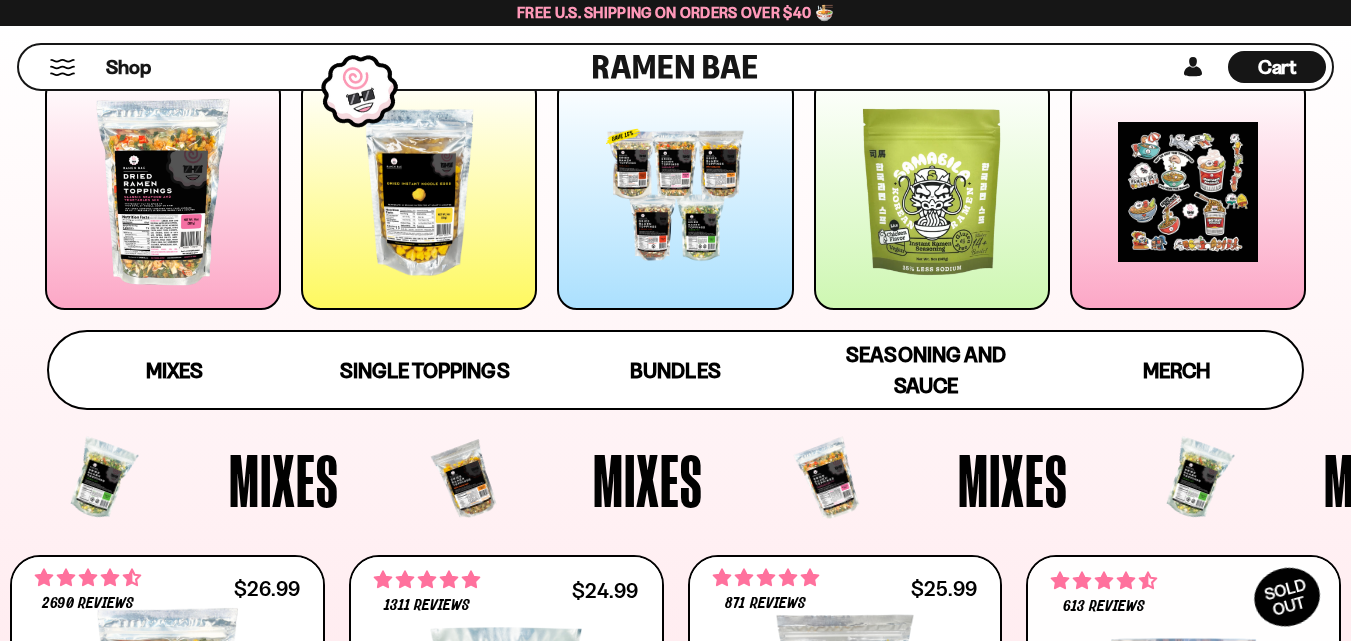 click at bounding box center (932, 192) 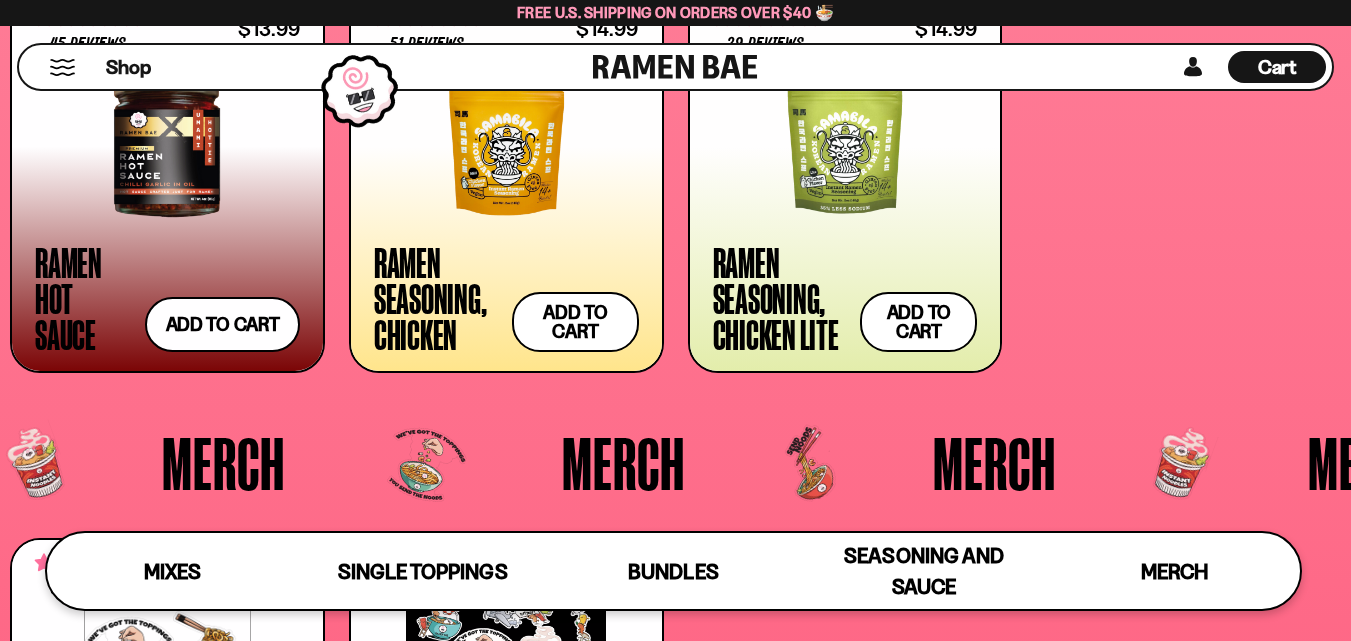 scroll, scrollTop: 4784, scrollLeft: 0, axis: vertical 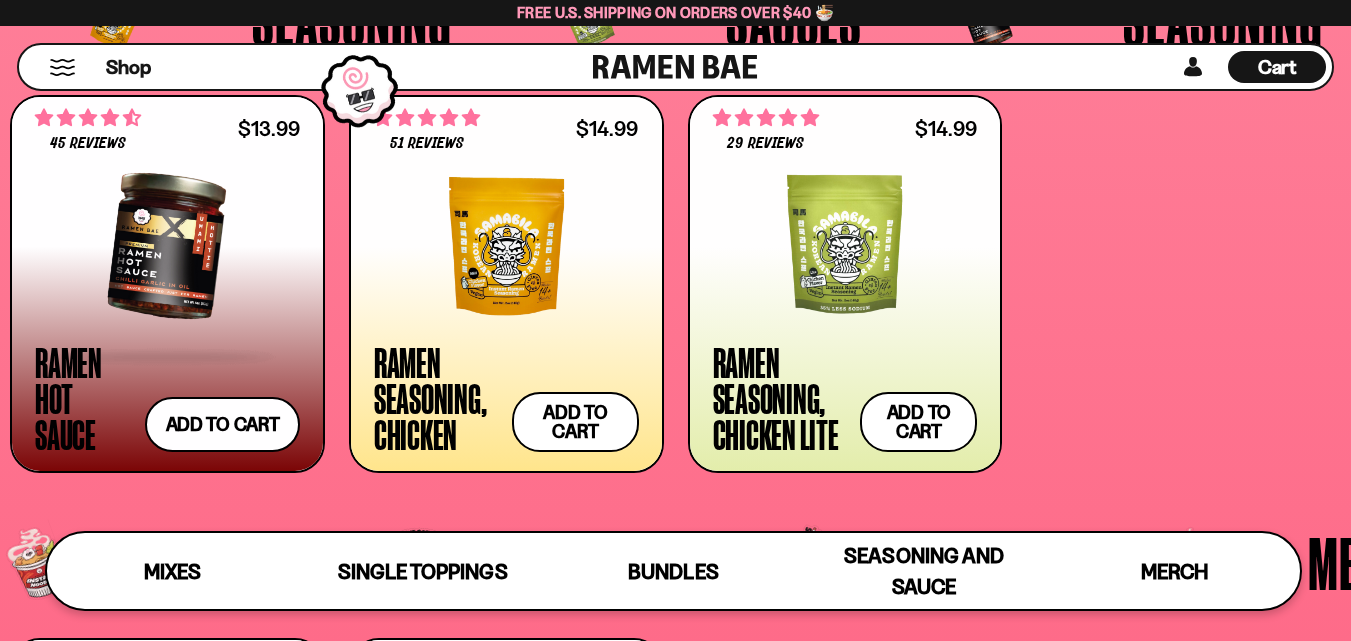 click at bounding box center (167, 246) 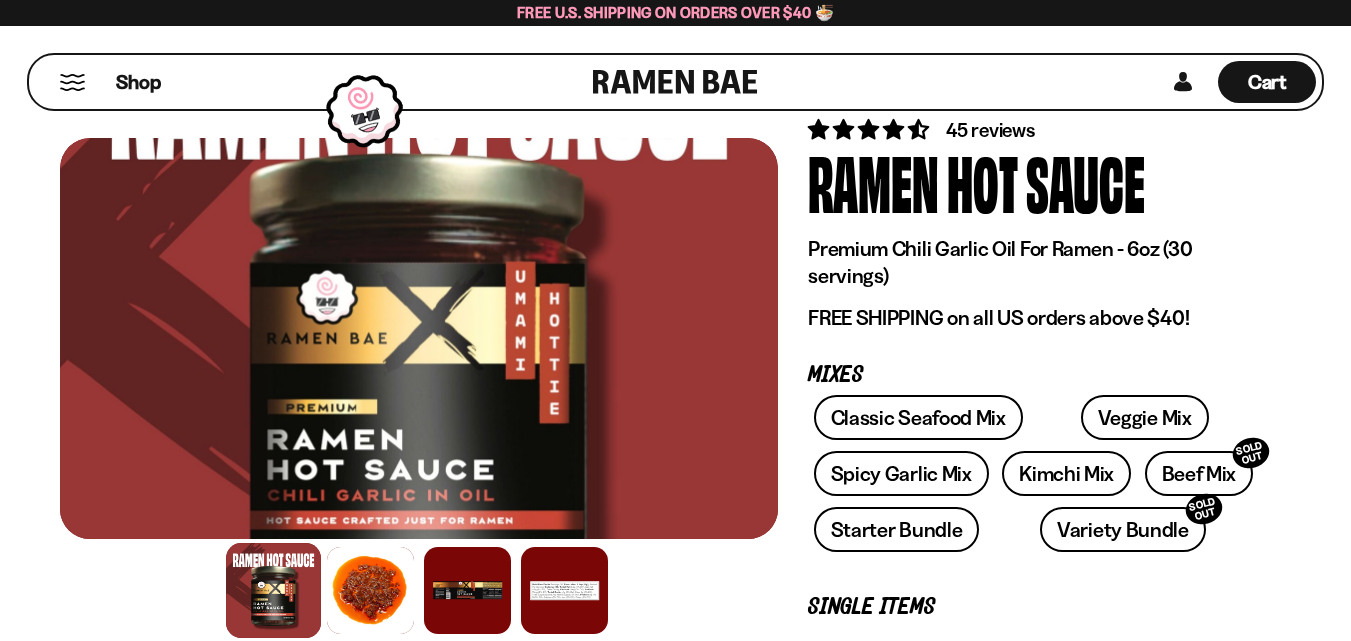 scroll, scrollTop: 100, scrollLeft: 0, axis: vertical 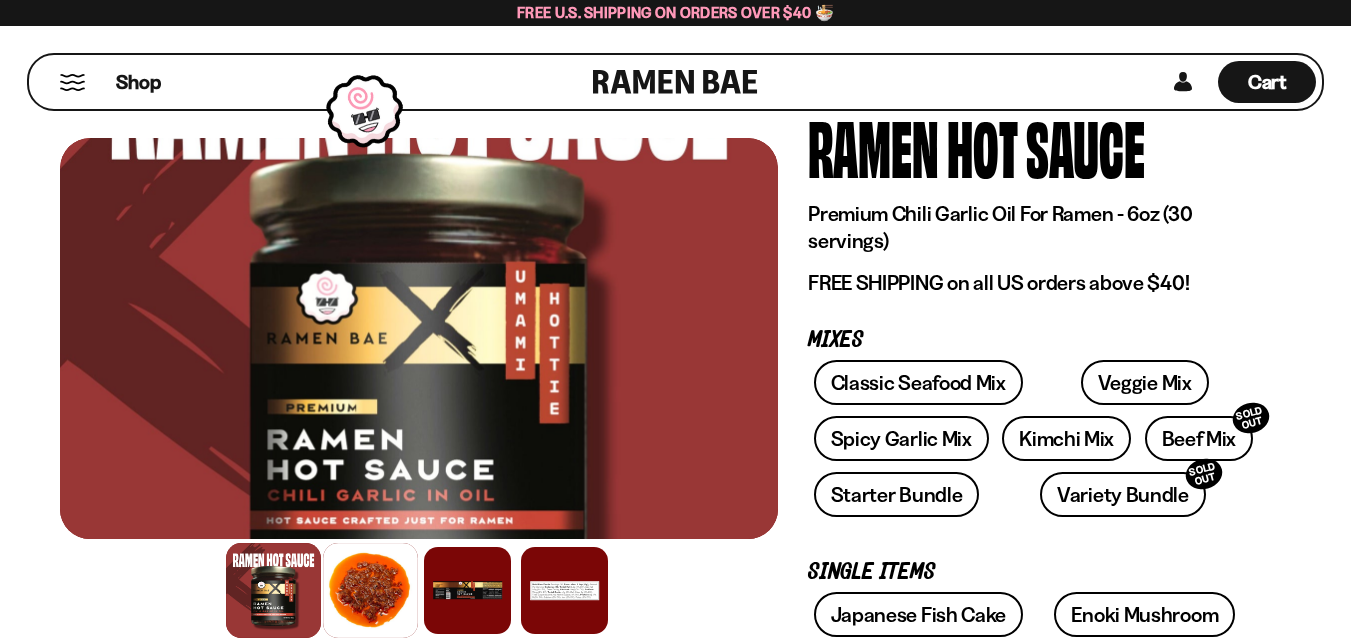 click at bounding box center (370, 590) 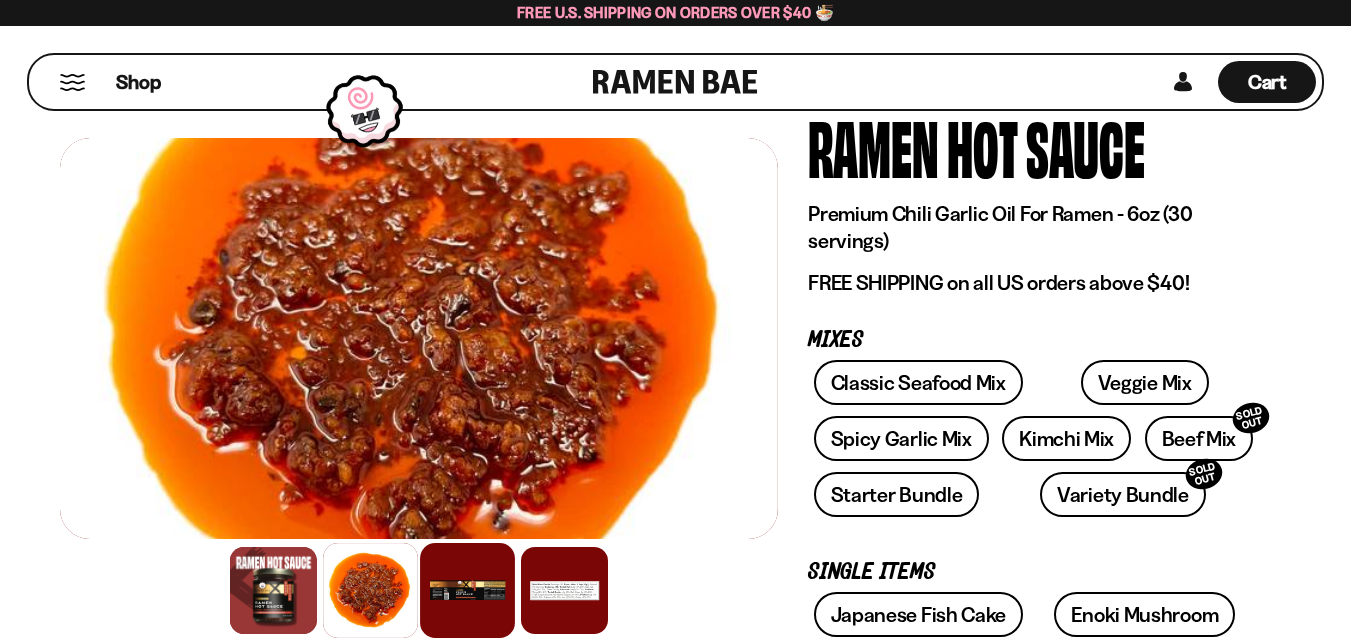 click at bounding box center (467, 590) 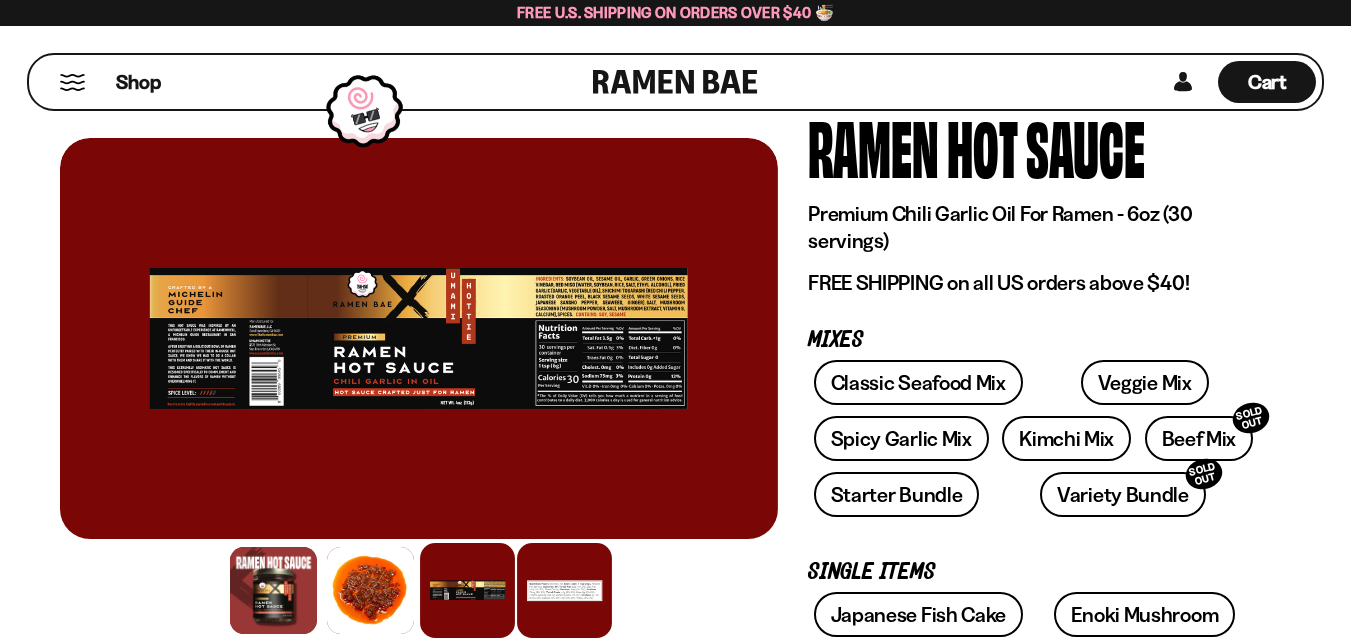 click at bounding box center [564, 590] 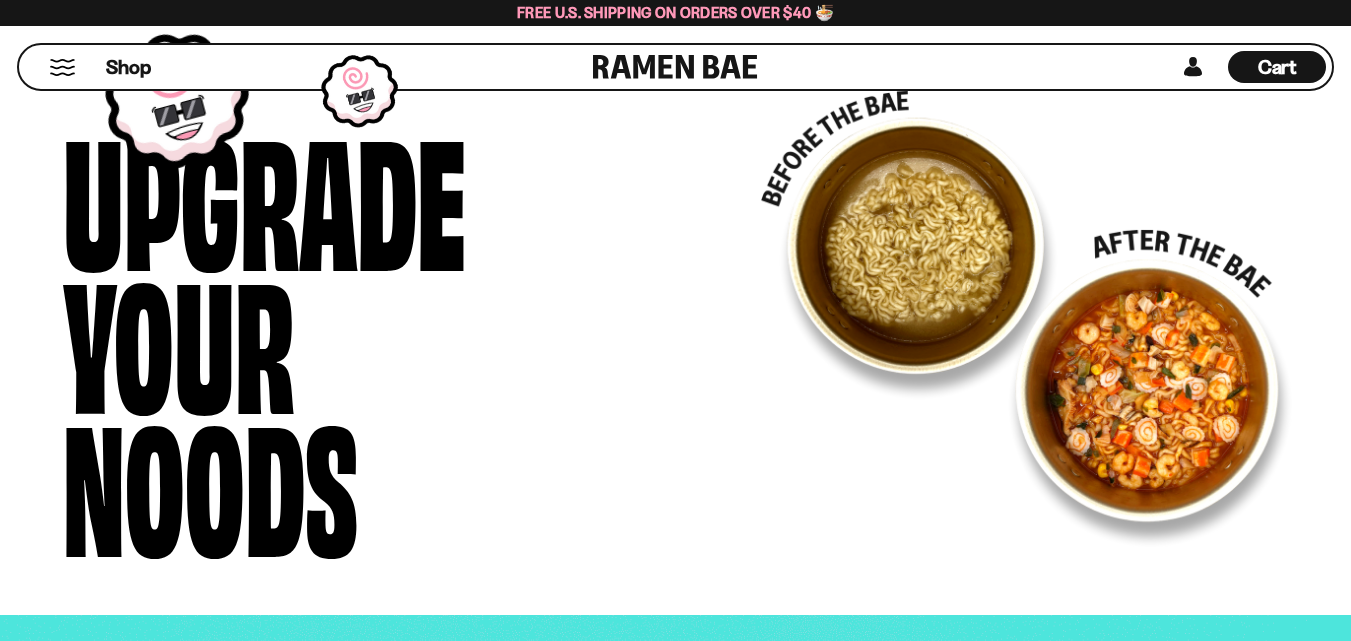 scroll, scrollTop: 3100, scrollLeft: 0, axis: vertical 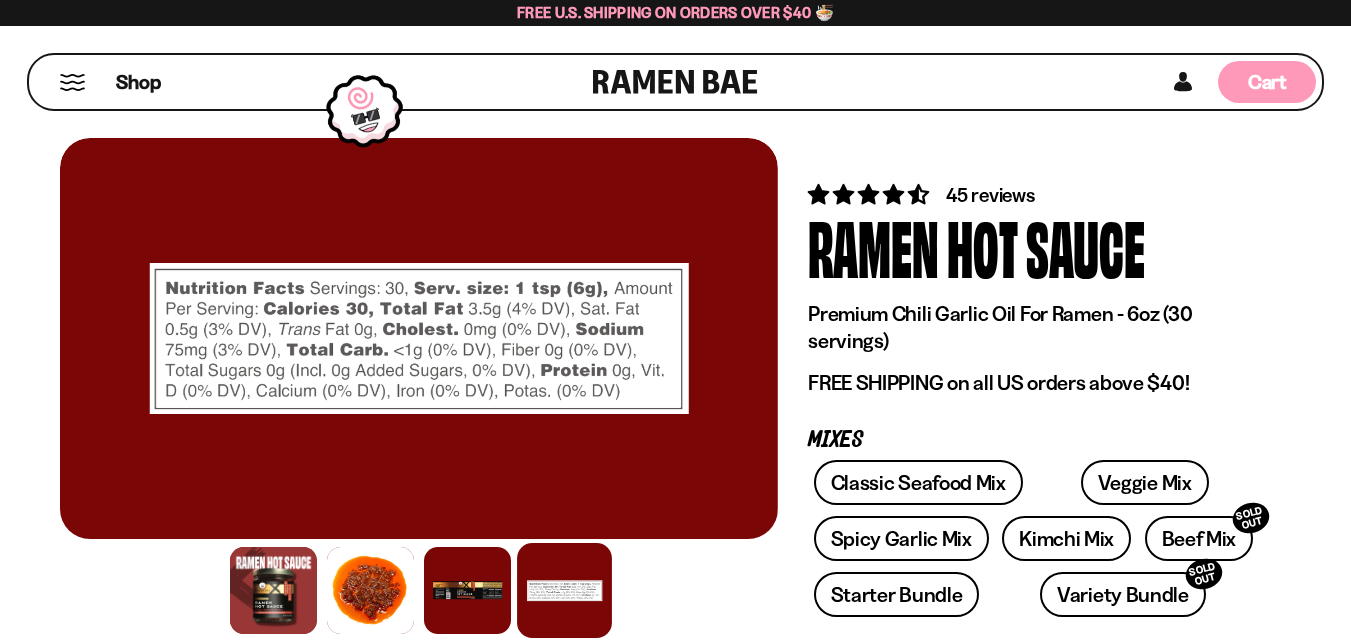 click on "Cart" at bounding box center [1267, 82] 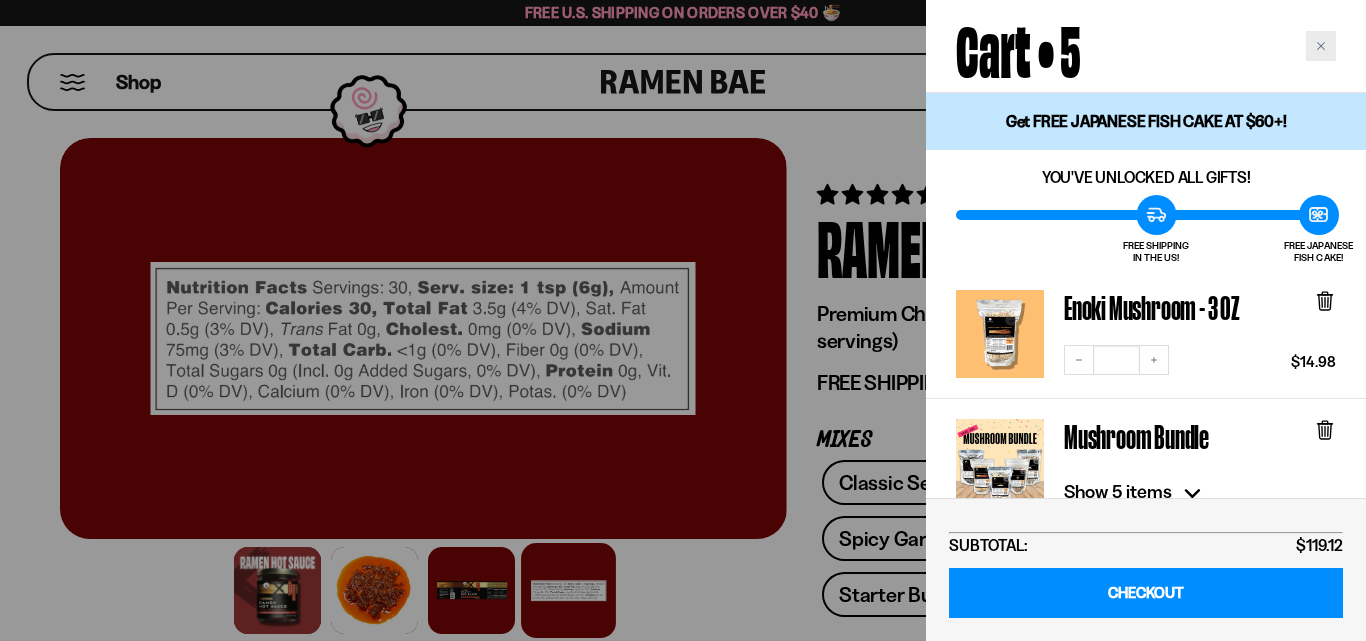 click at bounding box center [1321, 46] 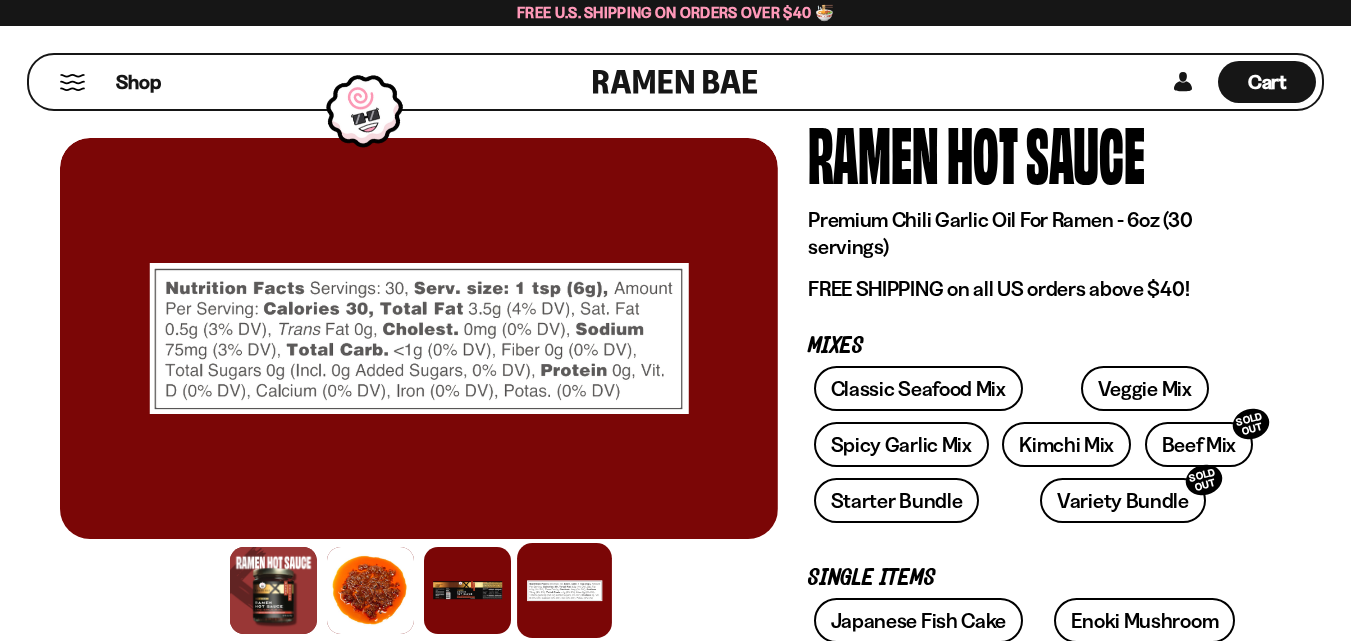 scroll, scrollTop: 0, scrollLeft: 0, axis: both 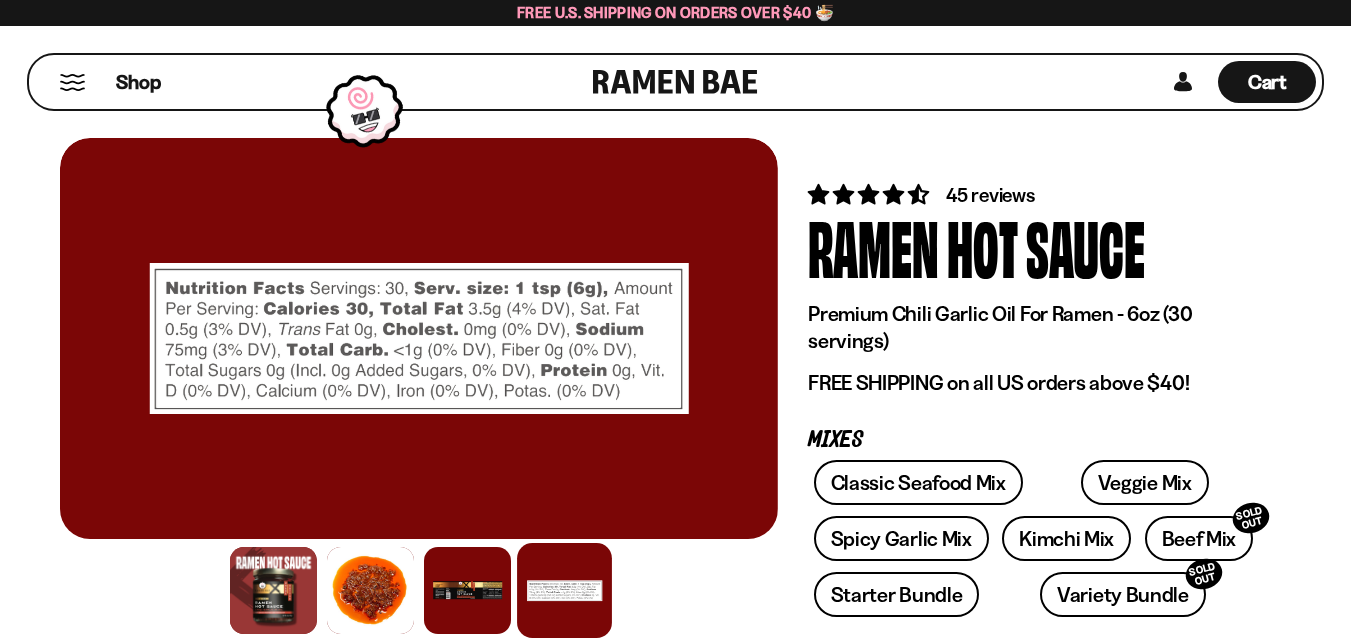 click on "Shop" at bounding box center (314, 82) 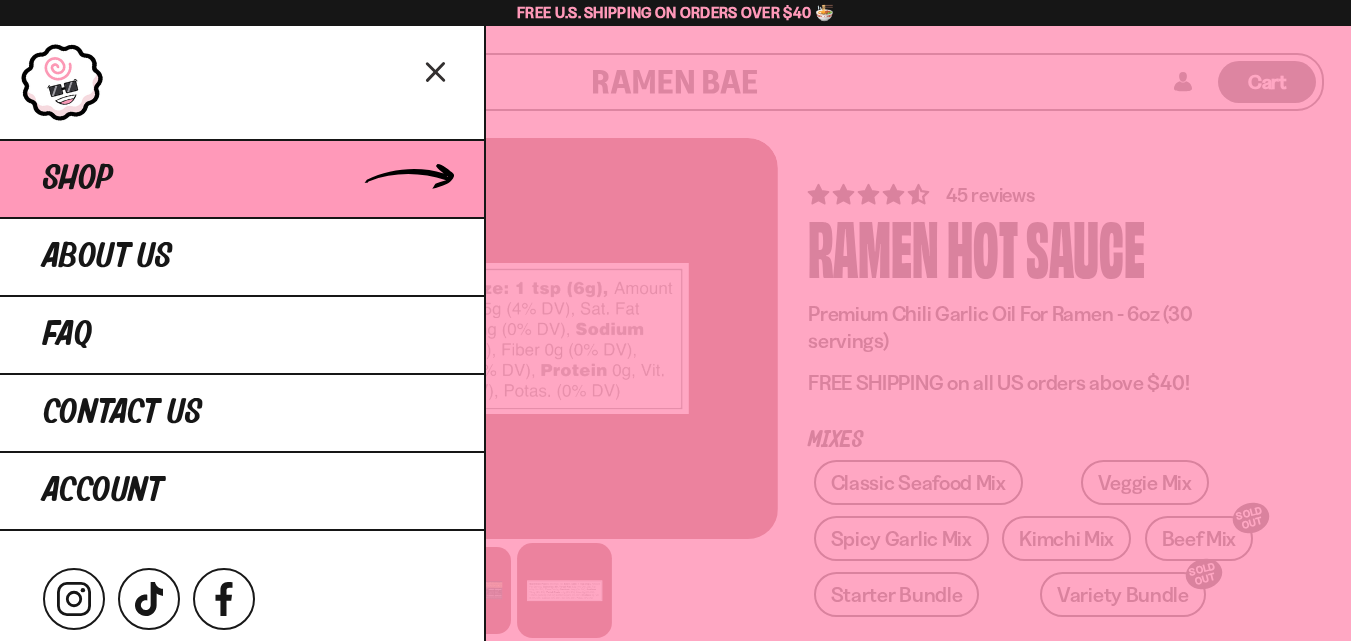 click on "Shop" at bounding box center [78, 179] 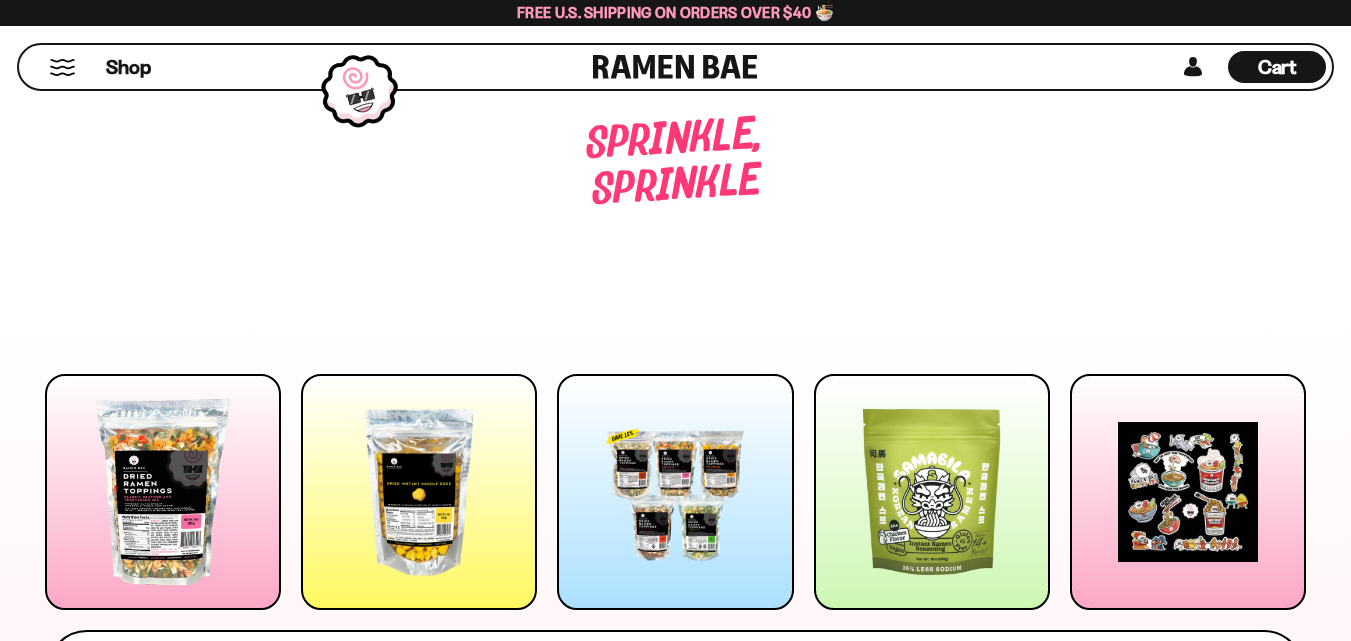 scroll, scrollTop: 400, scrollLeft: 0, axis: vertical 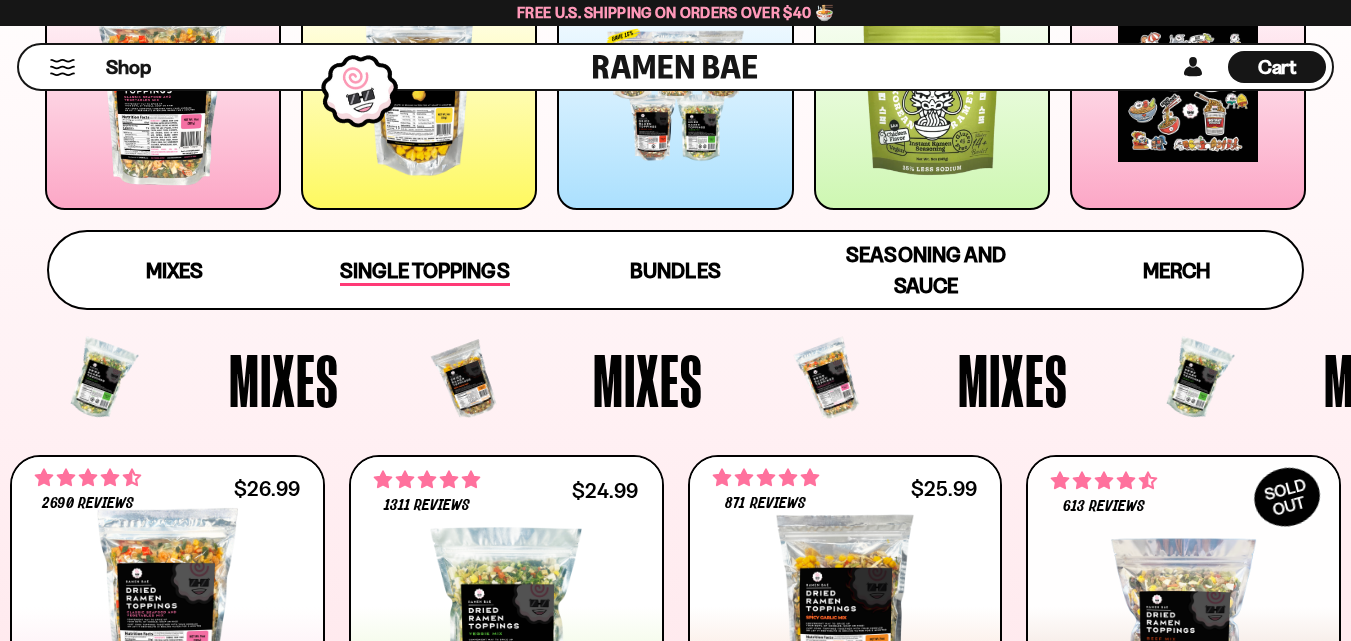 click on "Single Toppings" at bounding box center (424, 272) 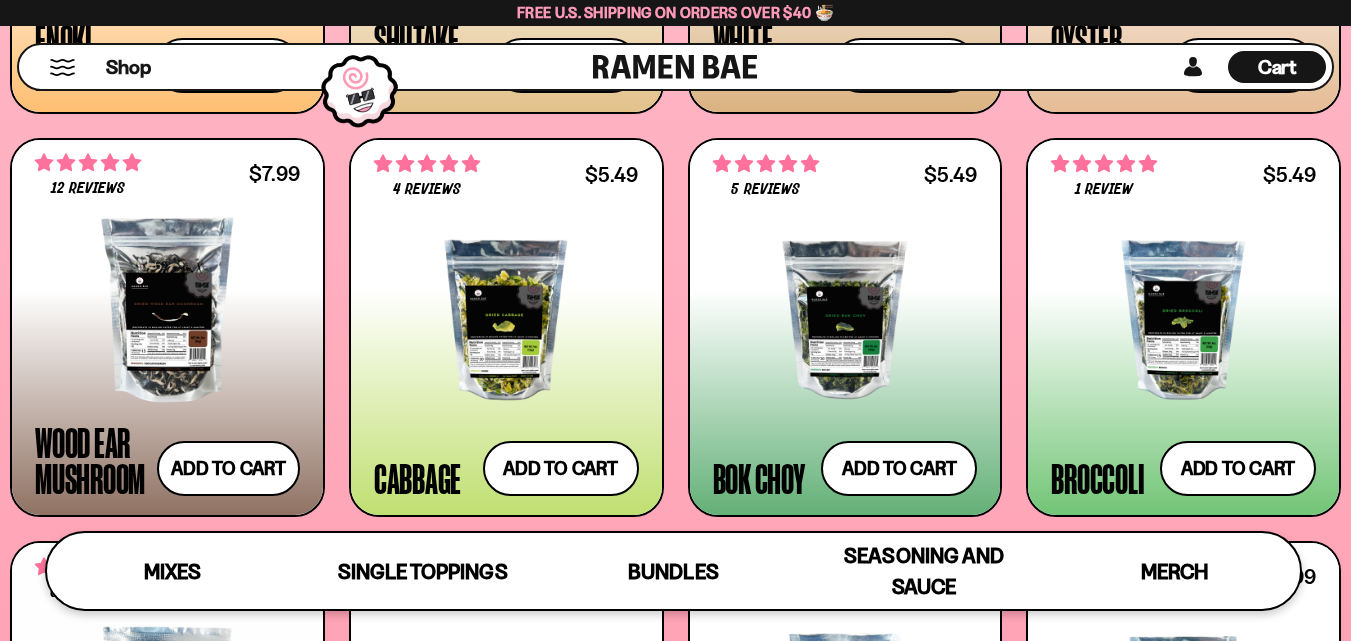 scroll, scrollTop: 2882, scrollLeft: 0, axis: vertical 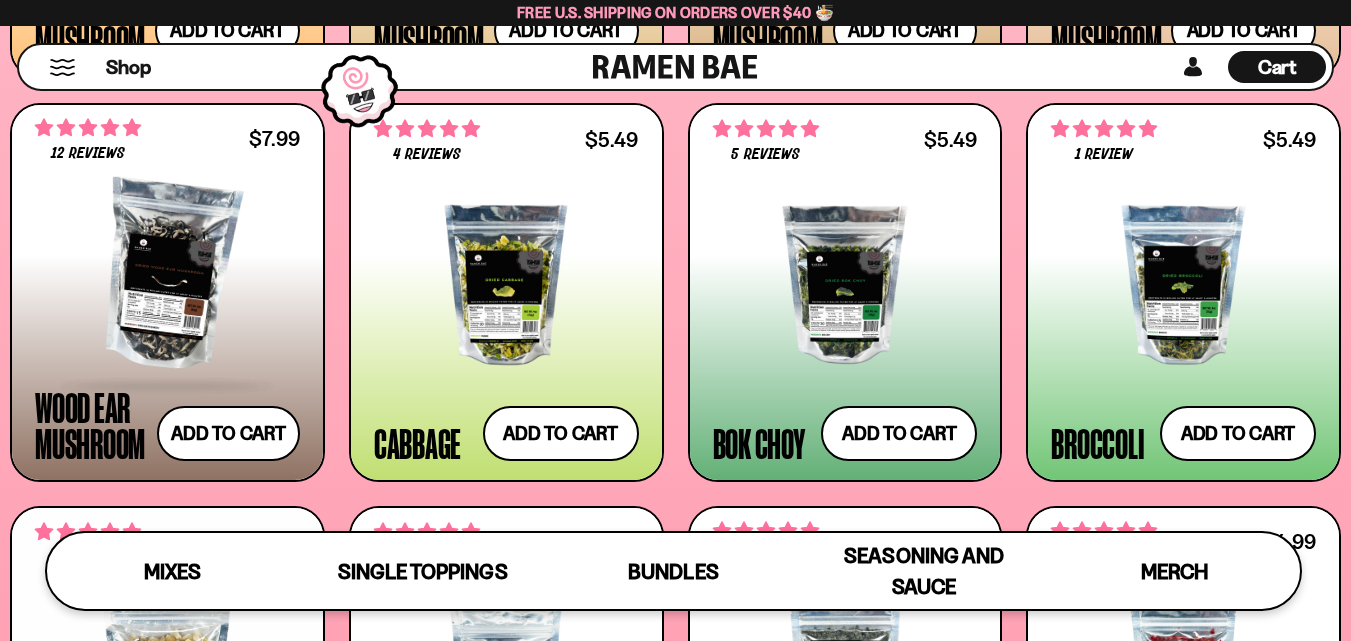 click at bounding box center [167, 275] 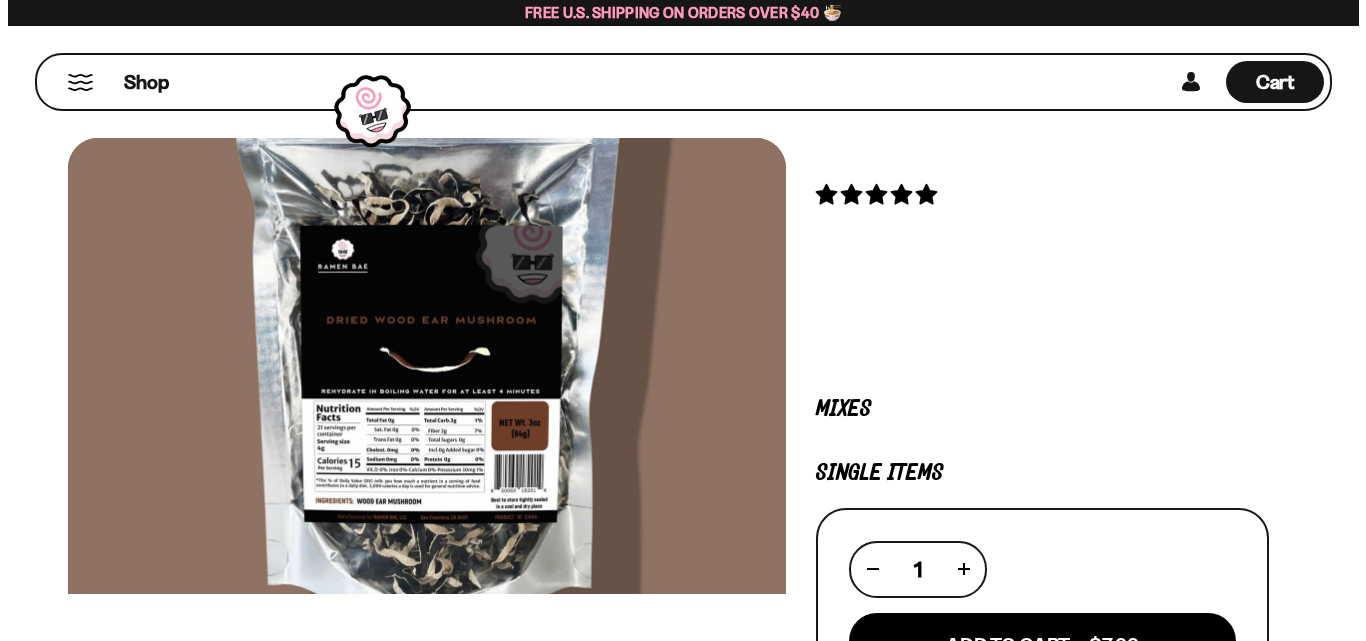 scroll, scrollTop: 0, scrollLeft: 0, axis: both 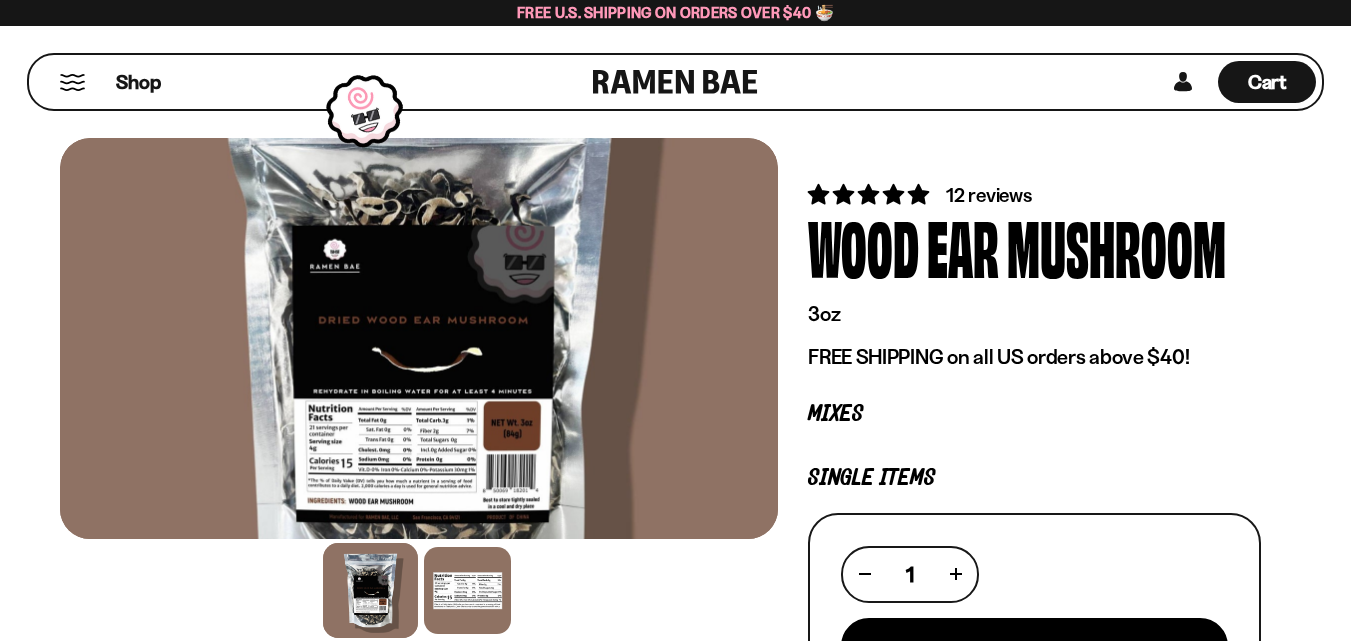 click at bounding box center (370, 590) 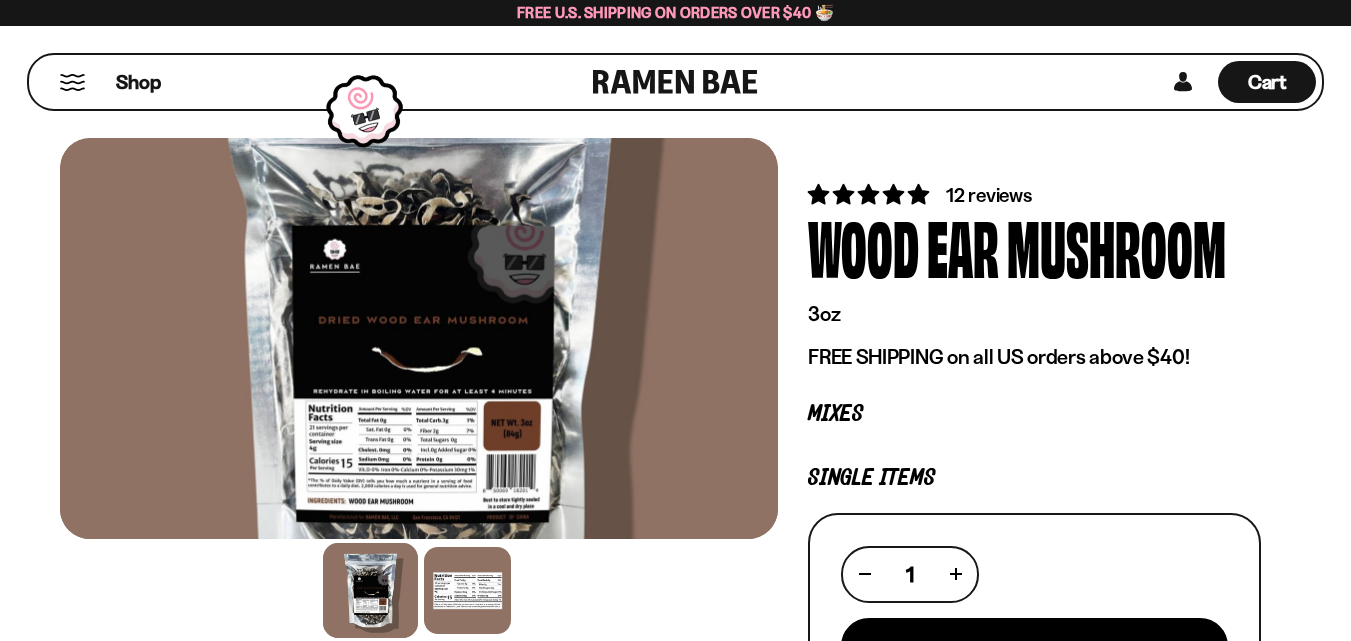 click at bounding box center [419, 338] 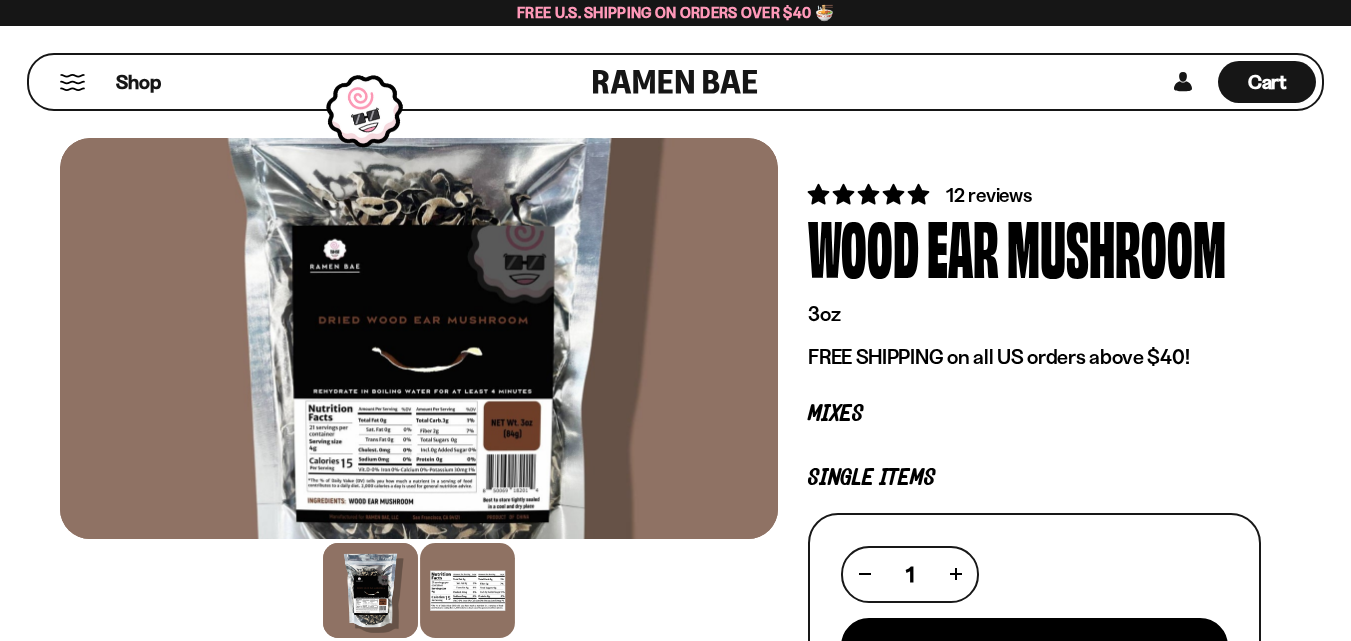 click at bounding box center (467, 590) 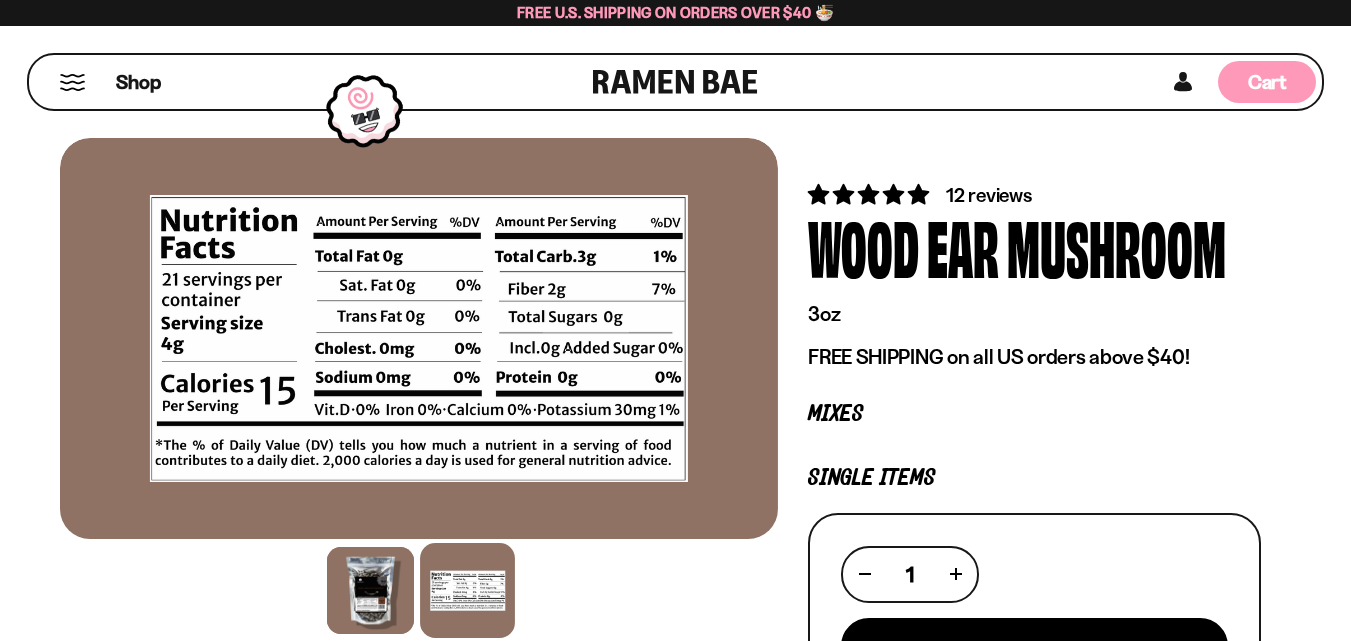 click on "Cart" at bounding box center (1267, 82) 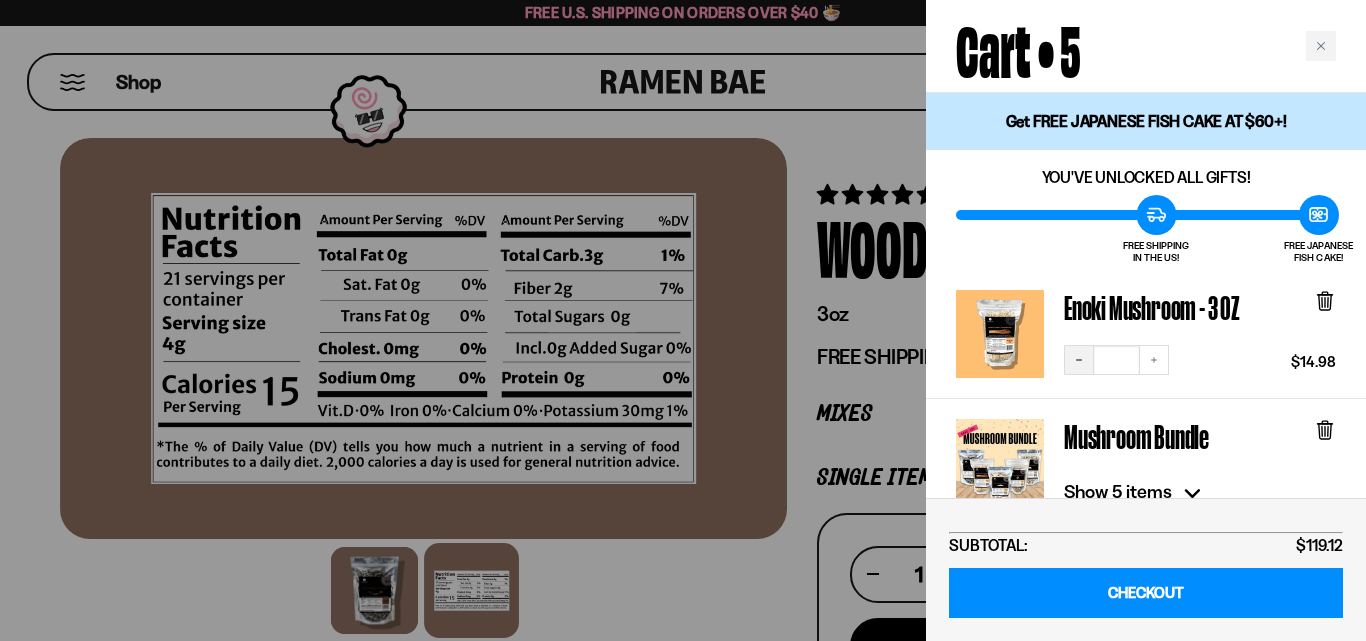 click on "Decrease quantity" at bounding box center (1079, 360) 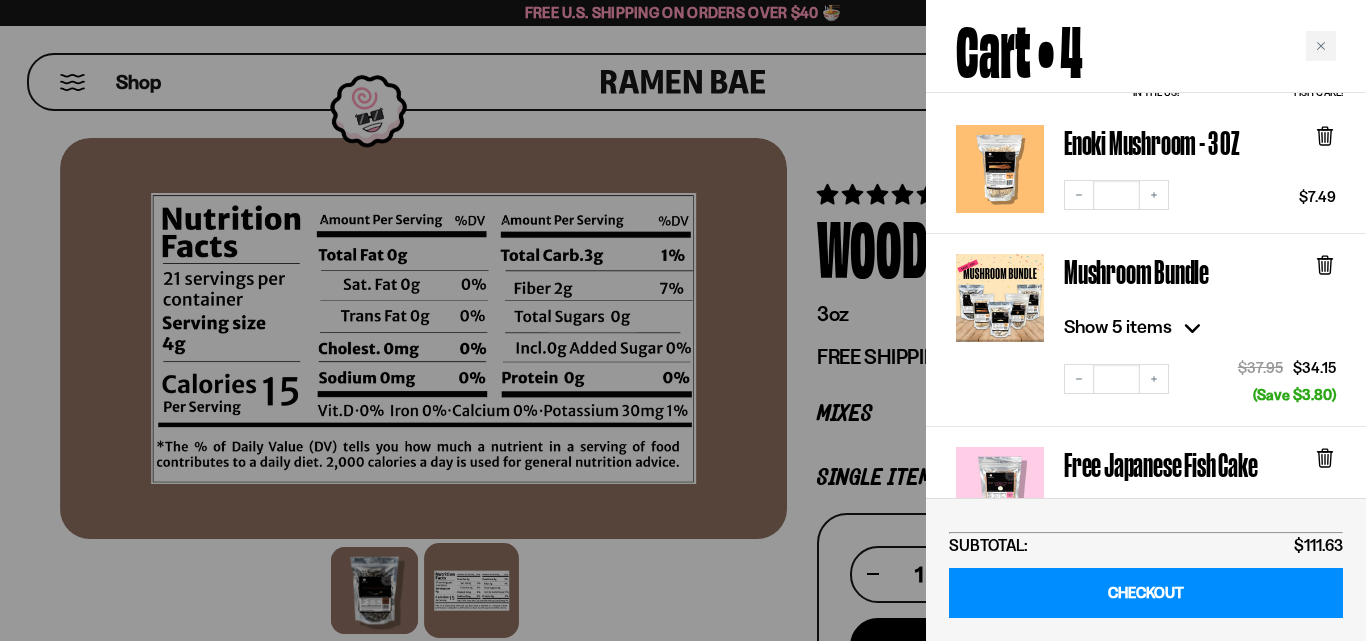 scroll, scrollTop: 200, scrollLeft: 0, axis: vertical 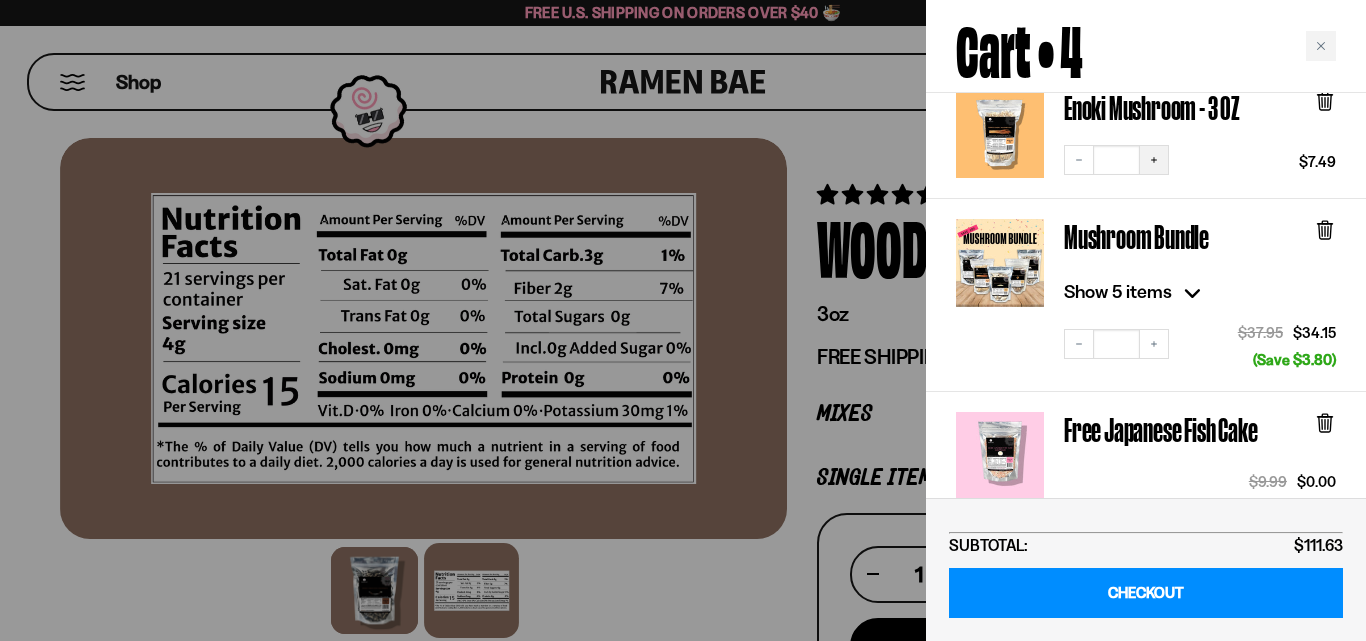 click on "Increase quantity" at bounding box center [1154, 160] 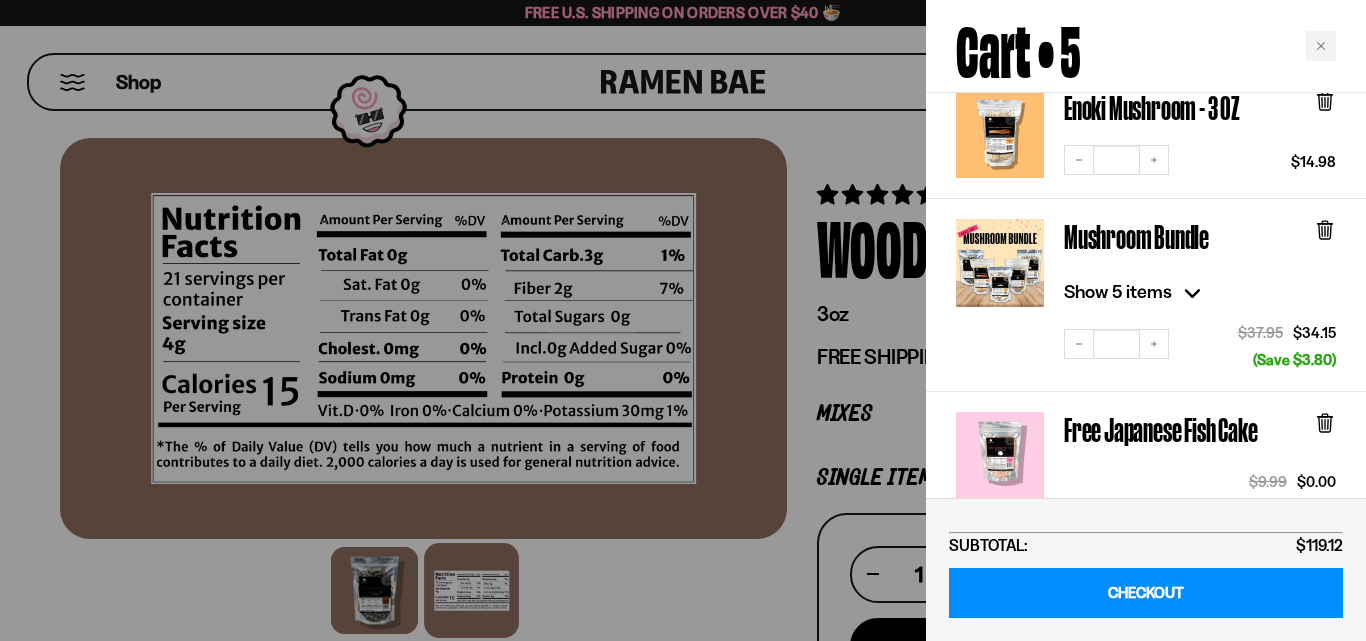 click 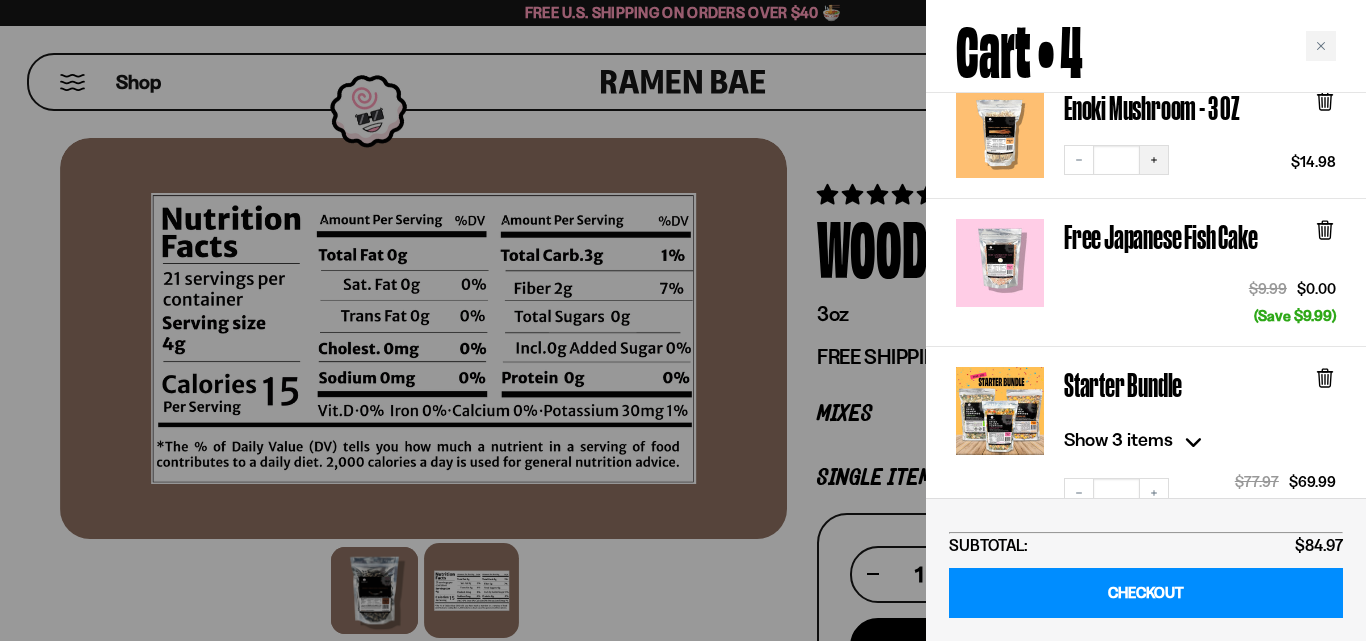 click 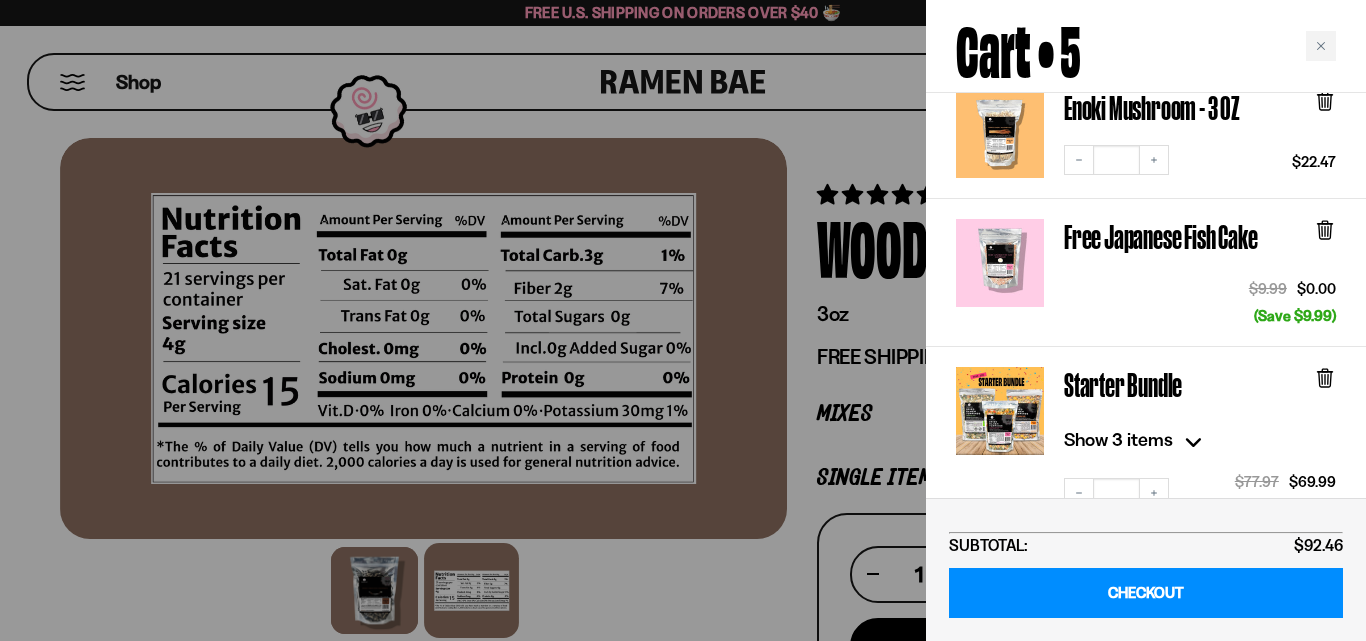 click 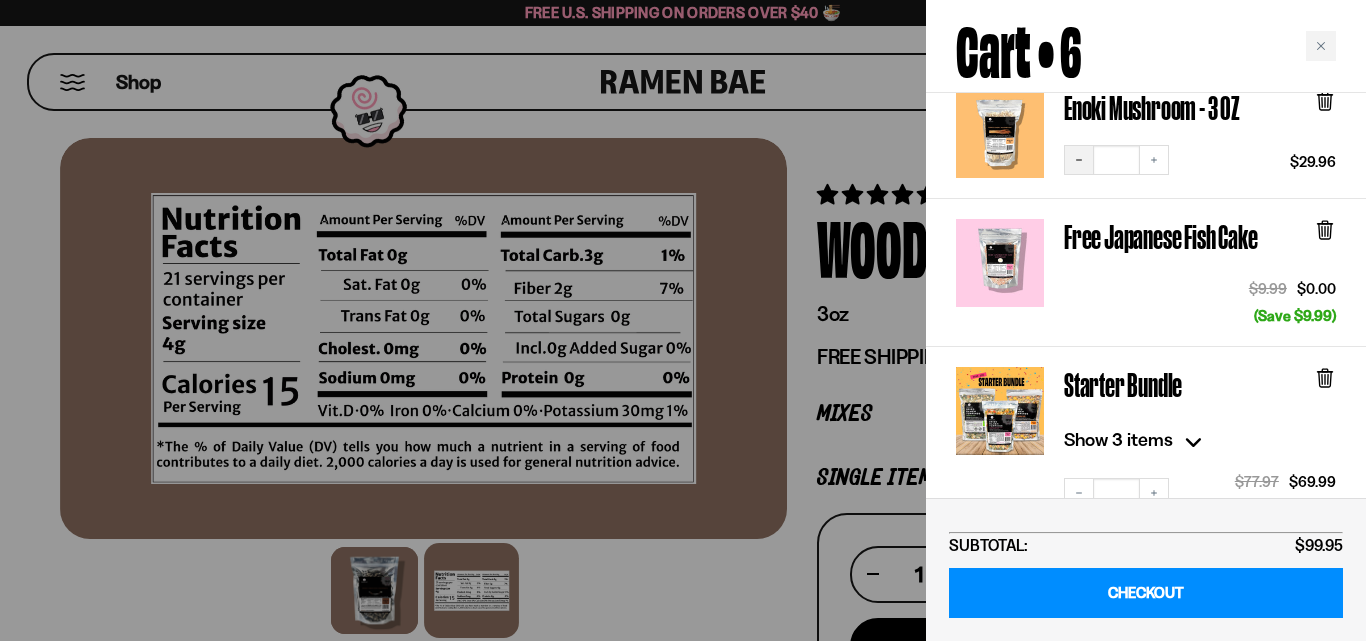 click 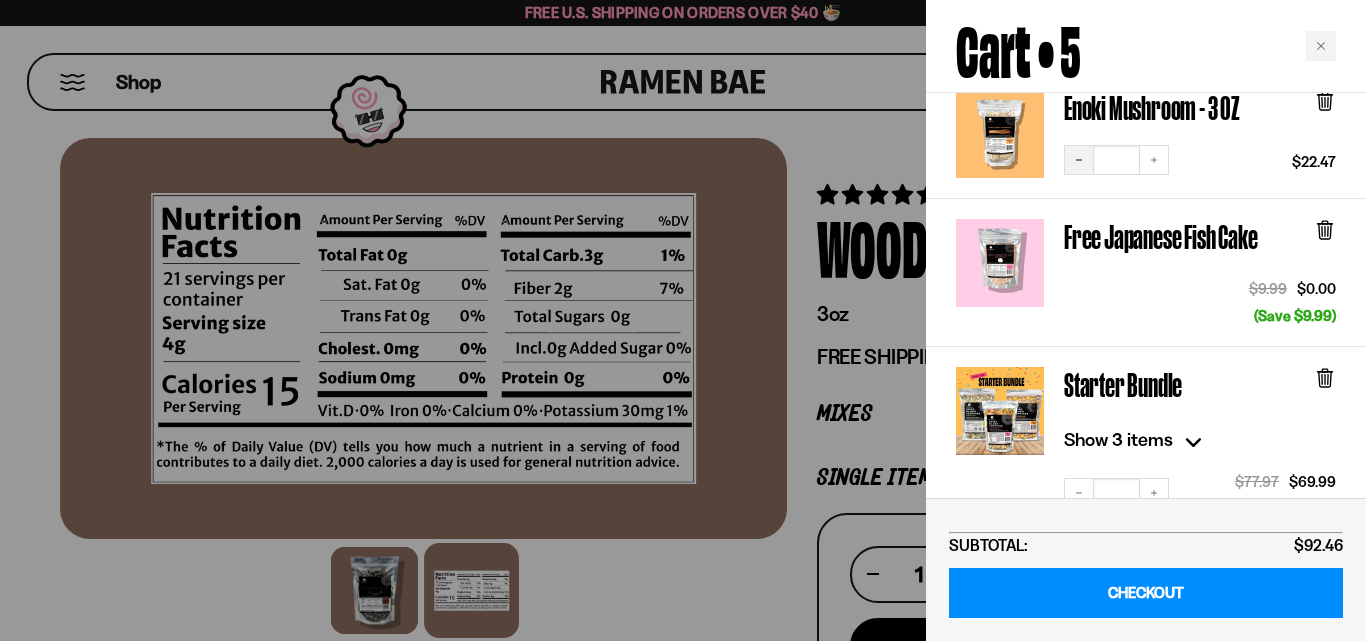 click 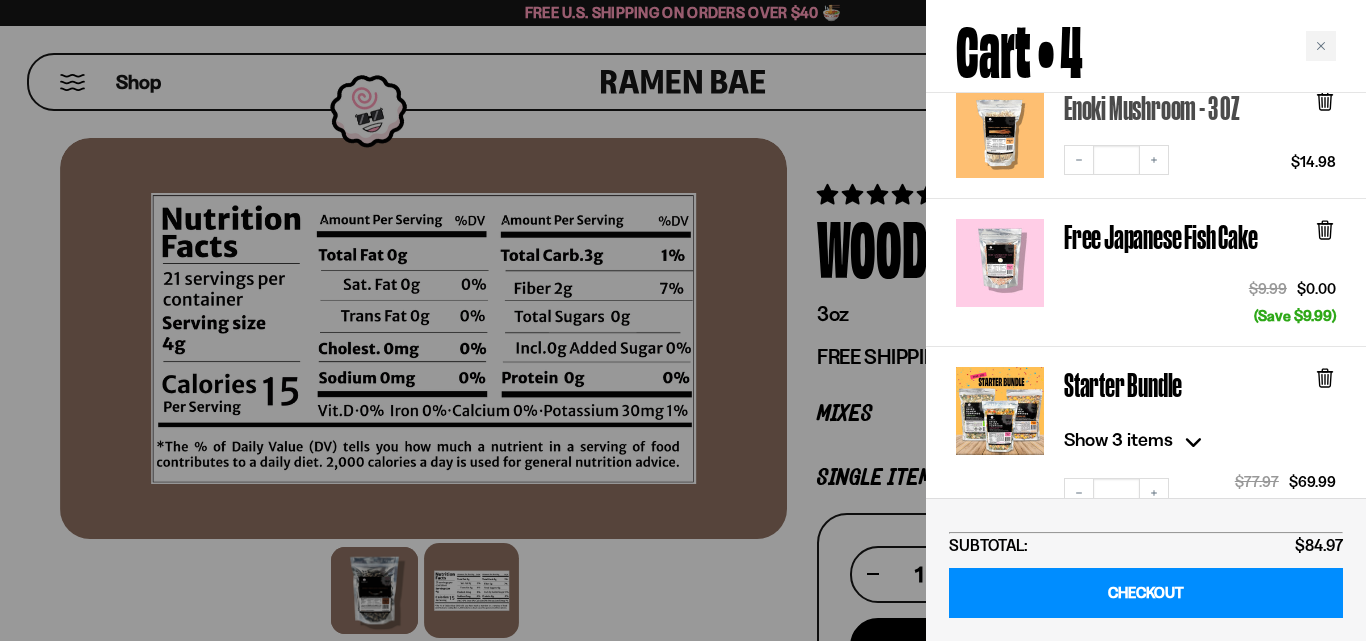 click on "Enoki Mushroom - 3 OZ" at bounding box center (1152, 107) 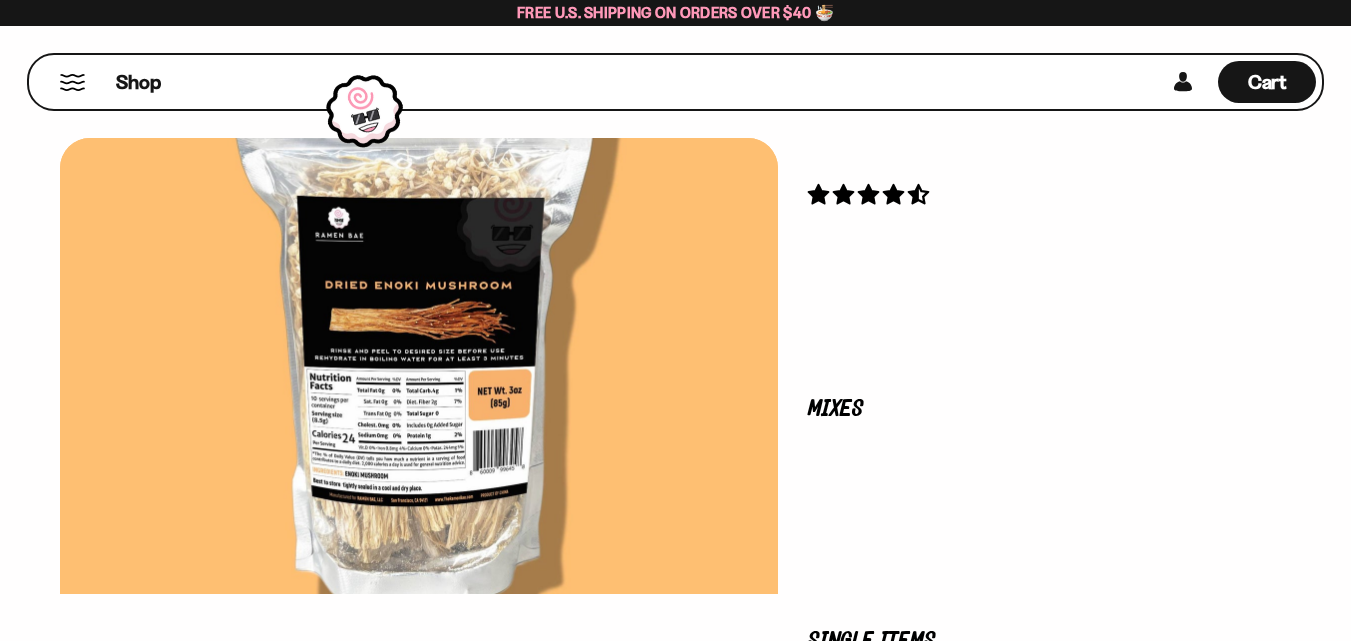 scroll, scrollTop: 0, scrollLeft: 0, axis: both 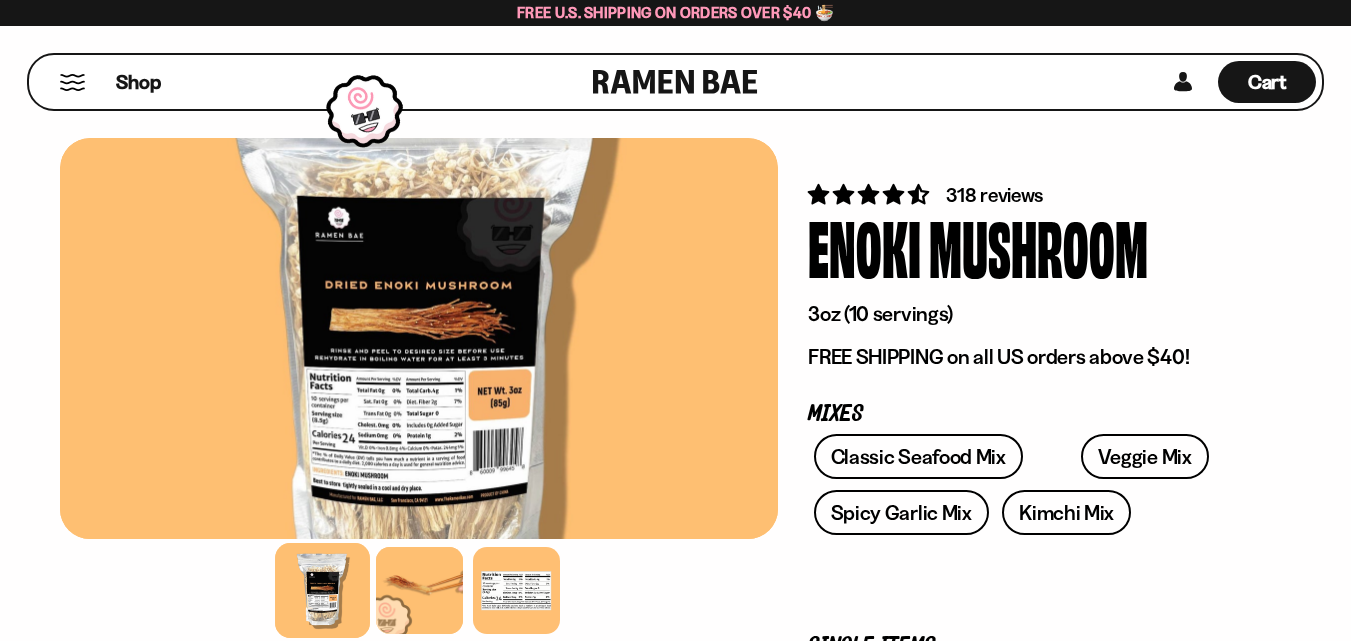 click at bounding box center [419, 338] 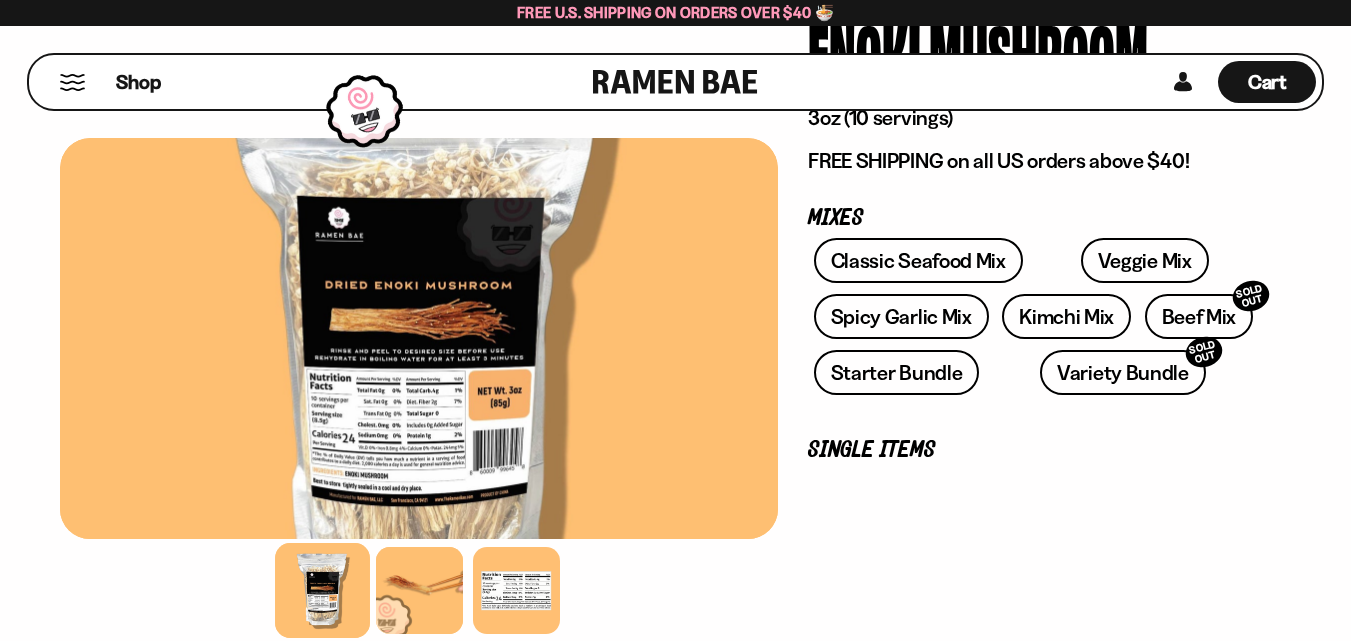 scroll, scrollTop: 200, scrollLeft: 0, axis: vertical 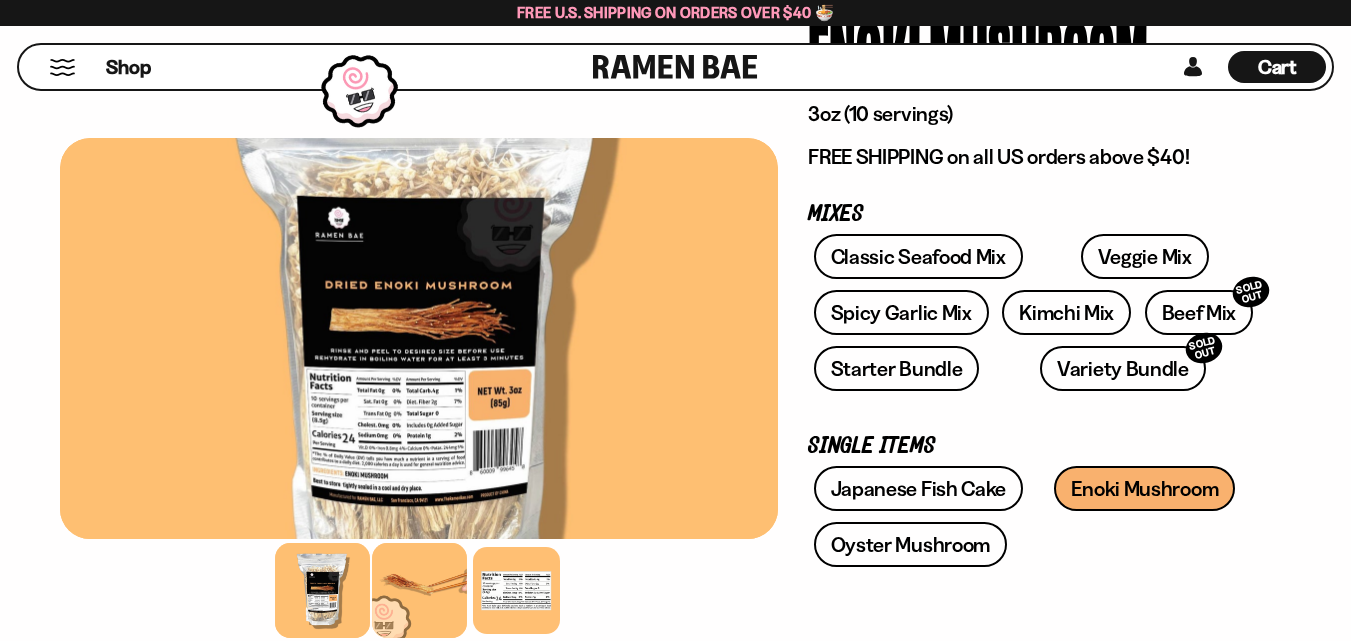 click at bounding box center (419, 590) 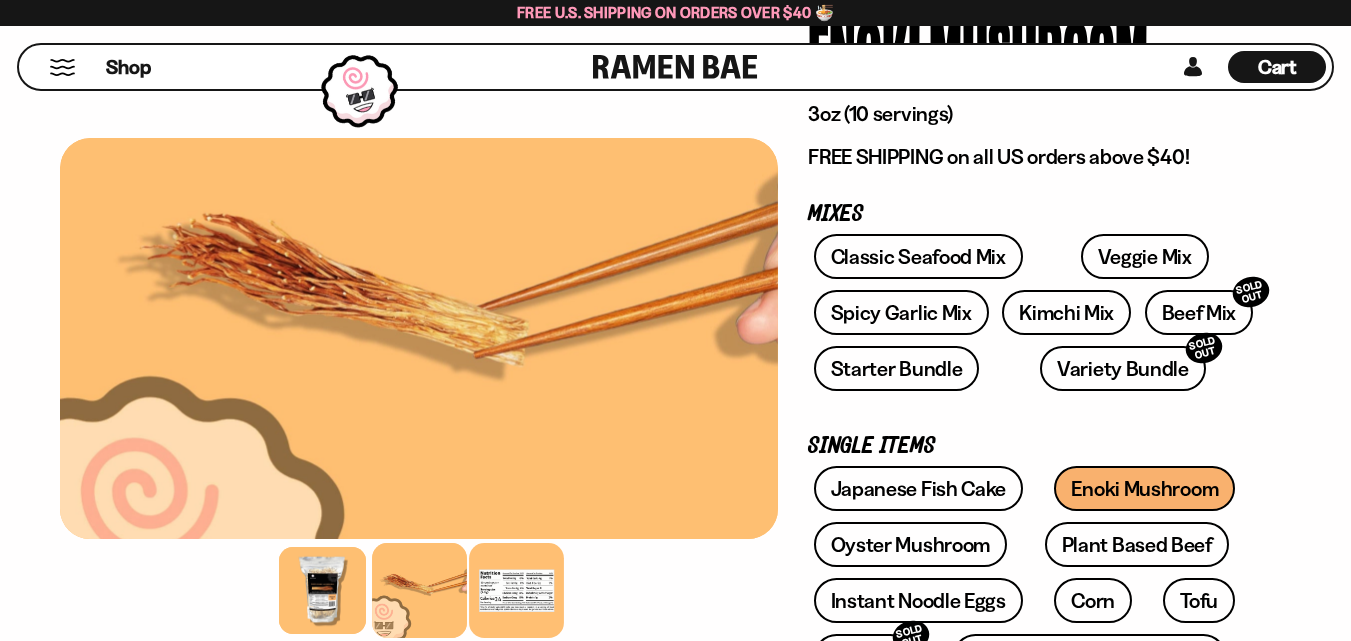 click at bounding box center (516, 590) 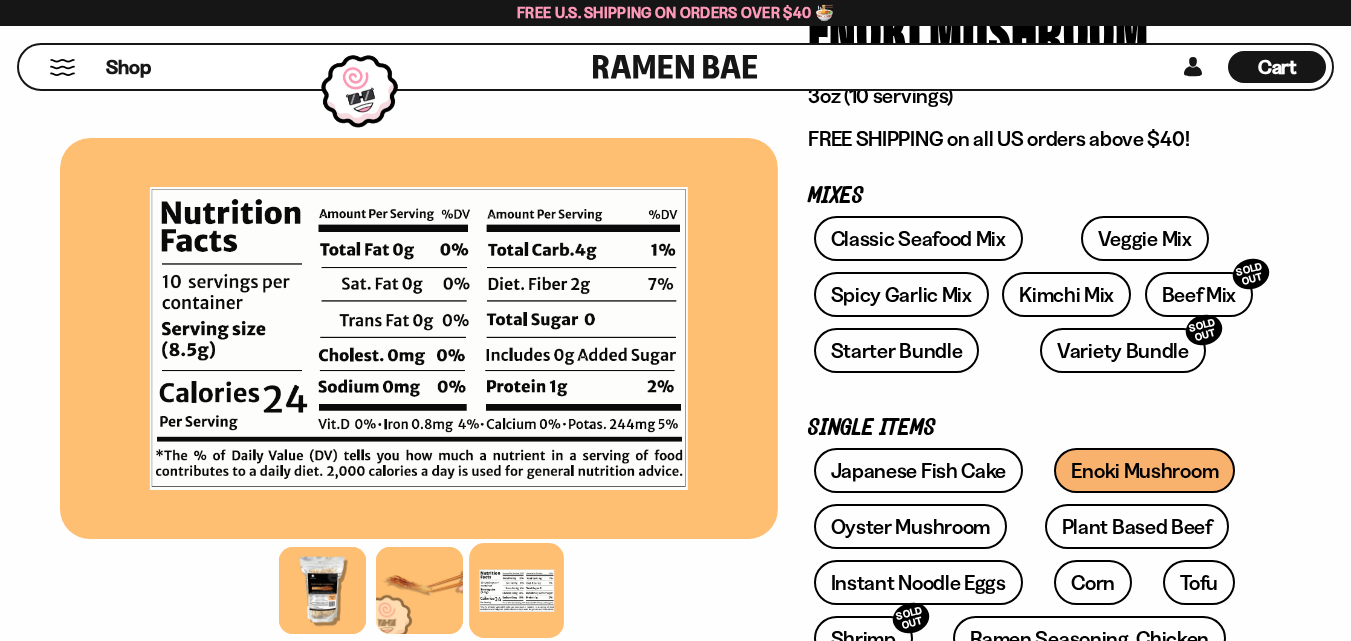 scroll, scrollTop: 200, scrollLeft: 0, axis: vertical 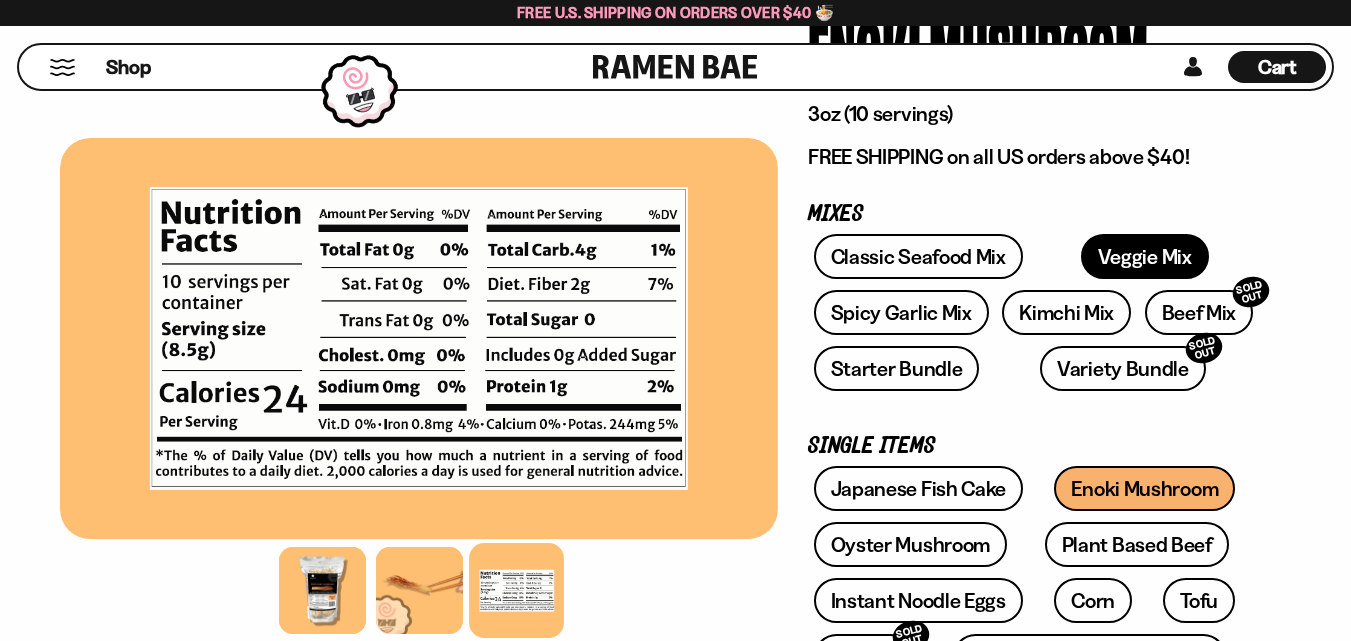 click on "Veggie Mix" at bounding box center [1145, 256] 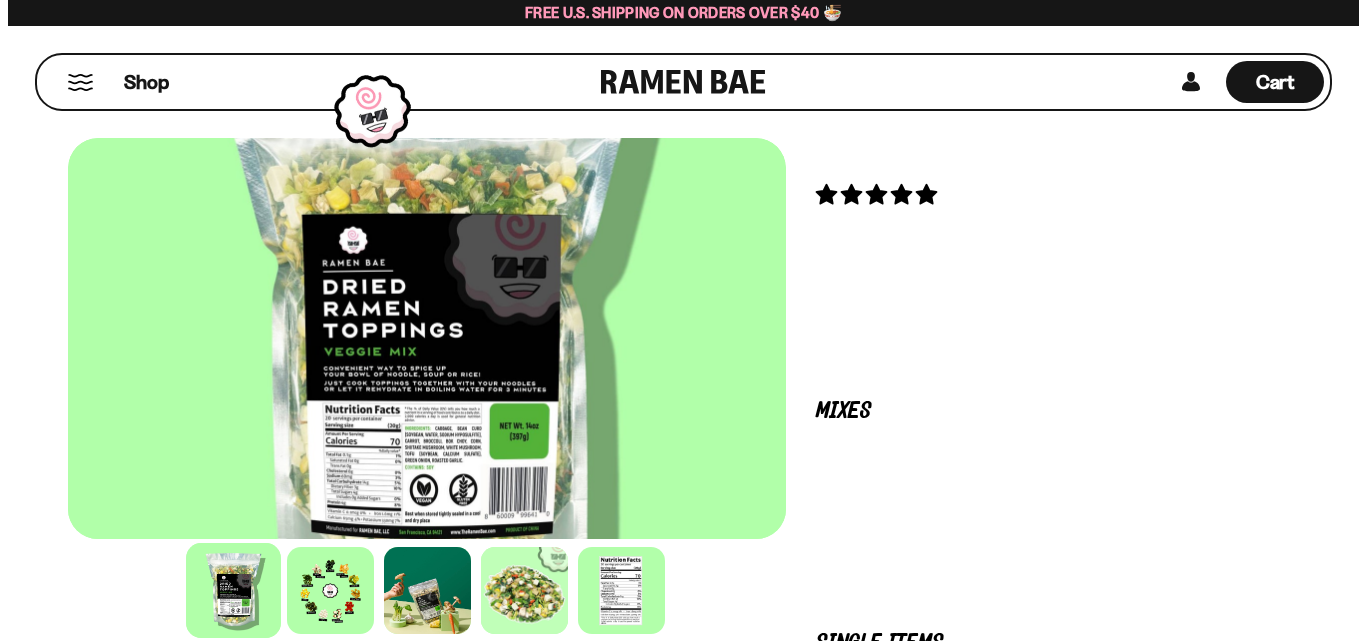 scroll, scrollTop: 0, scrollLeft: 0, axis: both 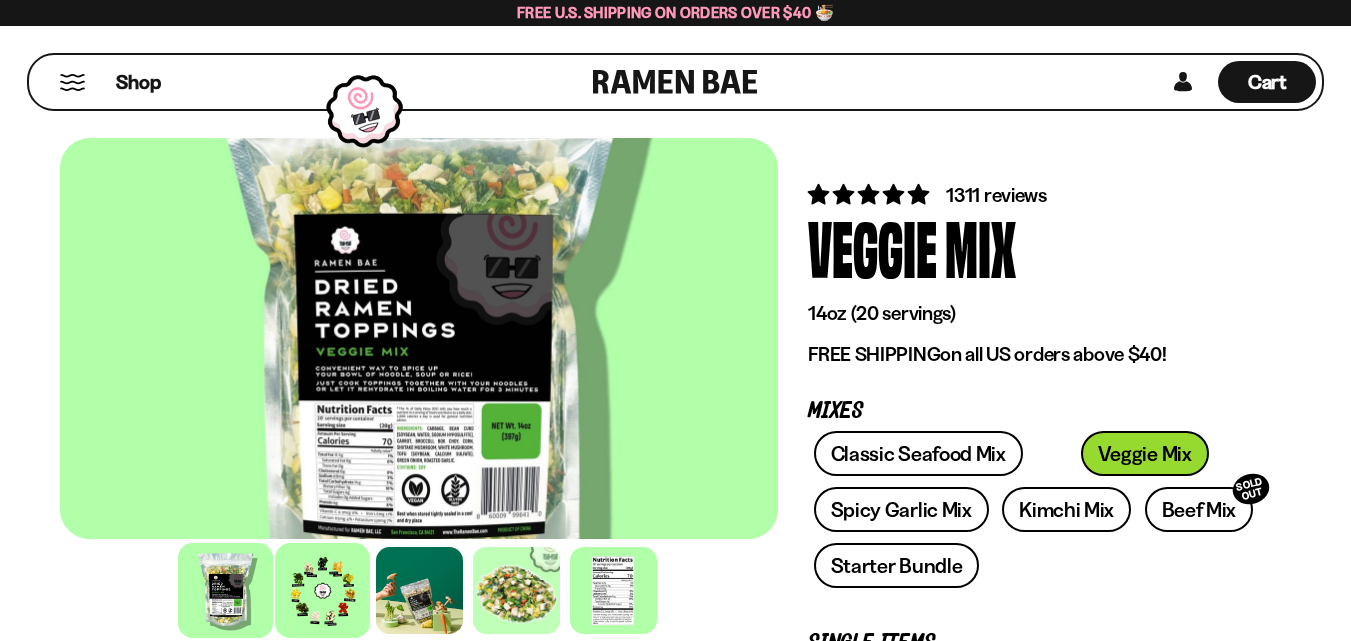 click at bounding box center [322, 590] 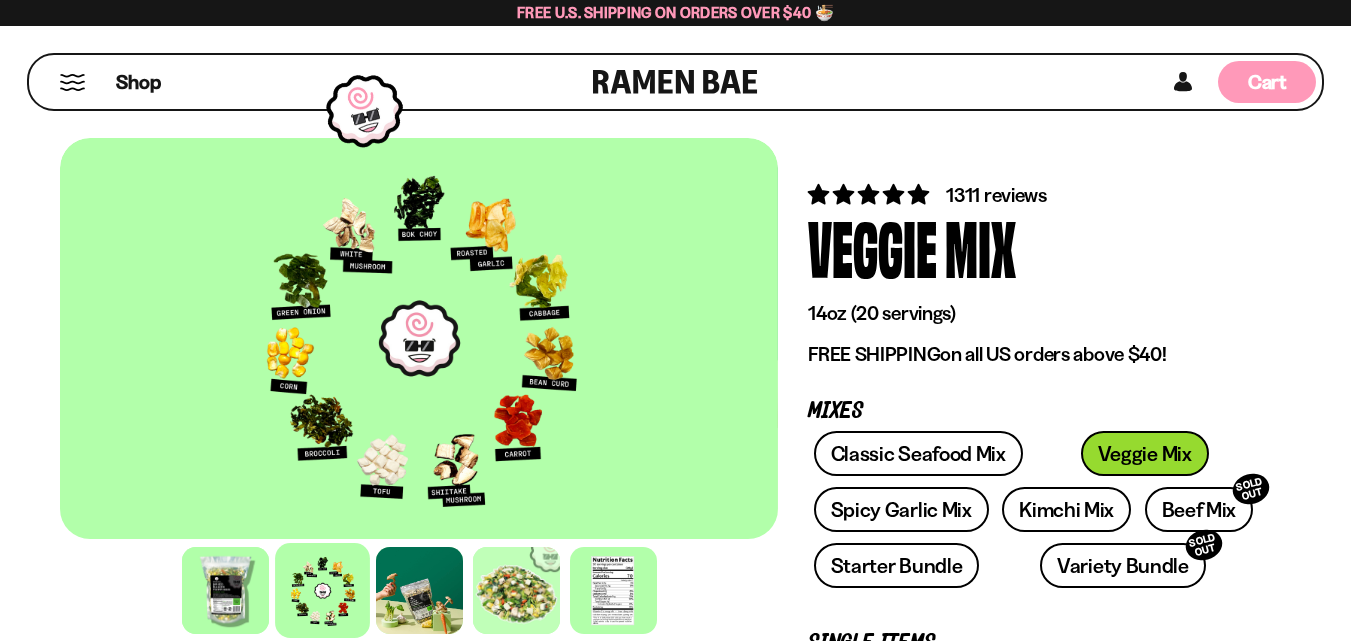 click on "Cart" at bounding box center [1267, 82] 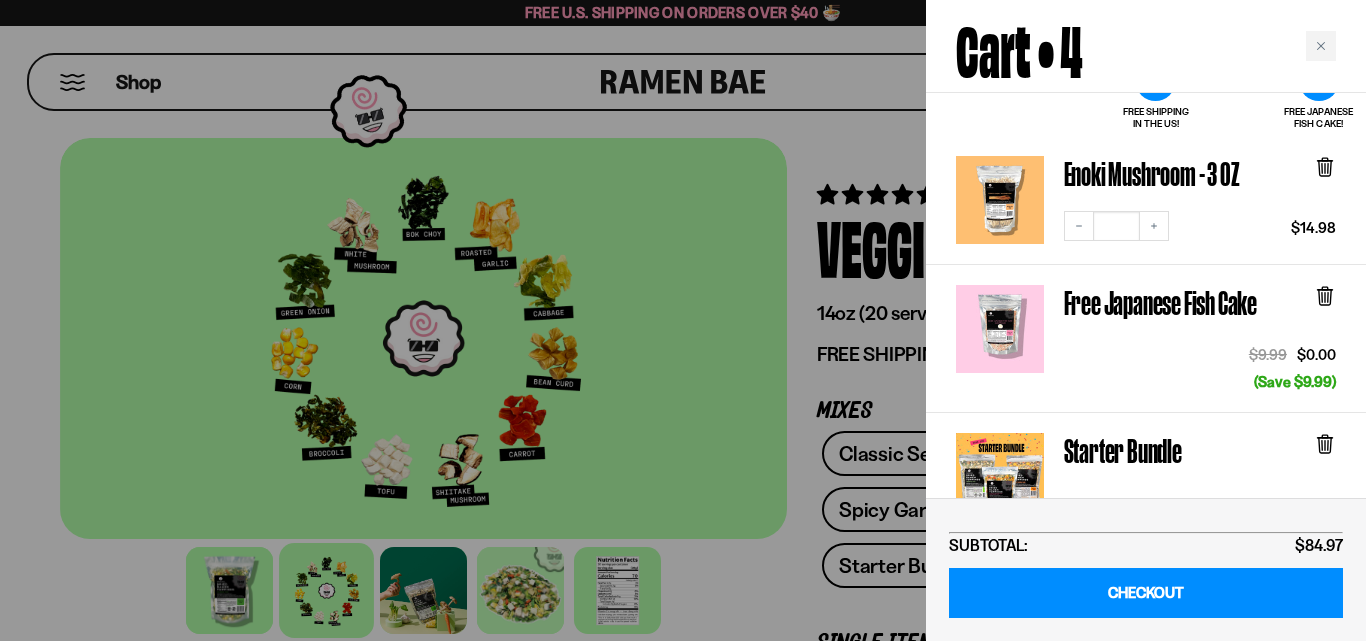 scroll, scrollTop: 100, scrollLeft: 0, axis: vertical 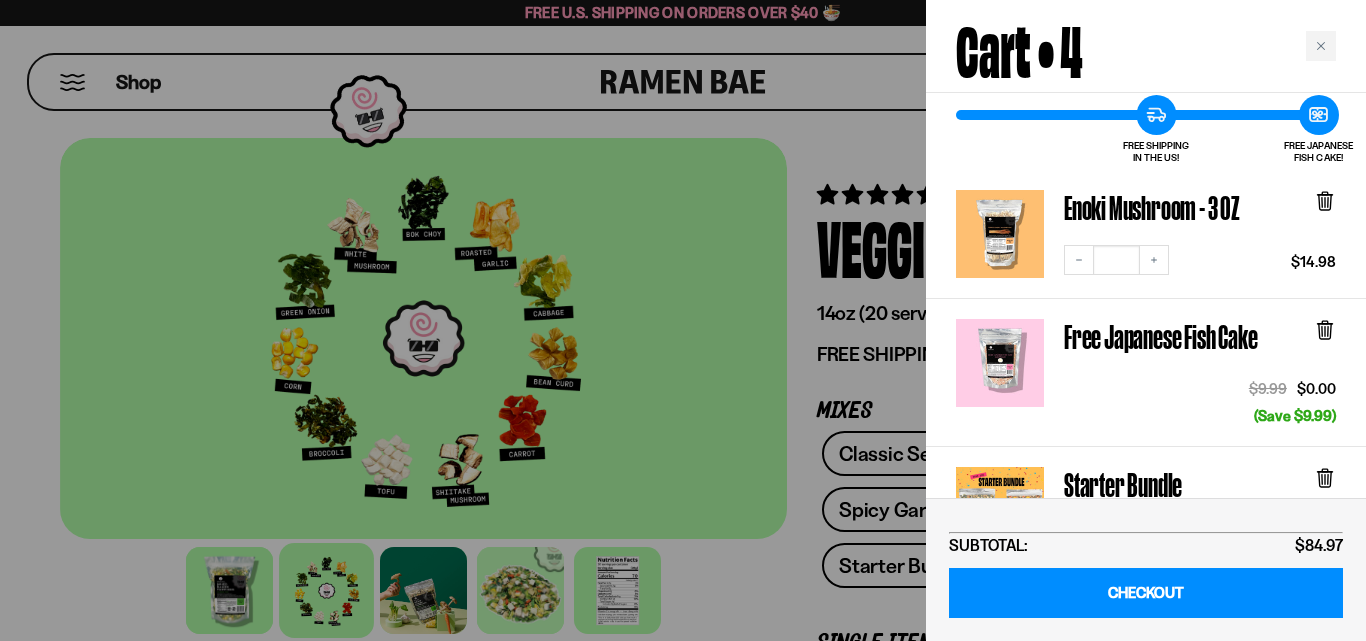 click on "Free Japanese Fish Cake" at bounding box center (1165, 336) 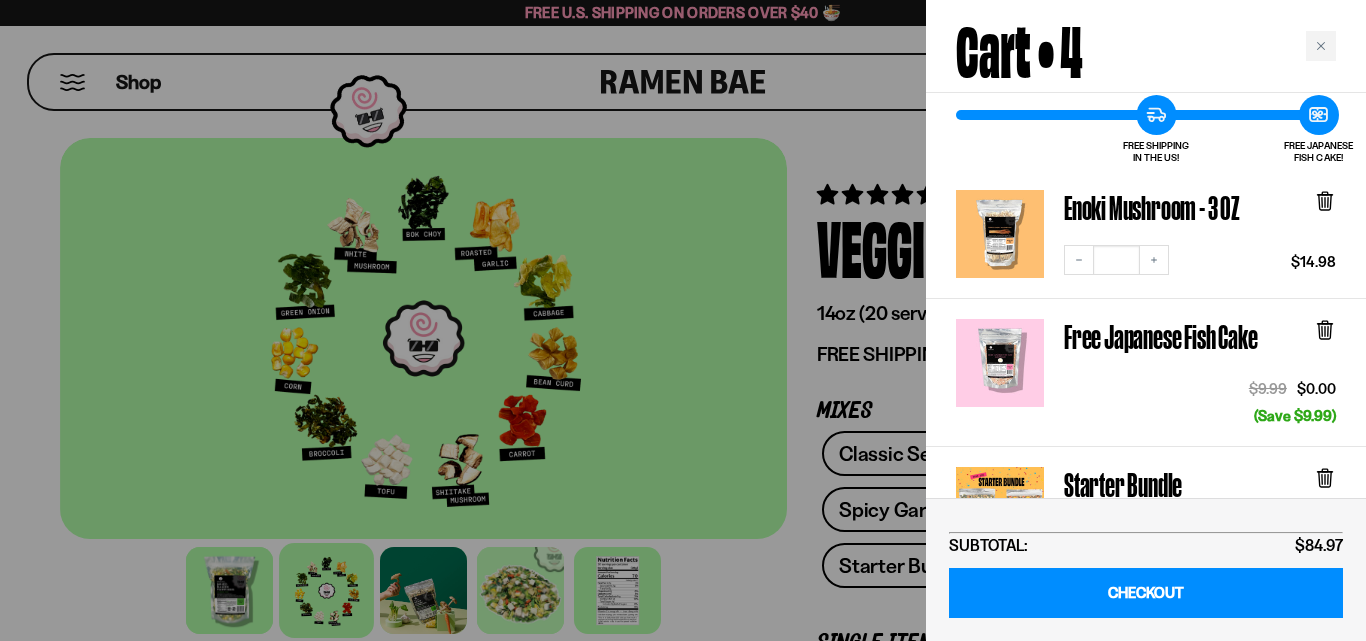 click at bounding box center [1000, 363] 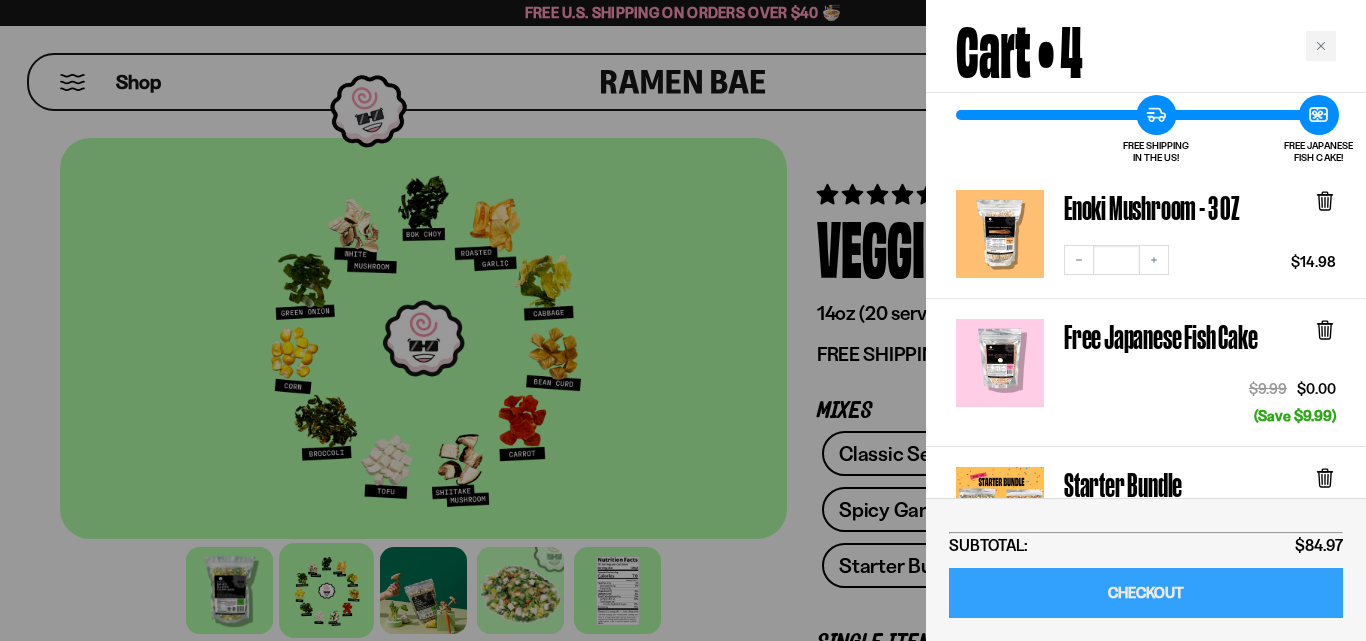 click on "CHECKOUT" at bounding box center [1146, 593] 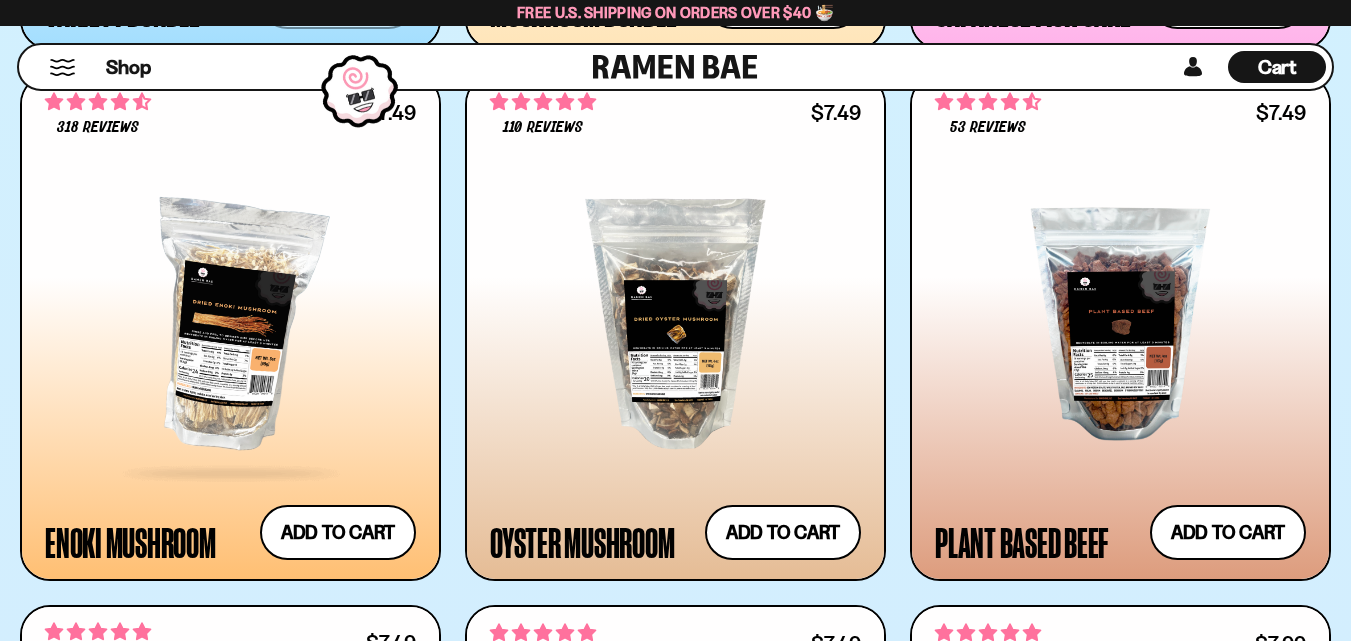 scroll, scrollTop: 2600, scrollLeft: 0, axis: vertical 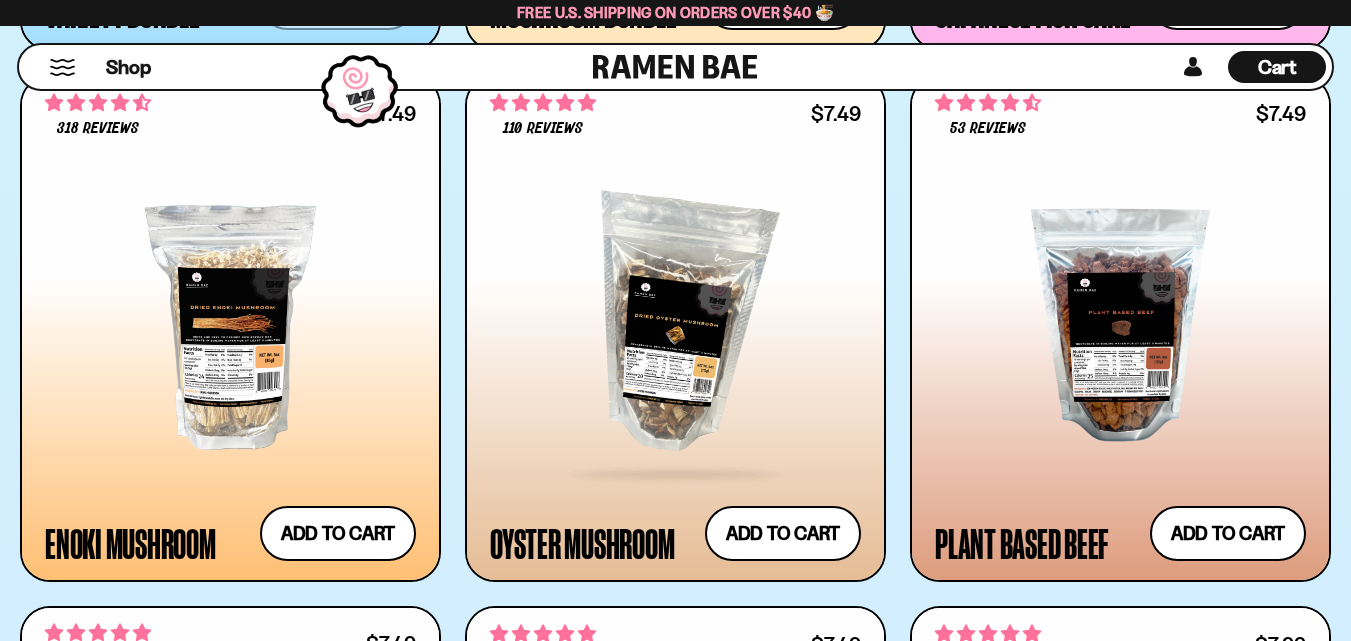 click at bounding box center [675, 325] 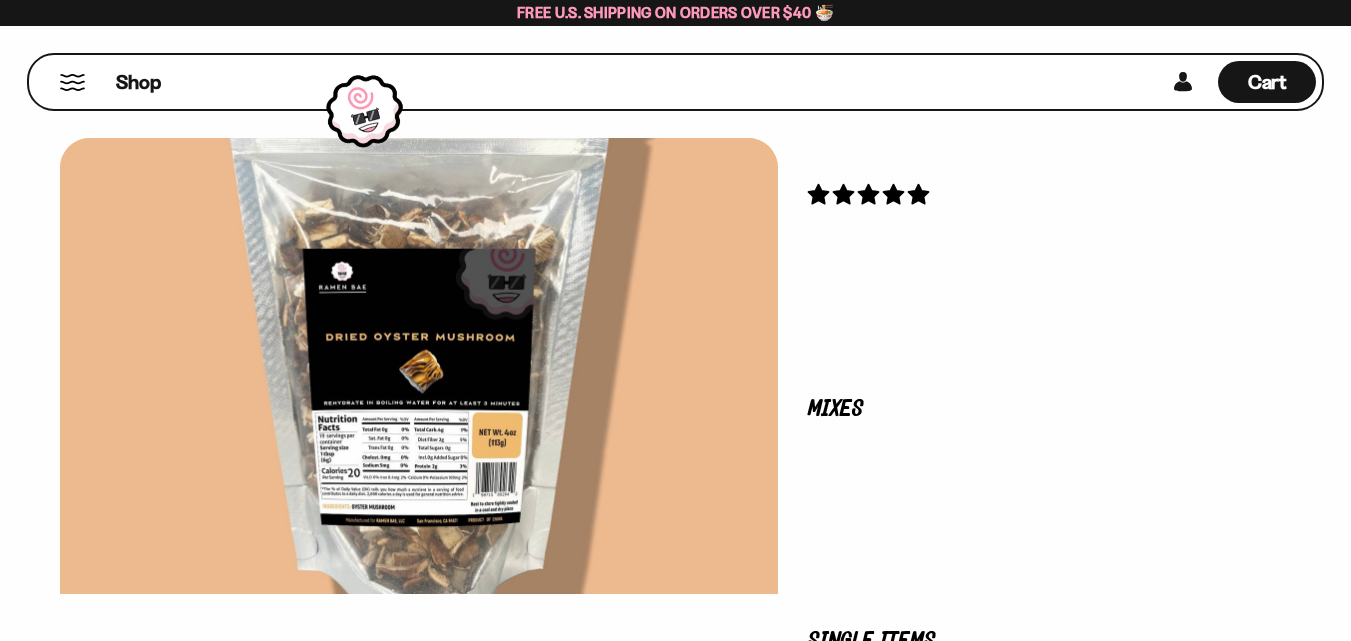 scroll, scrollTop: 0, scrollLeft: 0, axis: both 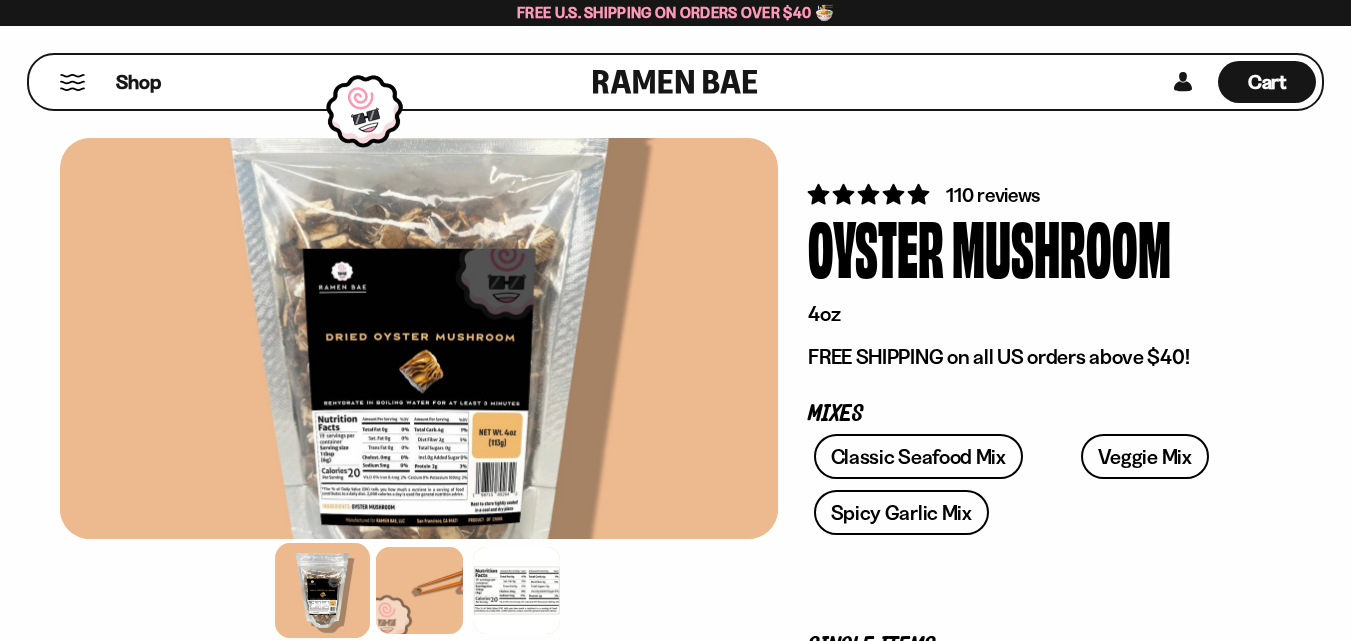 click at bounding box center (419, 338) 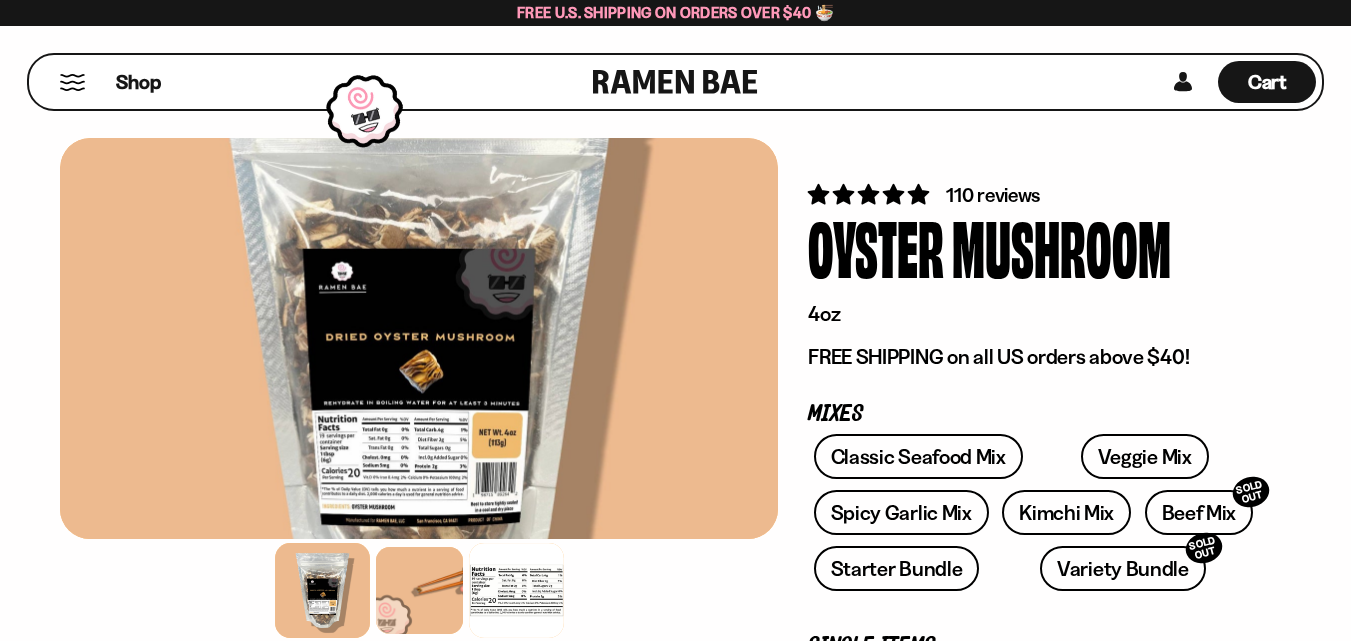 click at bounding box center (516, 590) 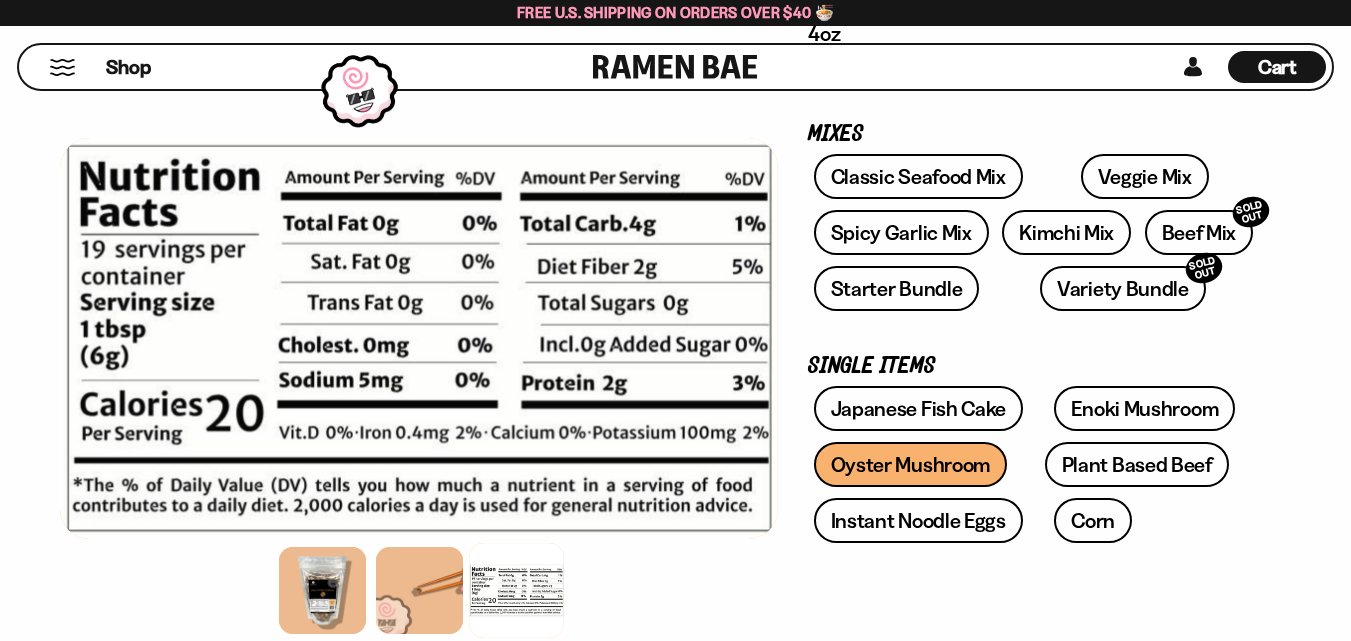 scroll, scrollTop: 300, scrollLeft: 0, axis: vertical 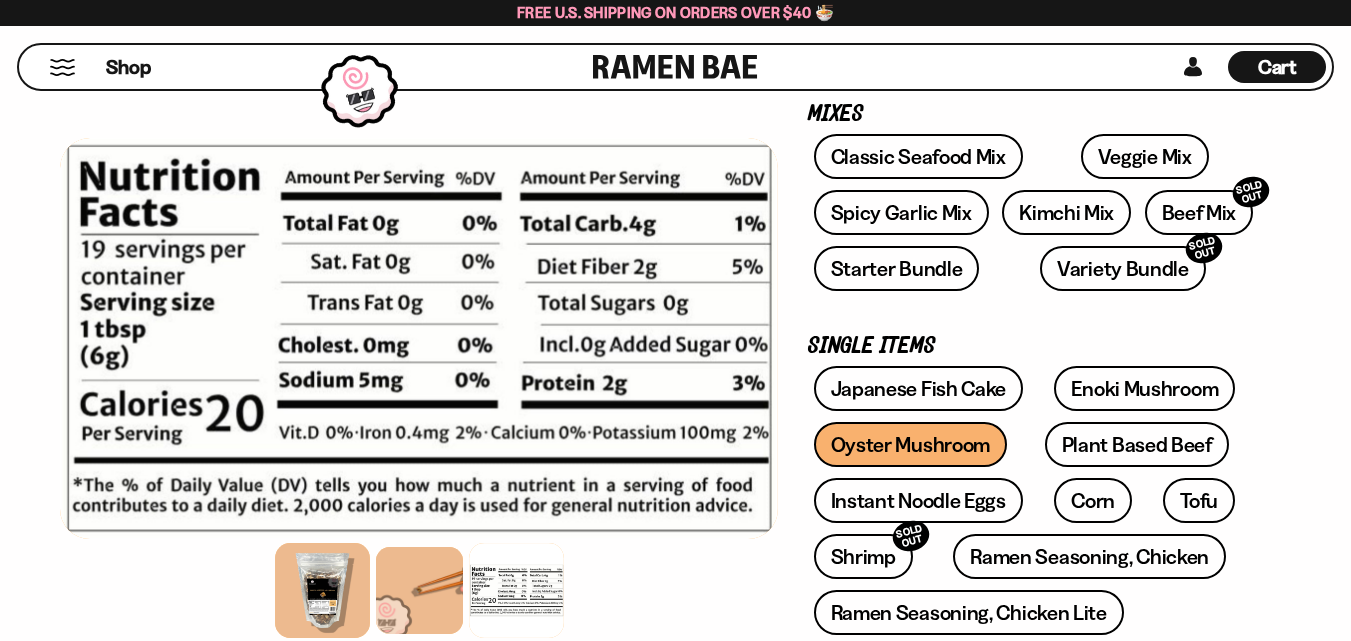 click at bounding box center (322, 590) 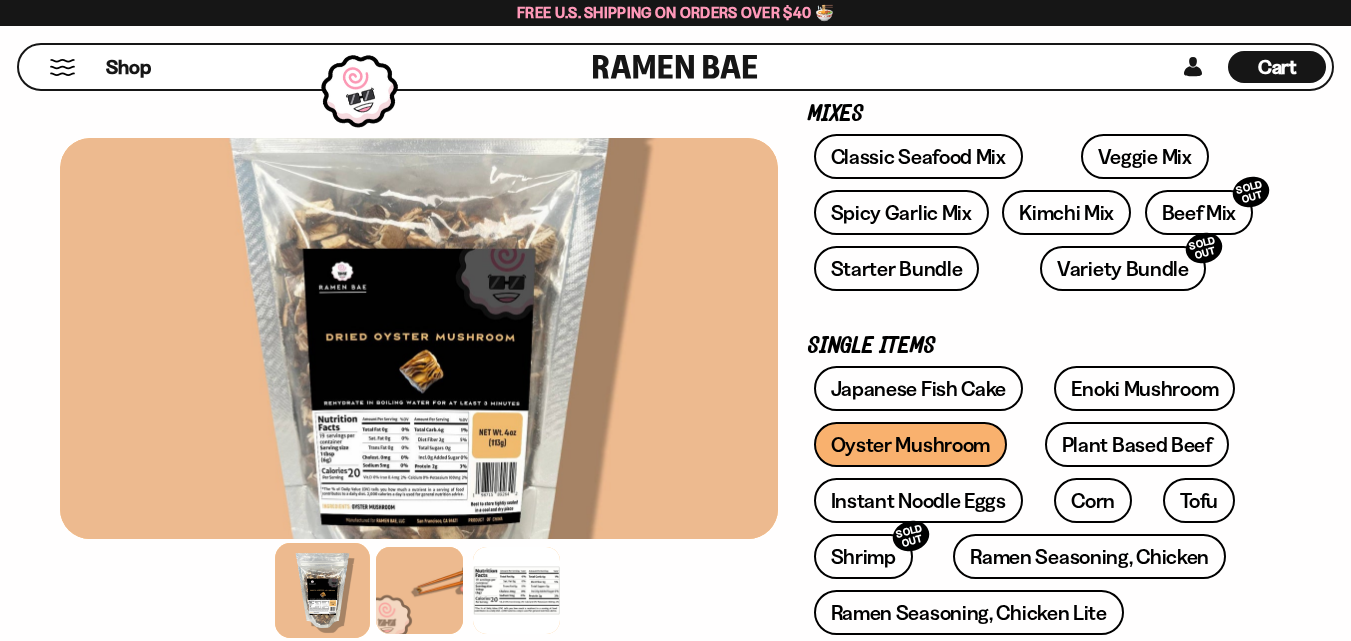 click at bounding box center [419, 338] 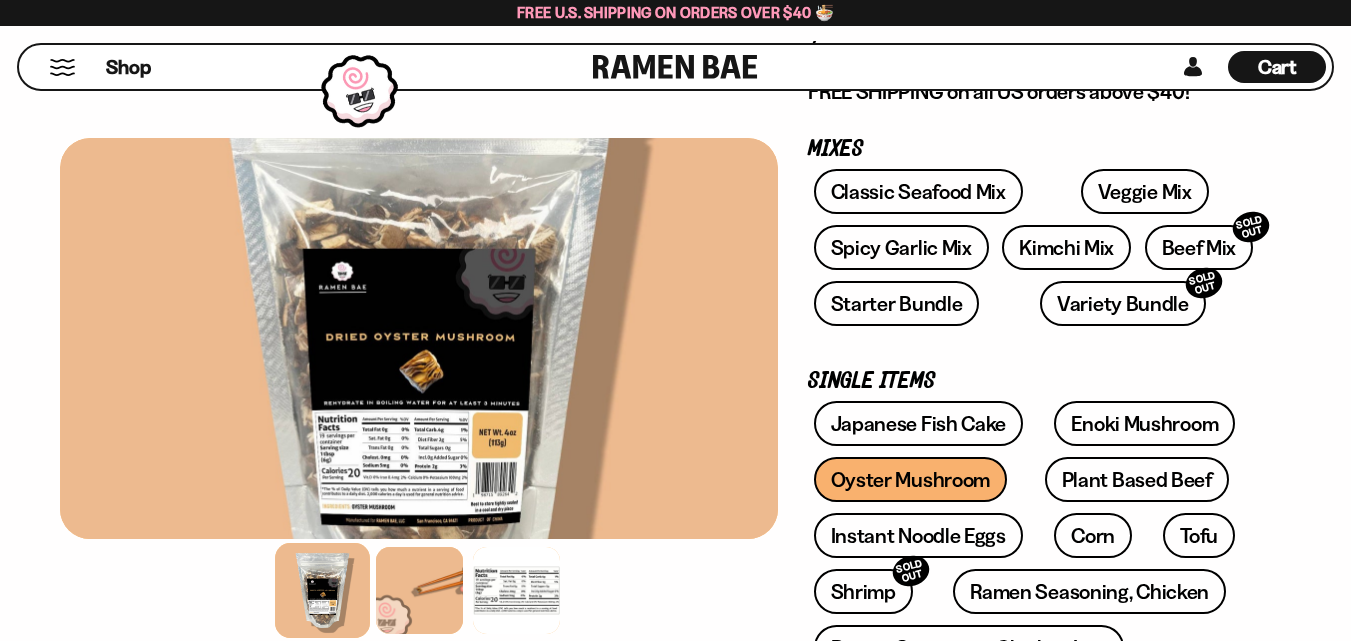 scroll, scrollTop: 300, scrollLeft: 0, axis: vertical 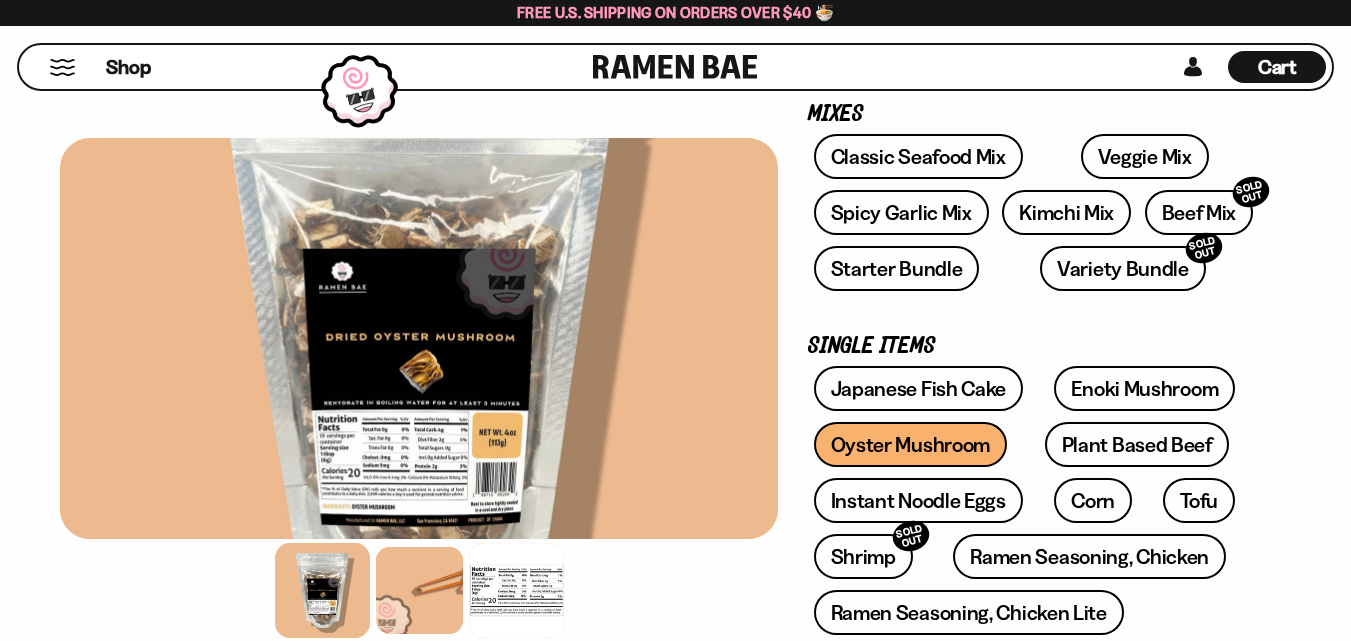 click at bounding box center (516, 590) 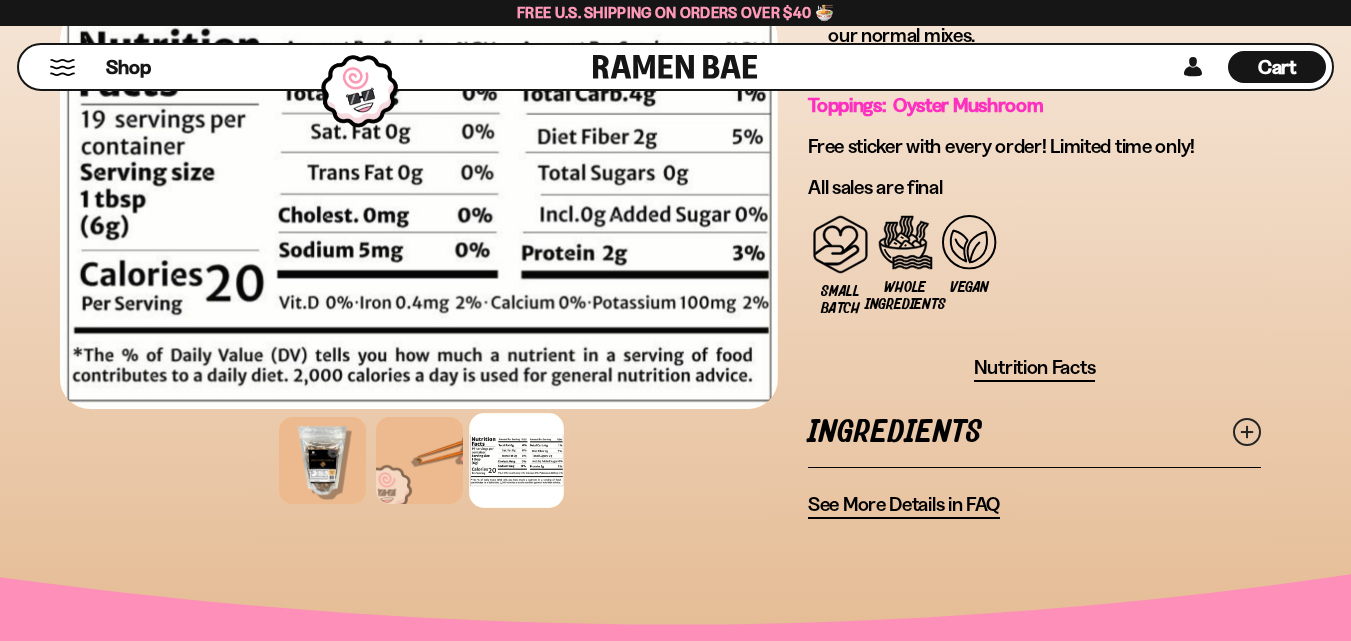 scroll, scrollTop: 1500, scrollLeft: 0, axis: vertical 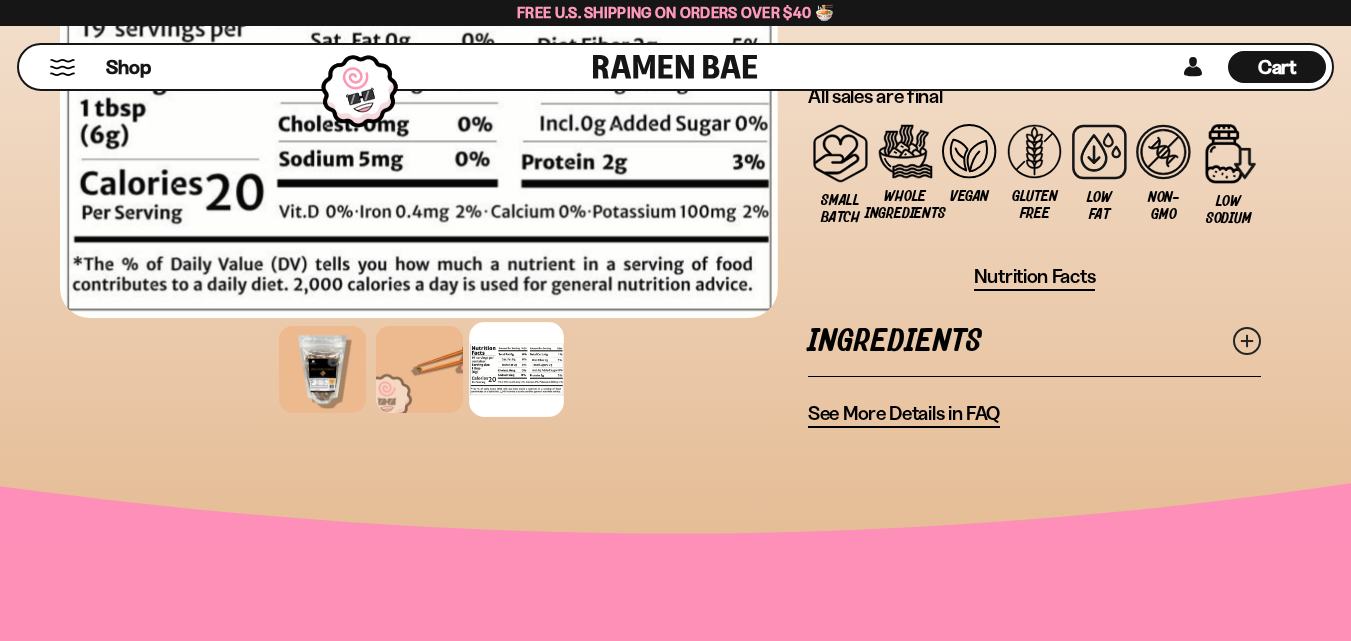 click 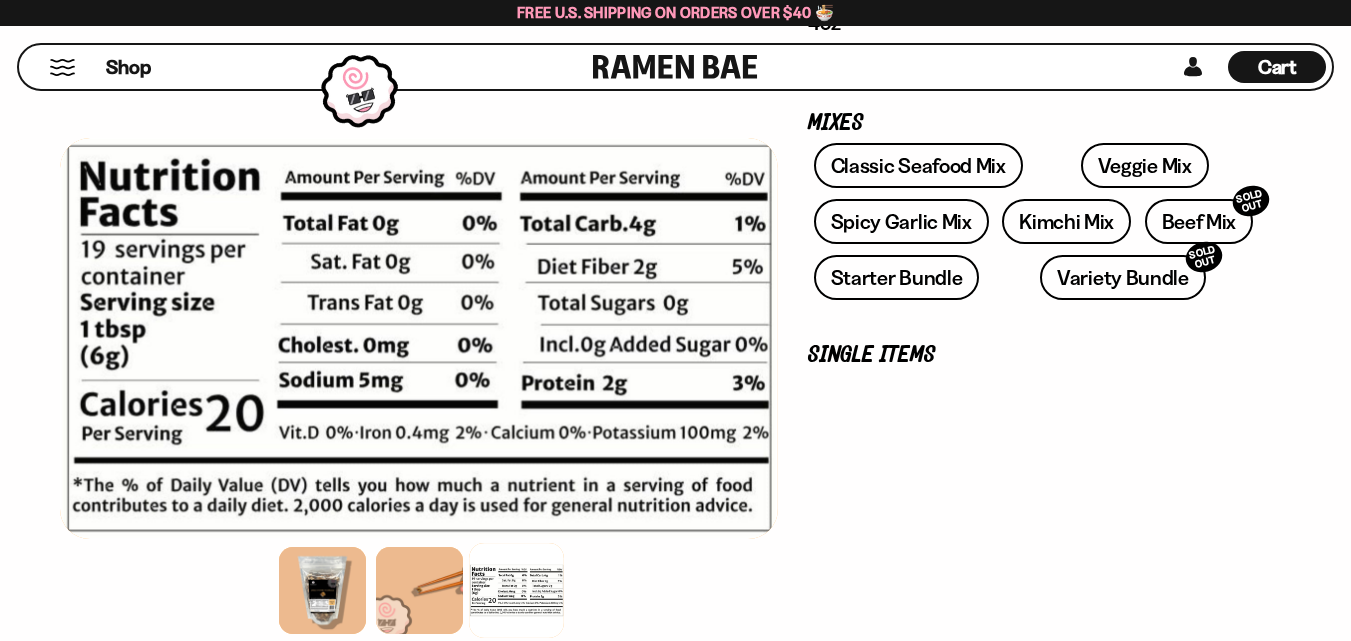 scroll, scrollTop: 300, scrollLeft: 0, axis: vertical 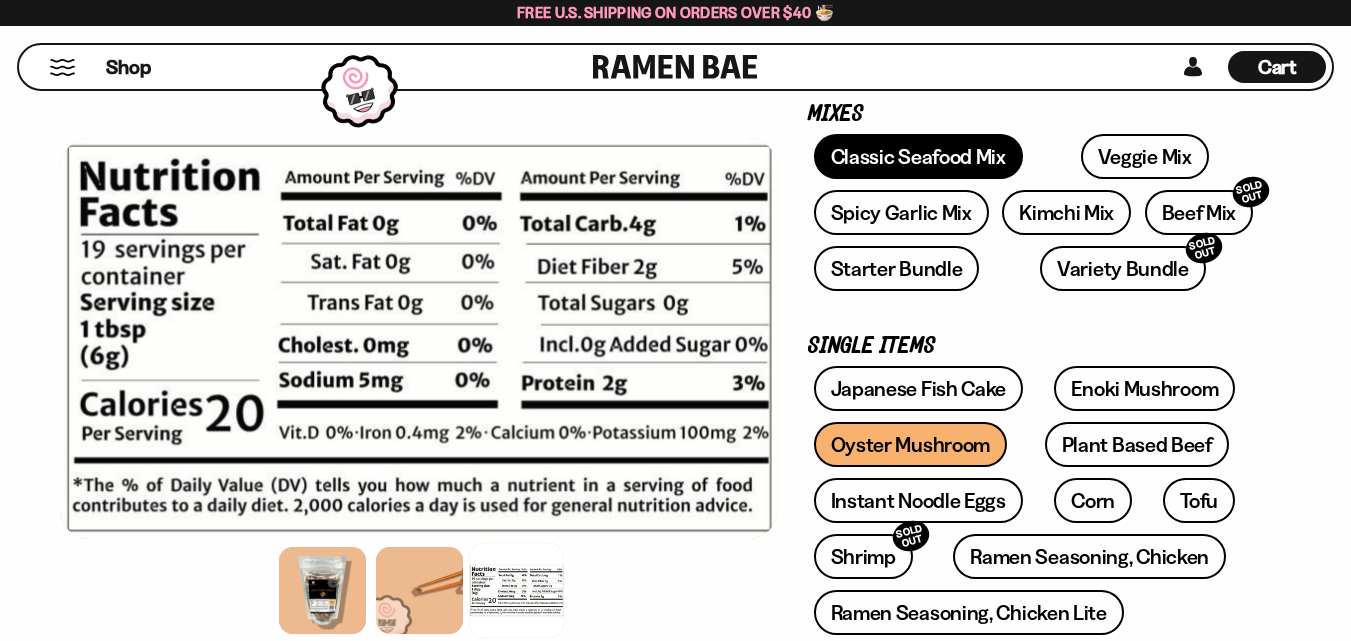 click on "Classic Seafood Mix" at bounding box center [918, 156] 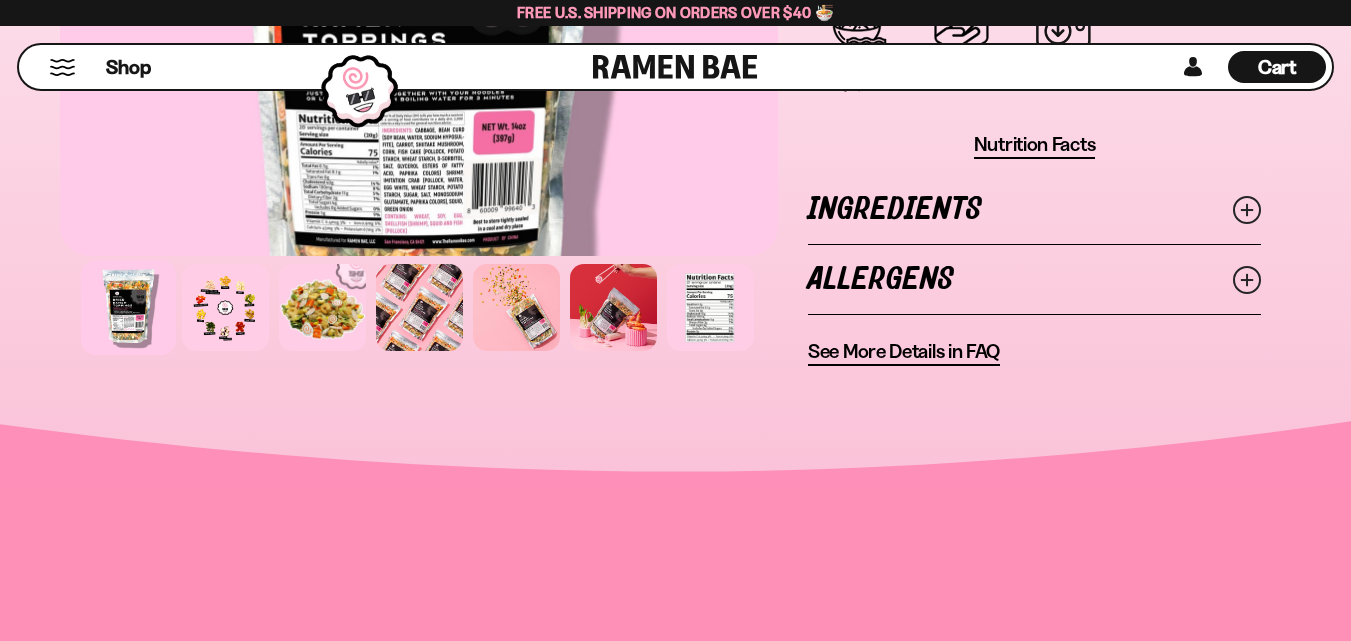 scroll, scrollTop: 1800, scrollLeft: 0, axis: vertical 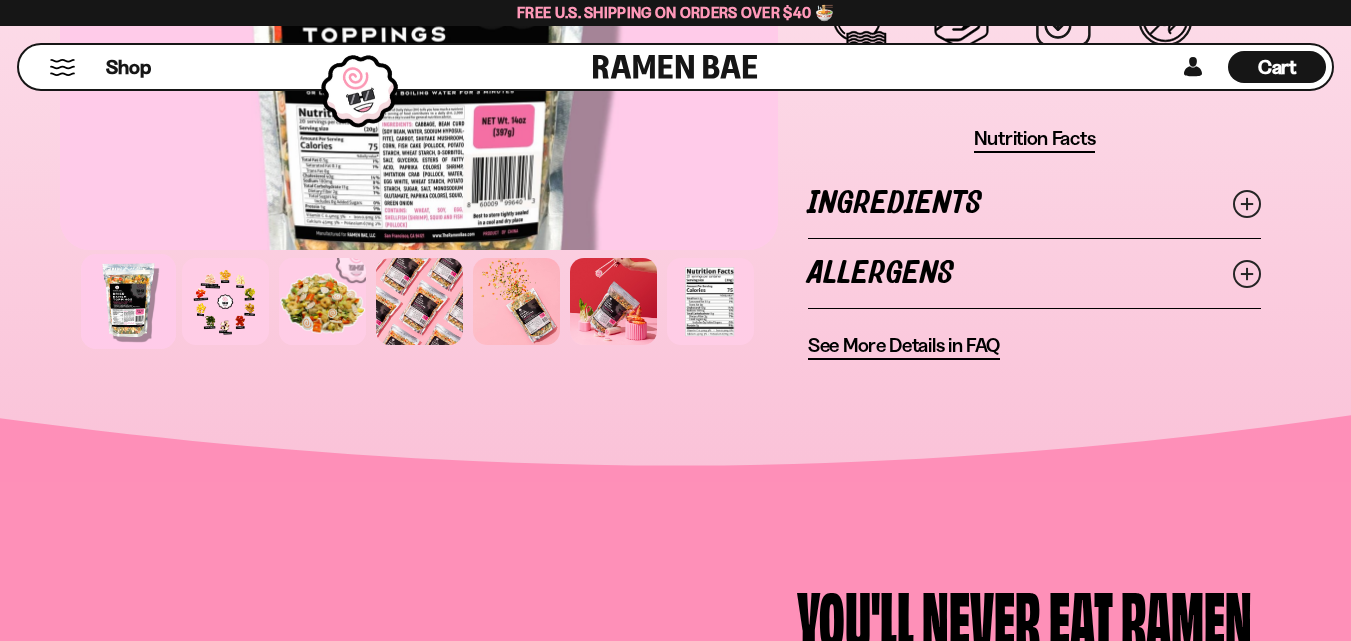 click on "Ingredients" at bounding box center (1034, 203) 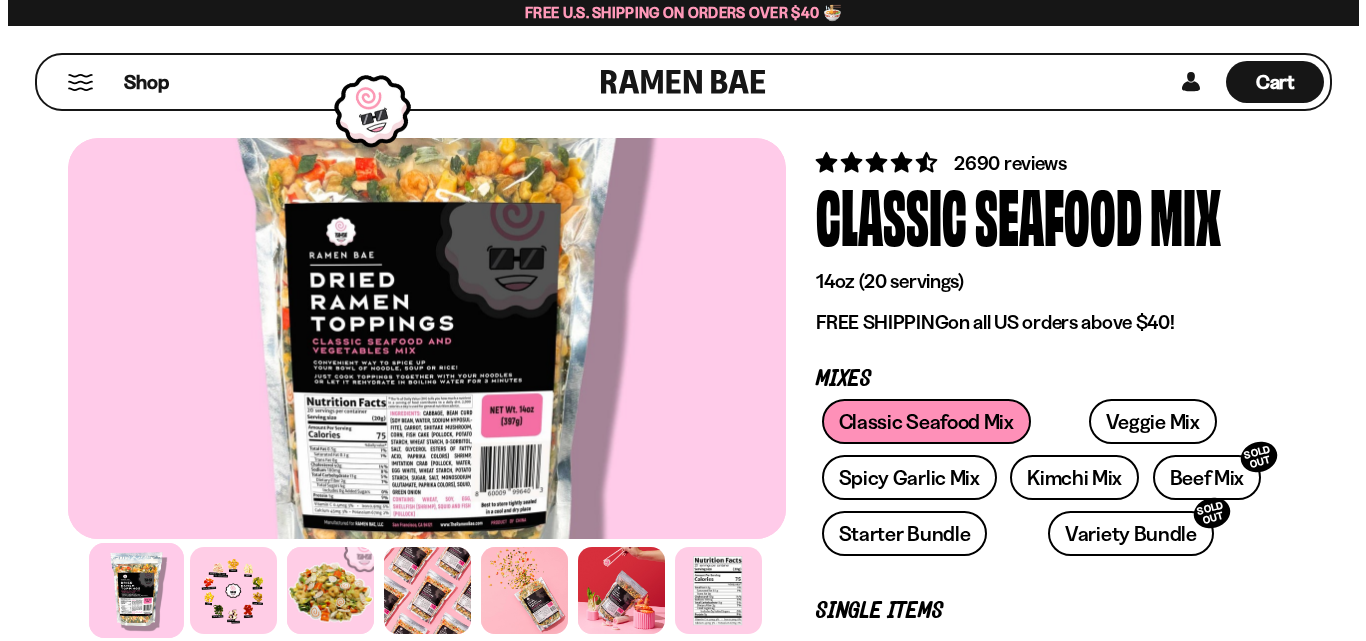 scroll, scrollTop: 0, scrollLeft: 0, axis: both 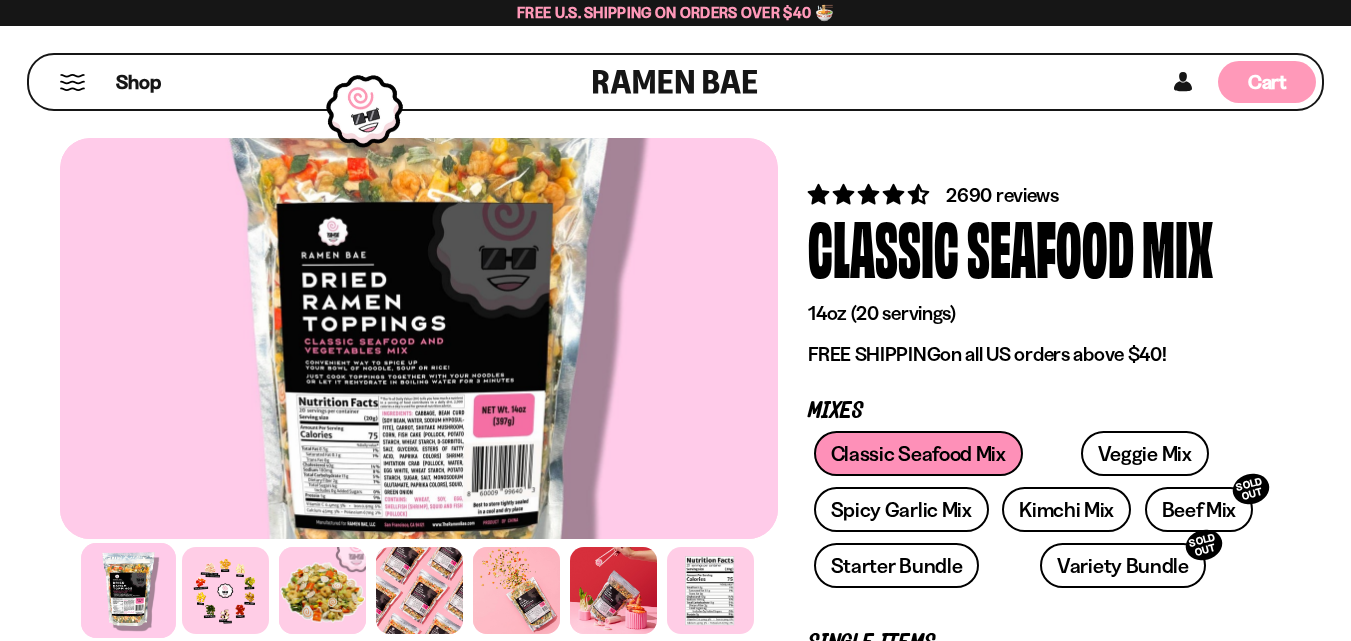 click on "Cart
D0381C2F-513E-4F90-8A41-6F0A75DCBAAA" at bounding box center [1267, 82] 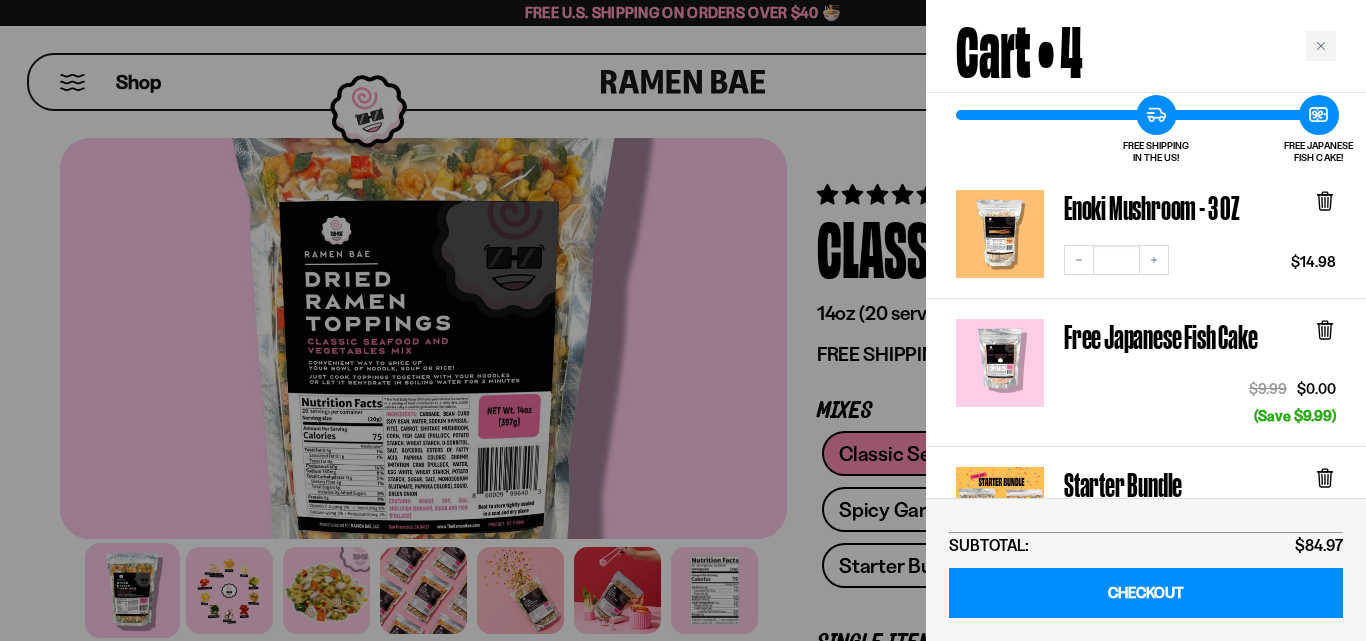 scroll, scrollTop: 200, scrollLeft: 0, axis: vertical 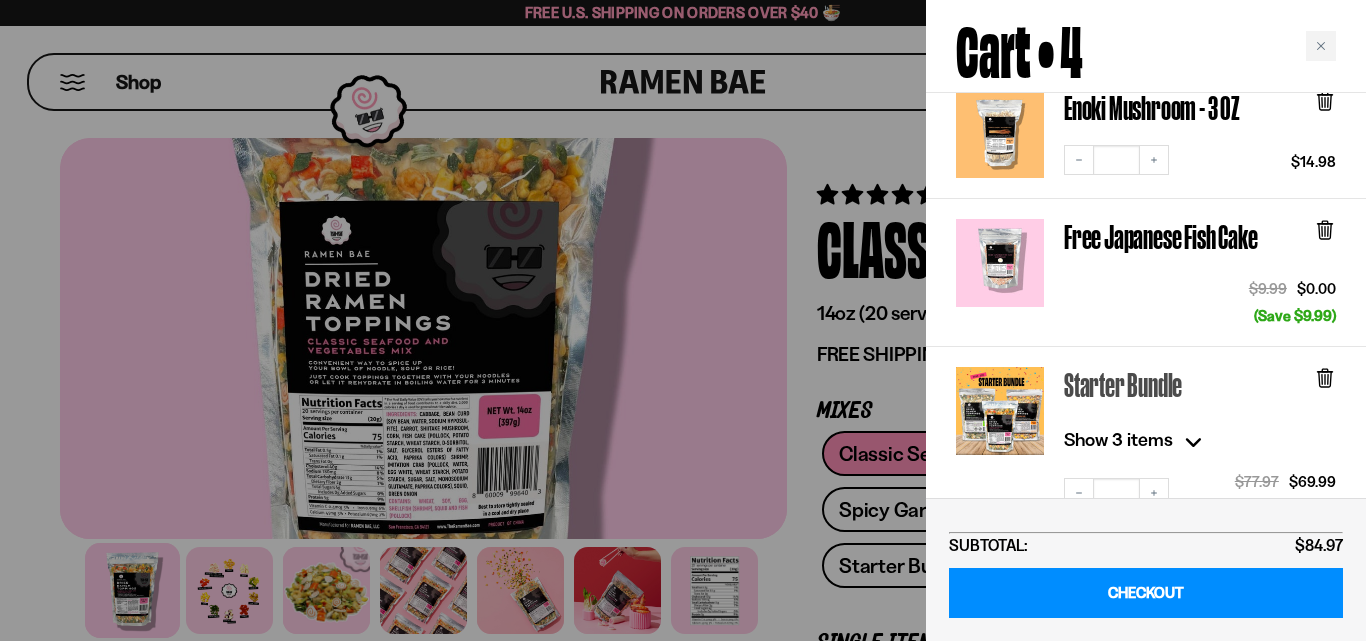 click on "Starter Bundle" at bounding box center (1131, 384) 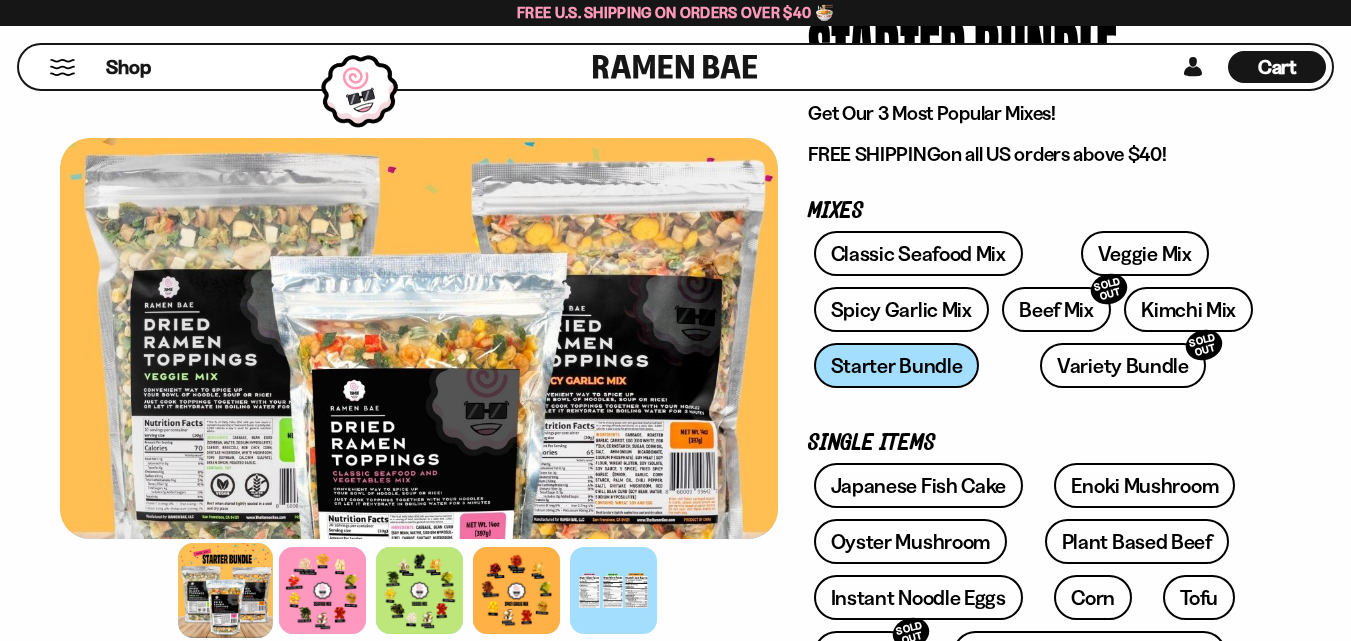 scroll, scrollTop: 300, scrollLeft: 0, axis: vertical 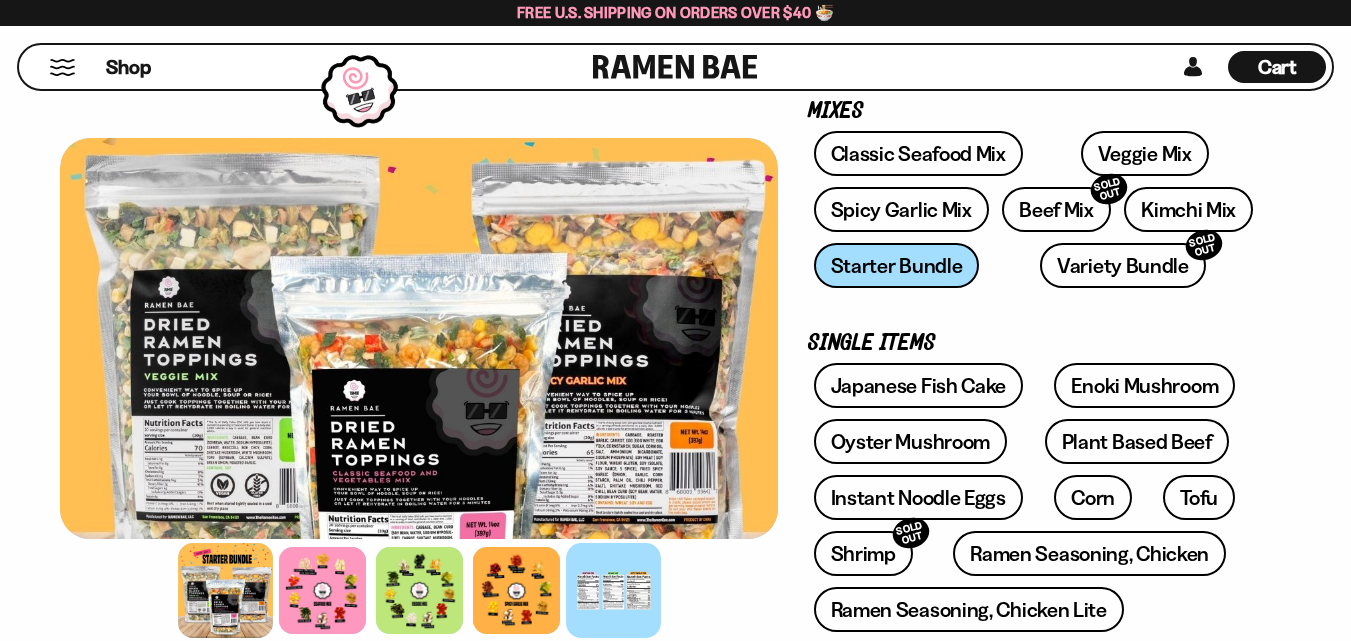 click at bounding box center (613, 590) 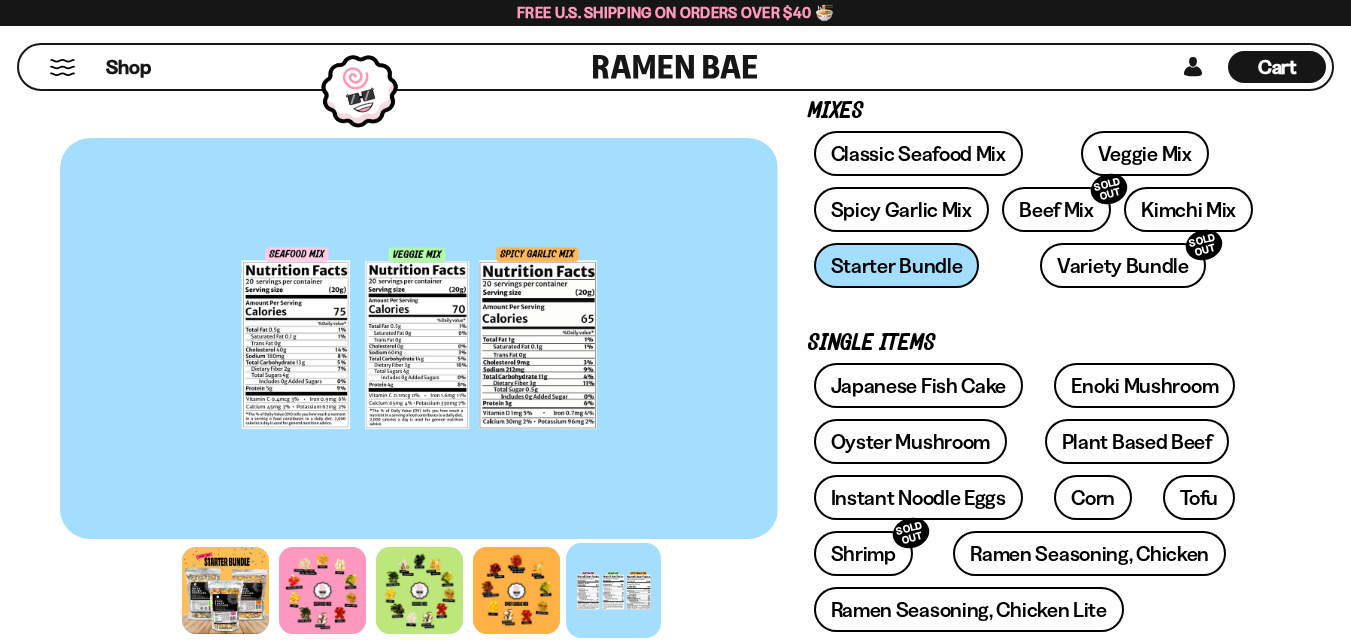 click at bounding box center [419, 338] 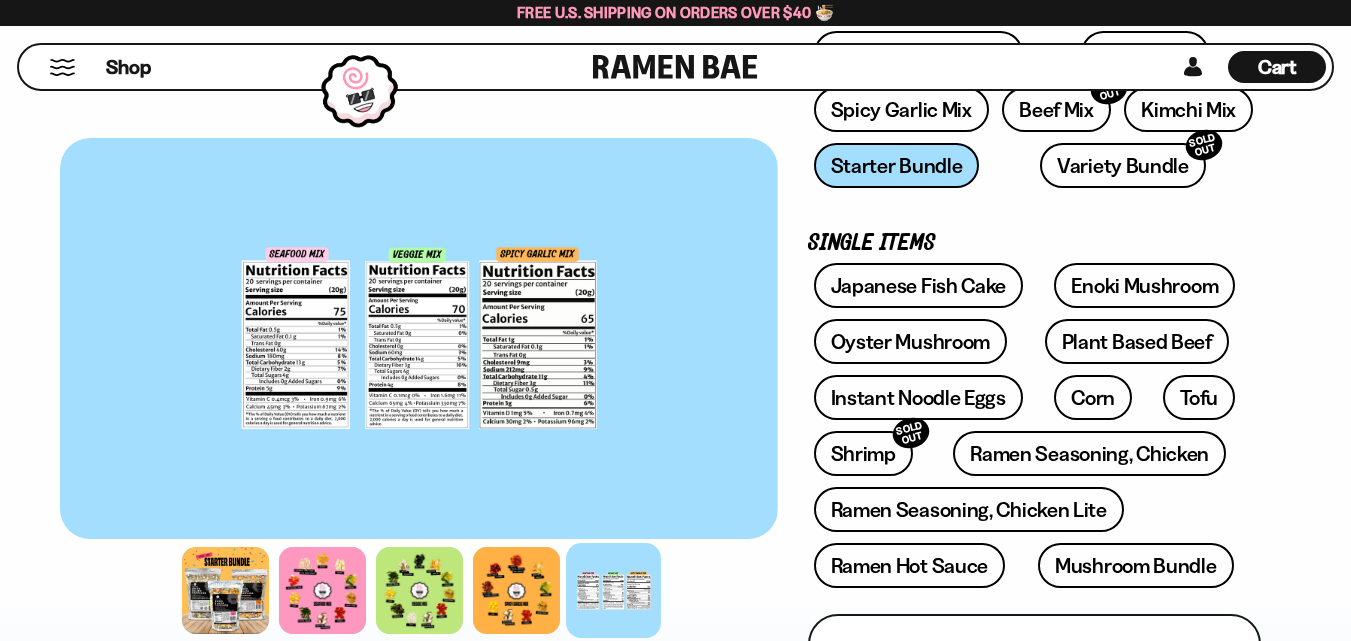 scroll, scrollTop: 500, scrollLeft: 0, axis: vertical 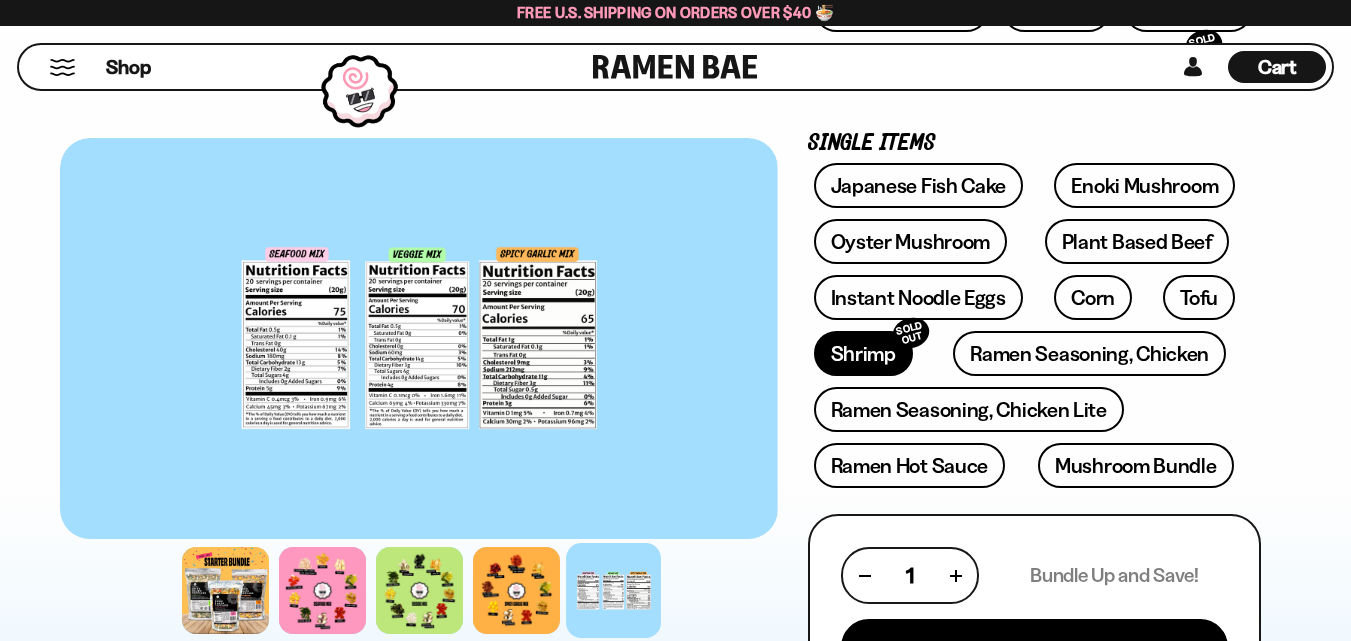 click on "Shrimp
SOLD OUT" at bounding box center (863, 353) 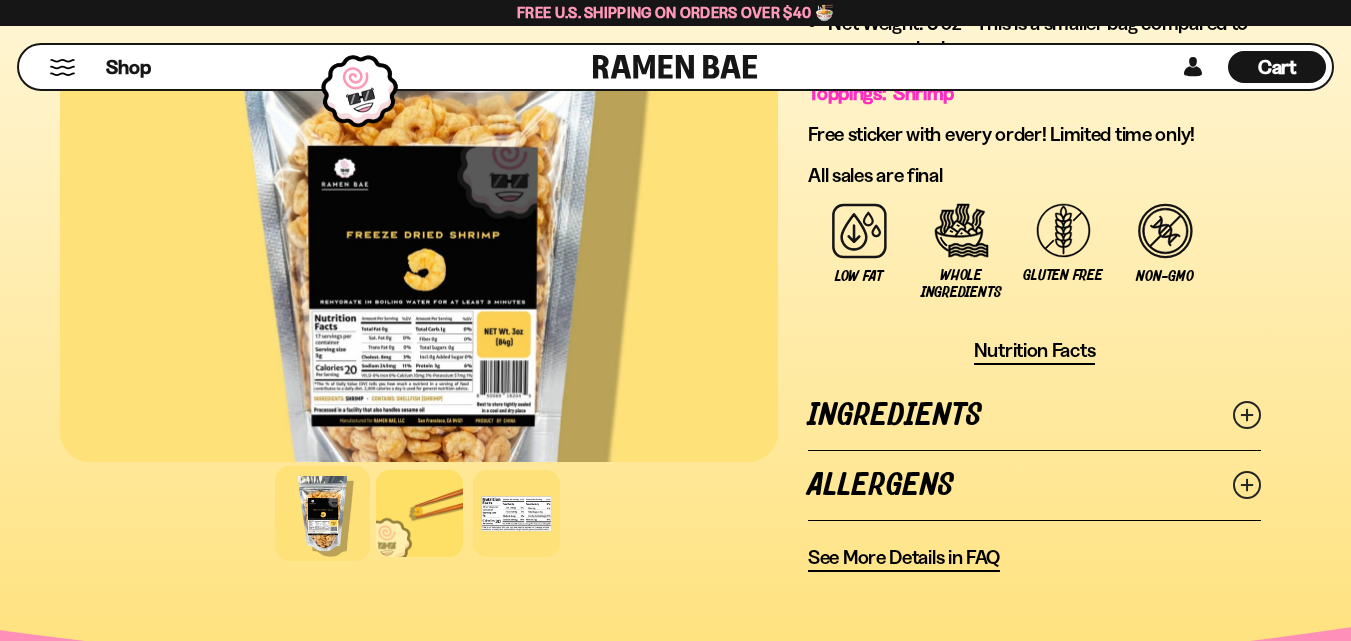 scroll, scrollTop: 1400, scrollLeft: 0, axis: vertical 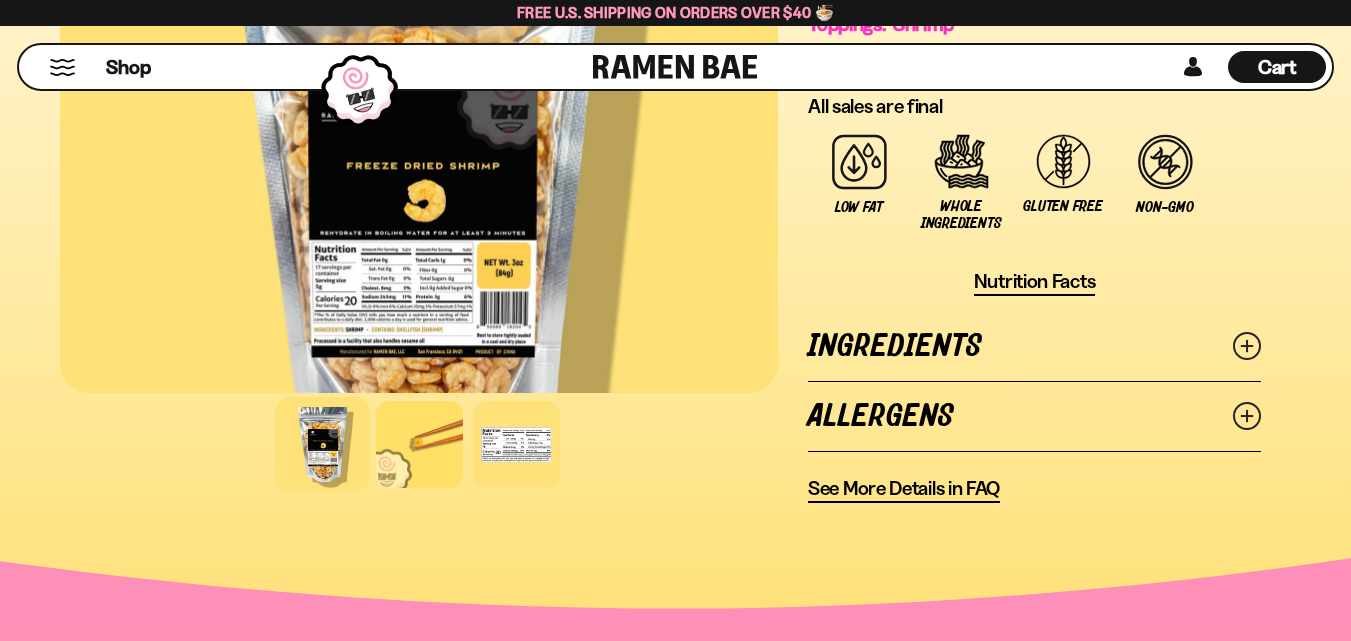 click on "Ingredients" at bounding box center (1034, 346) 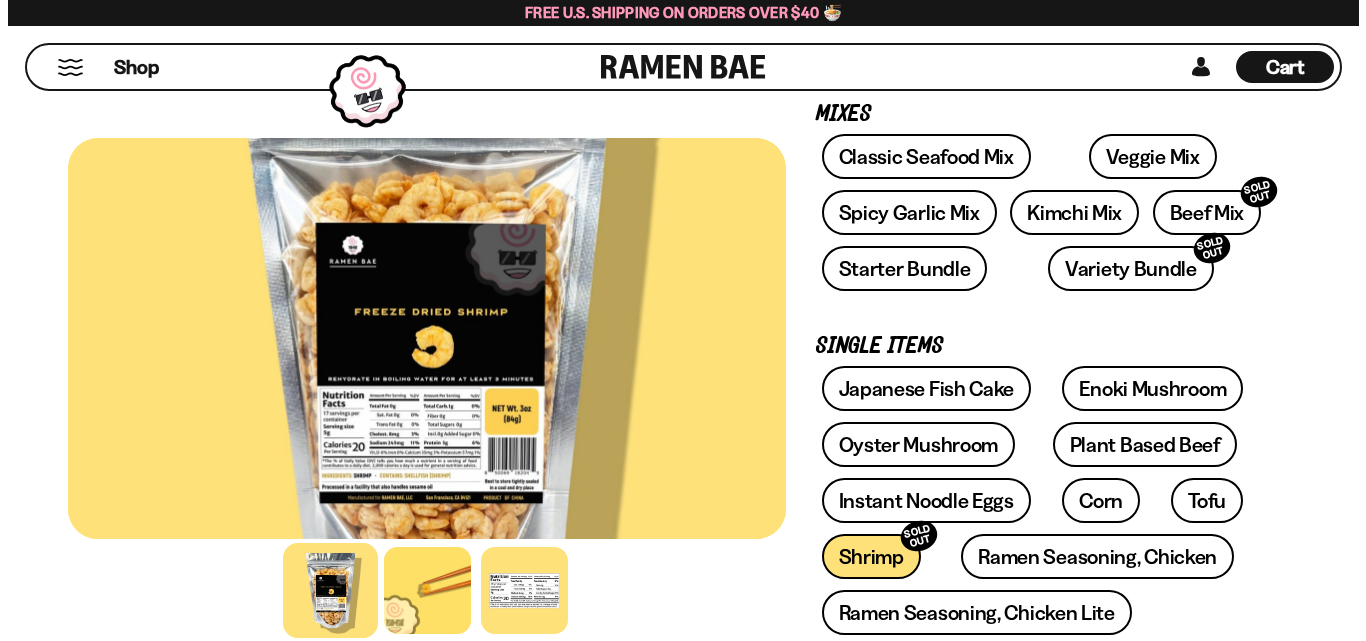 scroll, scrollTop: 0, scrollLeft: 0, axis: both 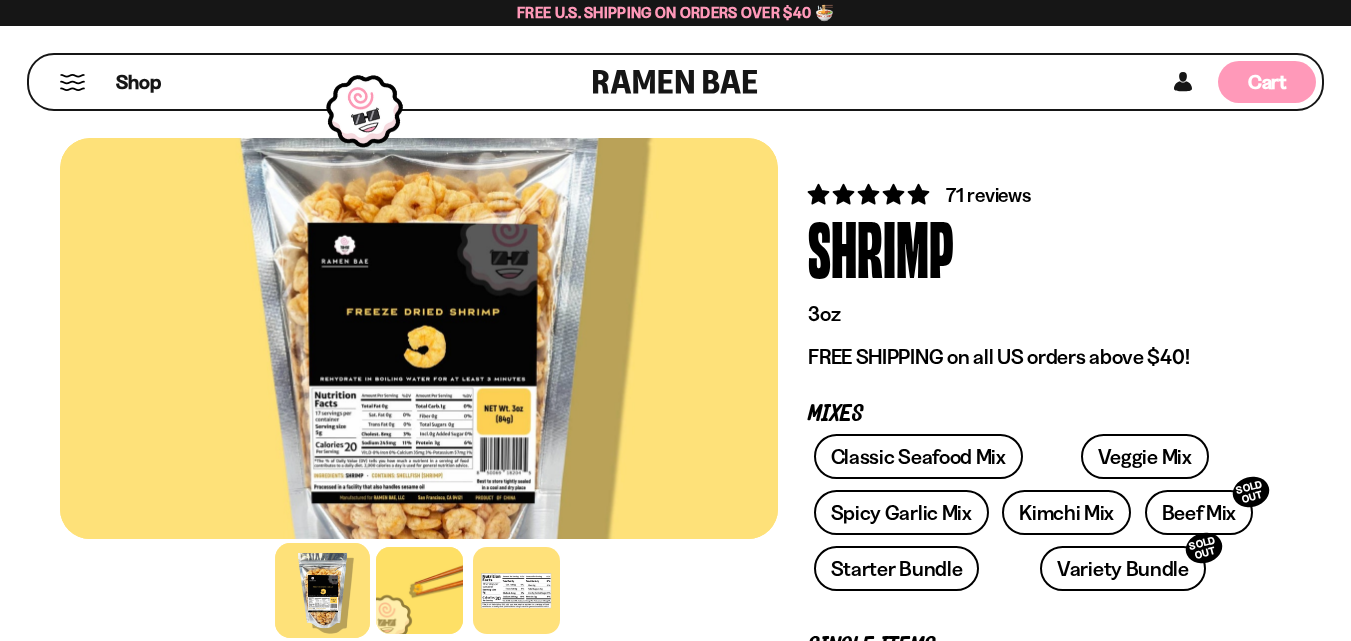 click on "Cart" at bounding box center [1267, 82] 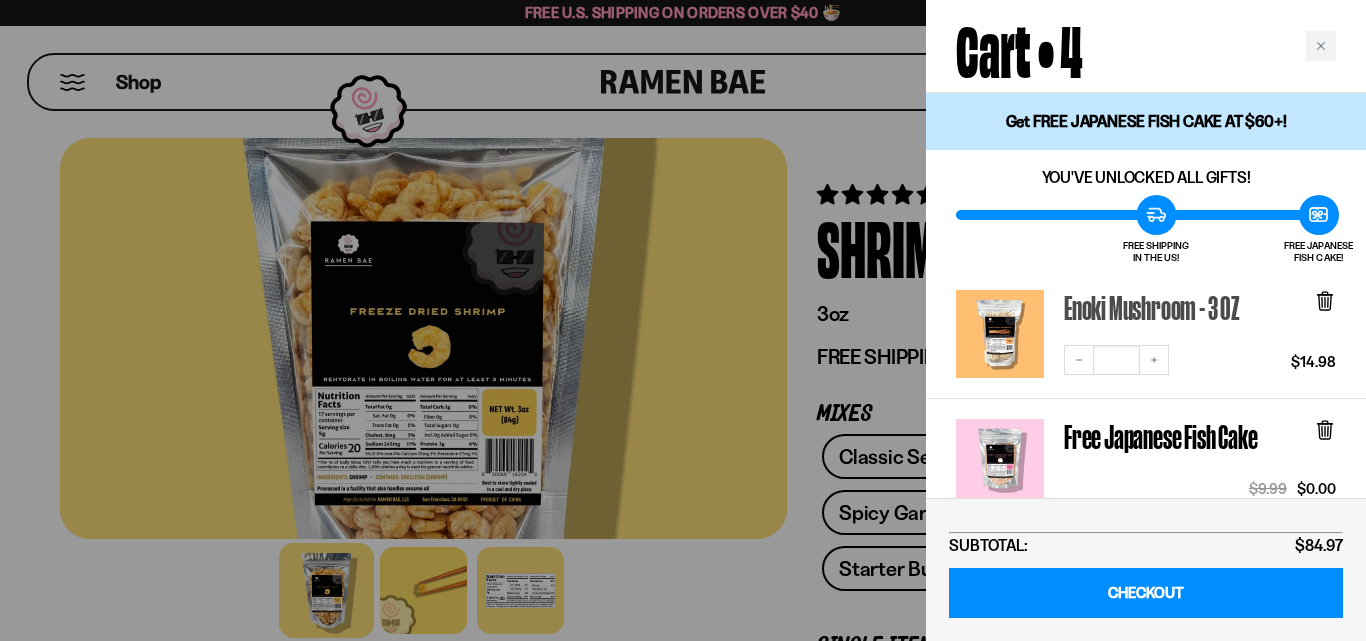 click on "Enoki Mushroom - 3 OZ" at bounding box center [1152, 307] 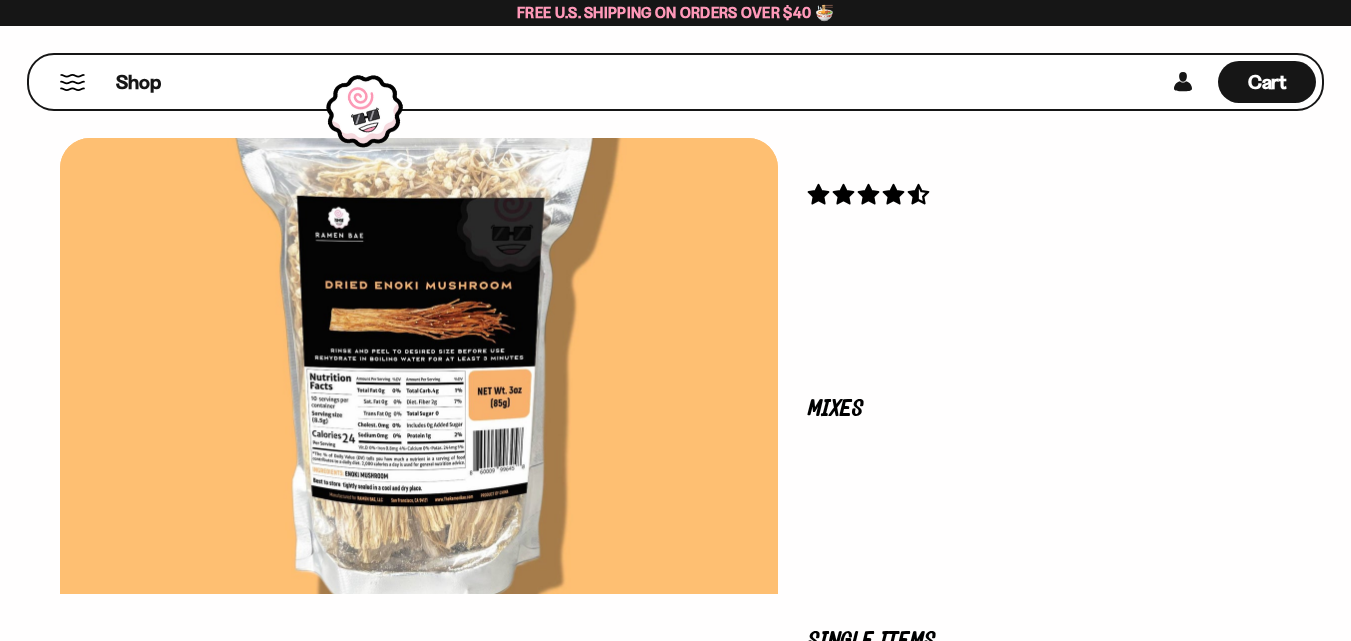 scroll, scrollTop: 0, scrollLeft: 0, axis: both 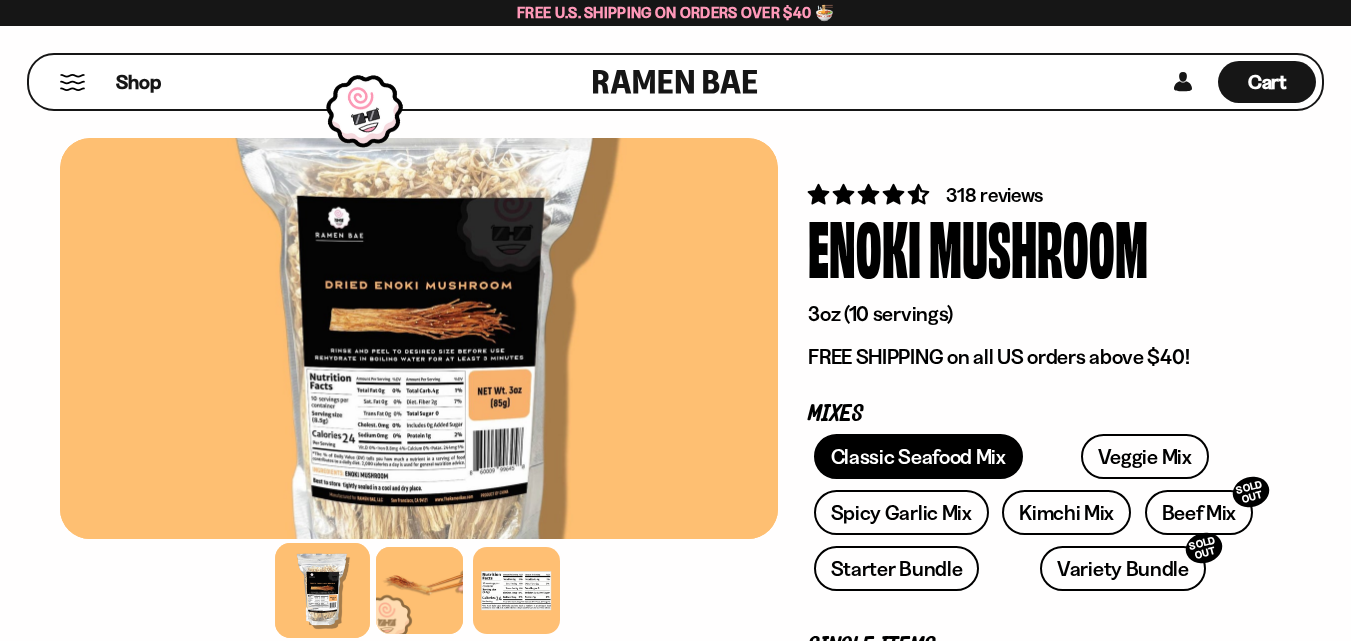 click on "Classic Seafood Mix" at bounding box center [918, 456] 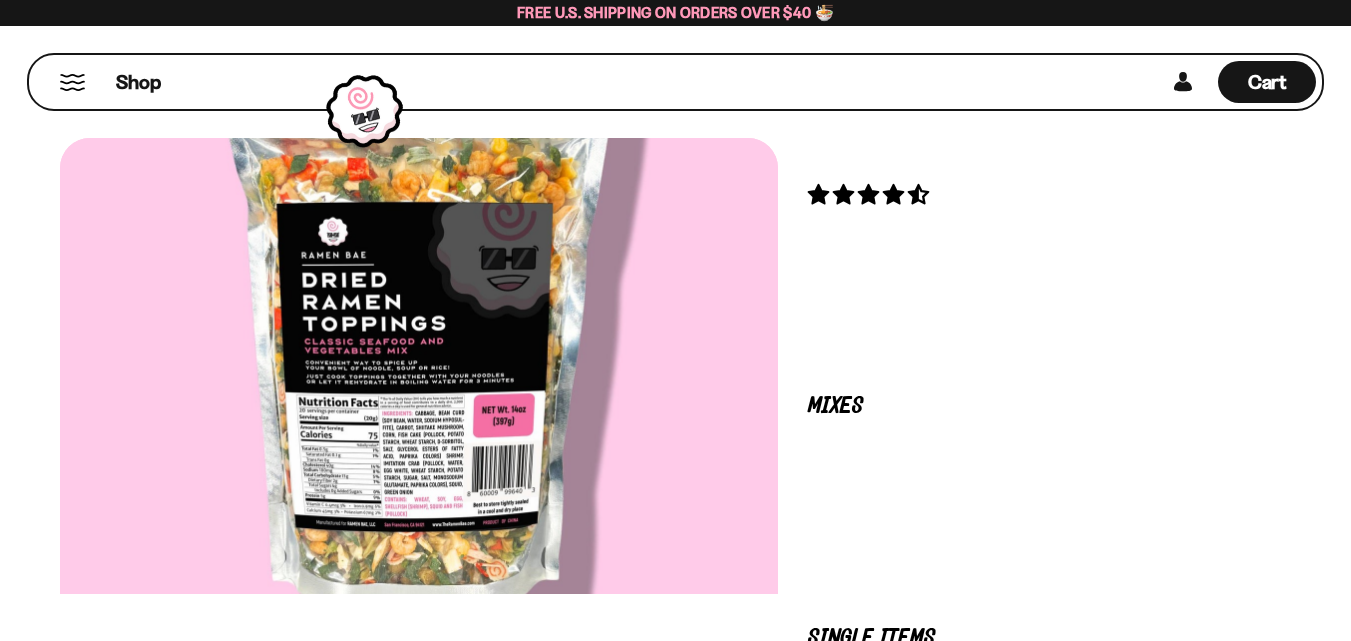 scroll, scrollTop: 0, scrollLeft: 0, axis: both 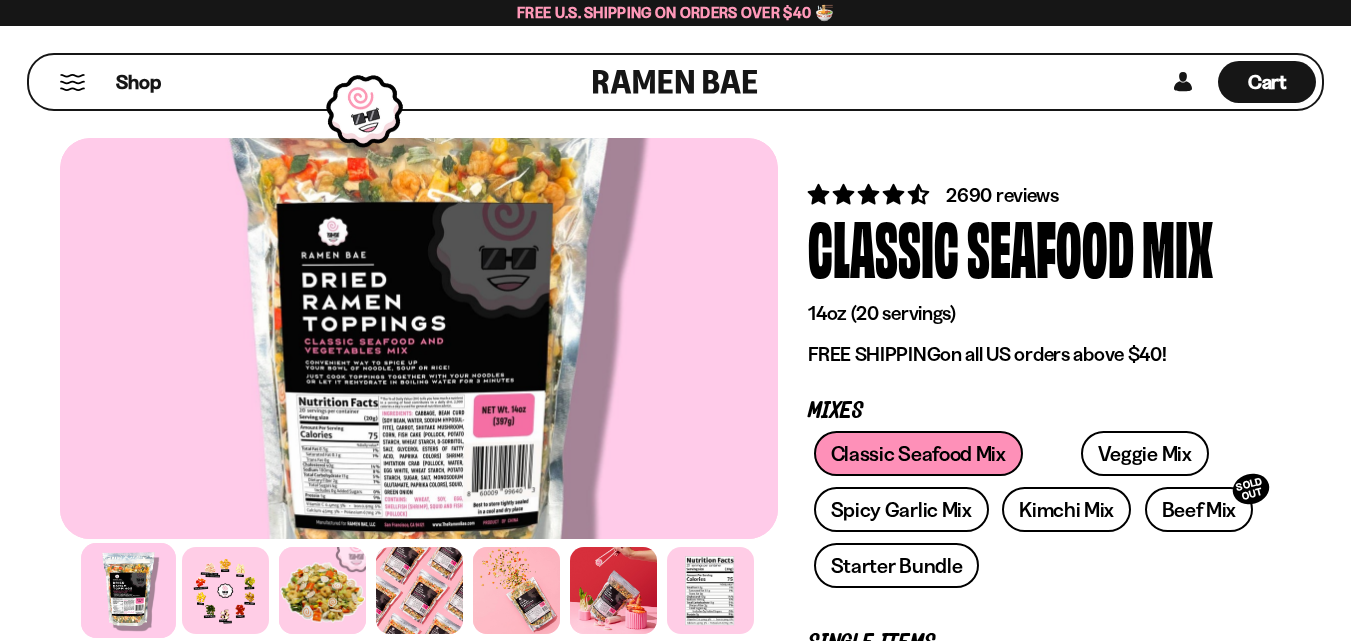 click at bounding box center [419, 338] 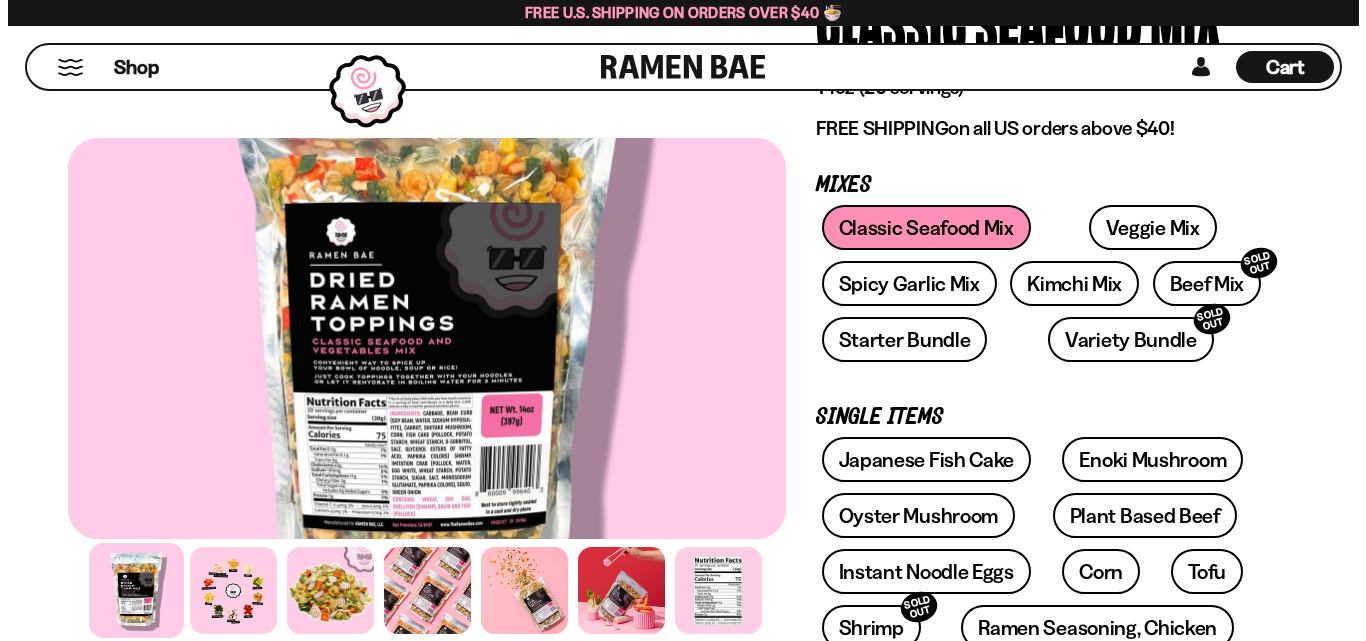 scroll, scrollTop: 0, scrollLeft: 0, axis: both 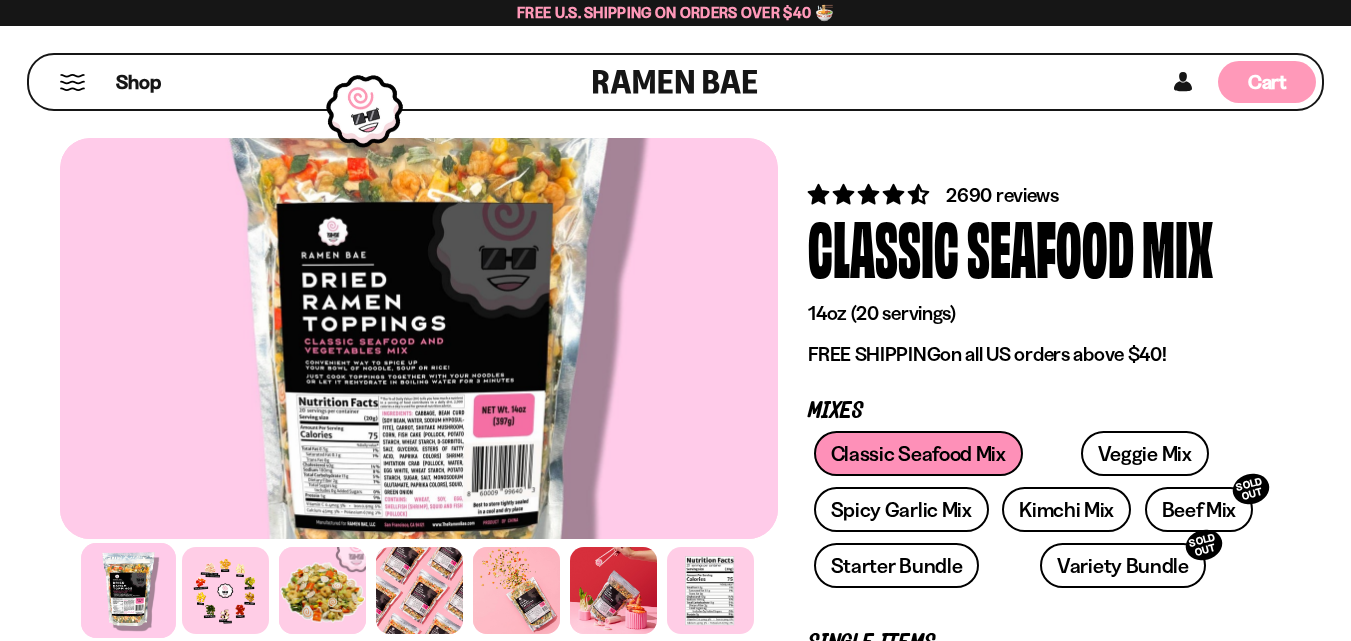 click on "Cart" at bounding box center (1267, 82) 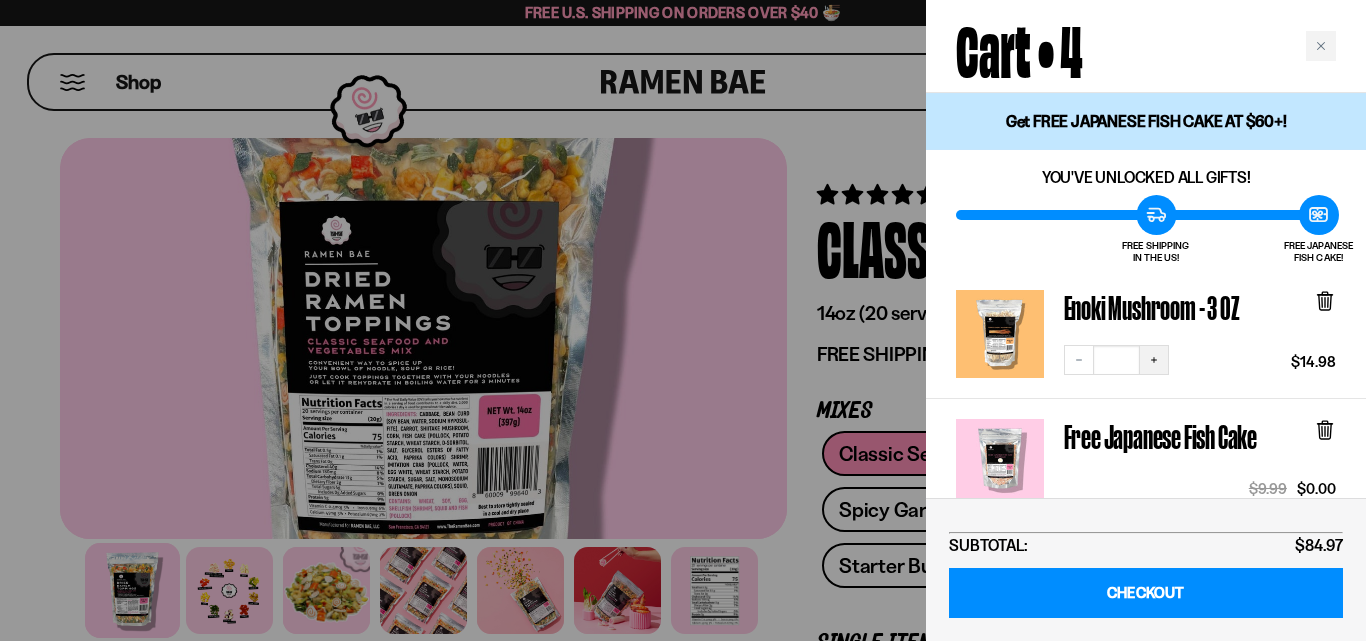 click on "Increase quantity" at bounding box center (1154, 360) 